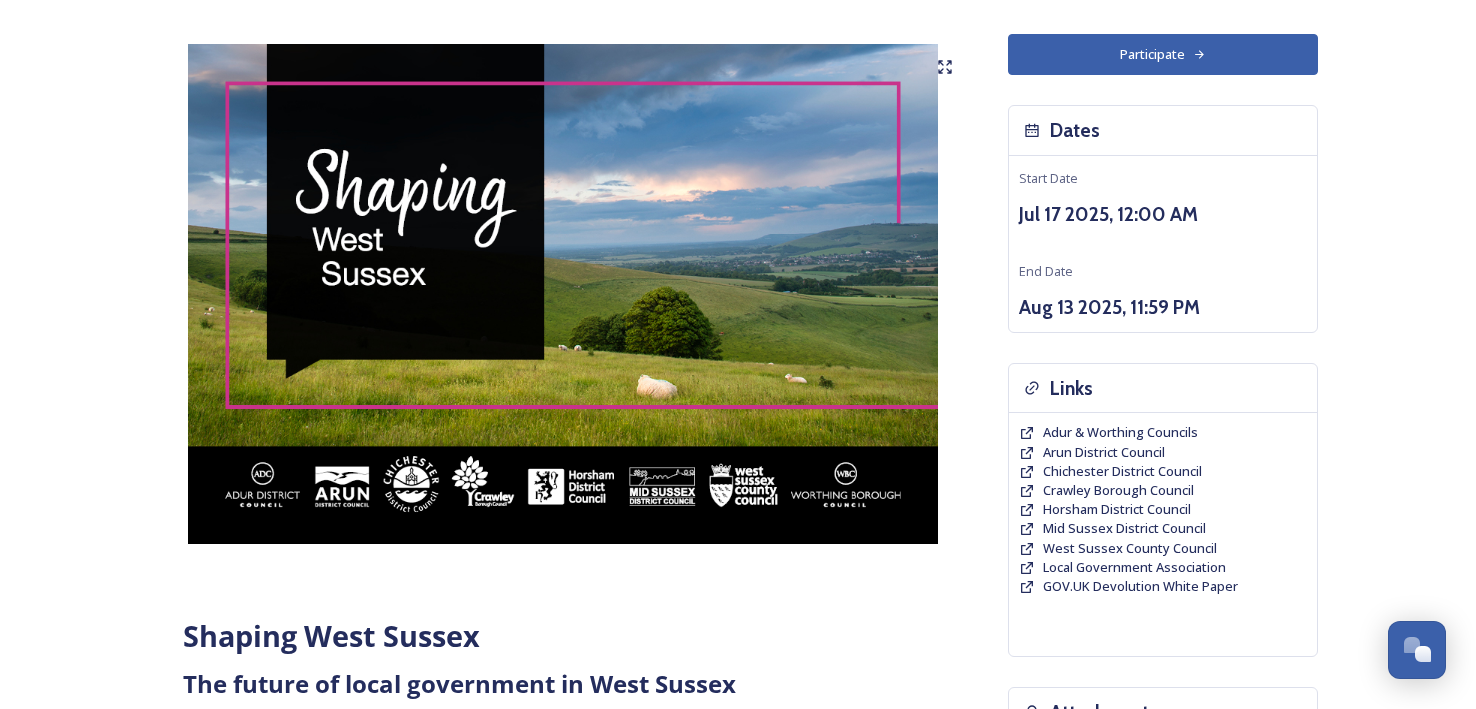scroll, scrollTop: 119, scrollLeft: 0, axis: vertical 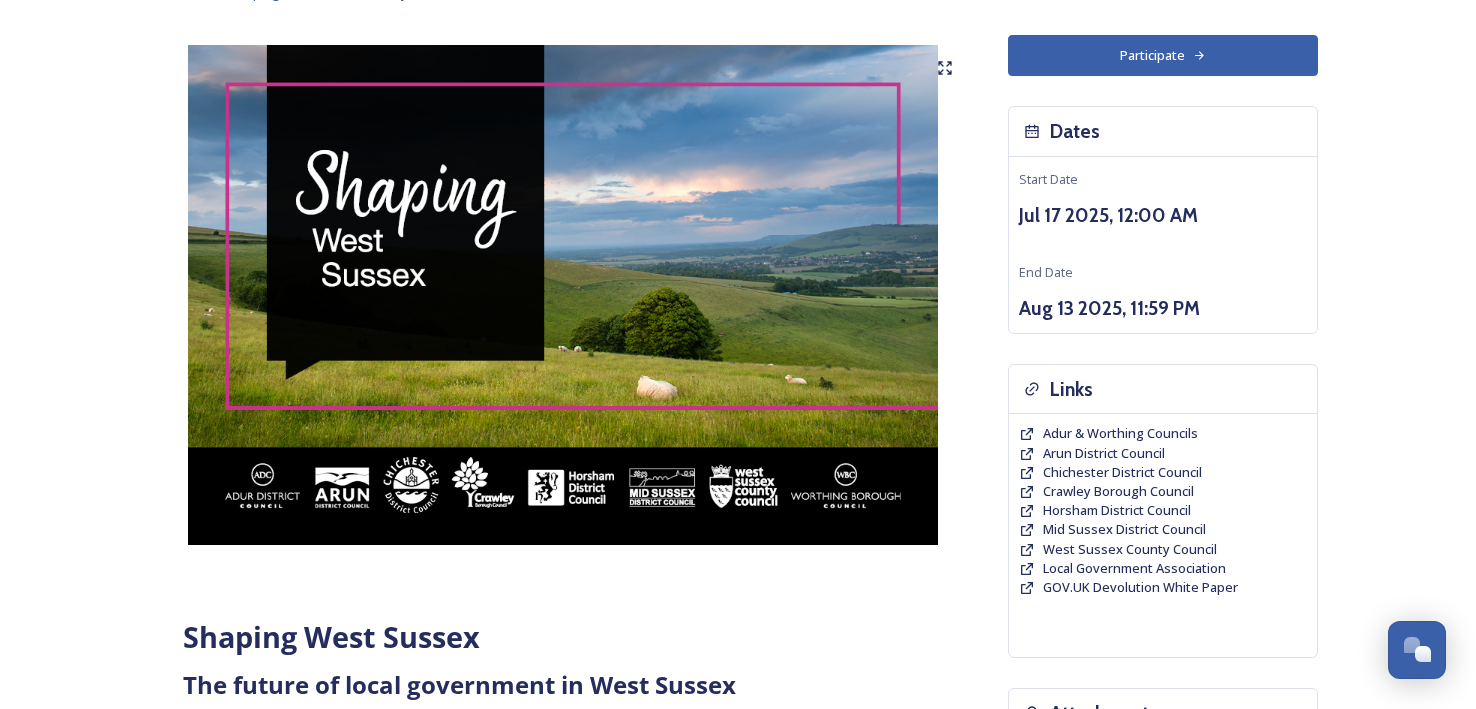 click 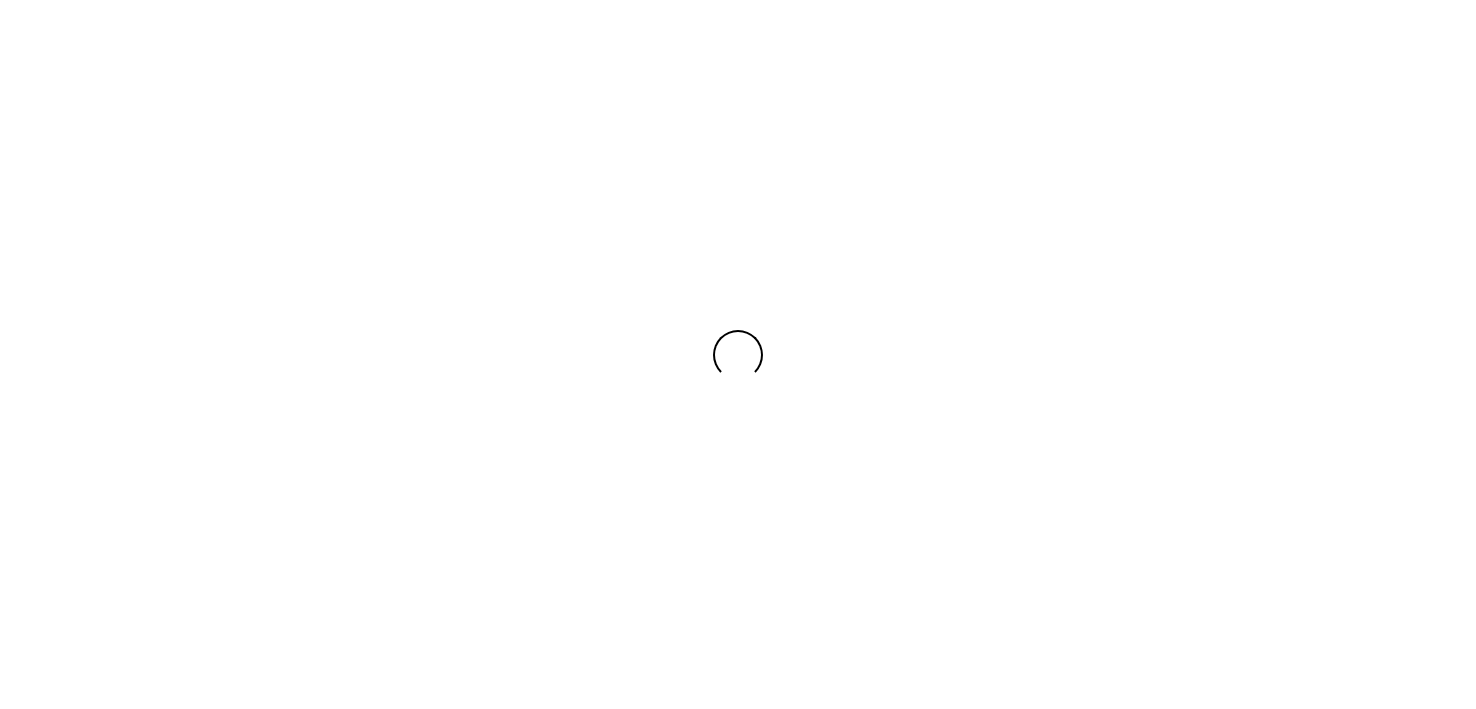 scroll, scrollTop: 0, scrollLeft: 0, axis: both 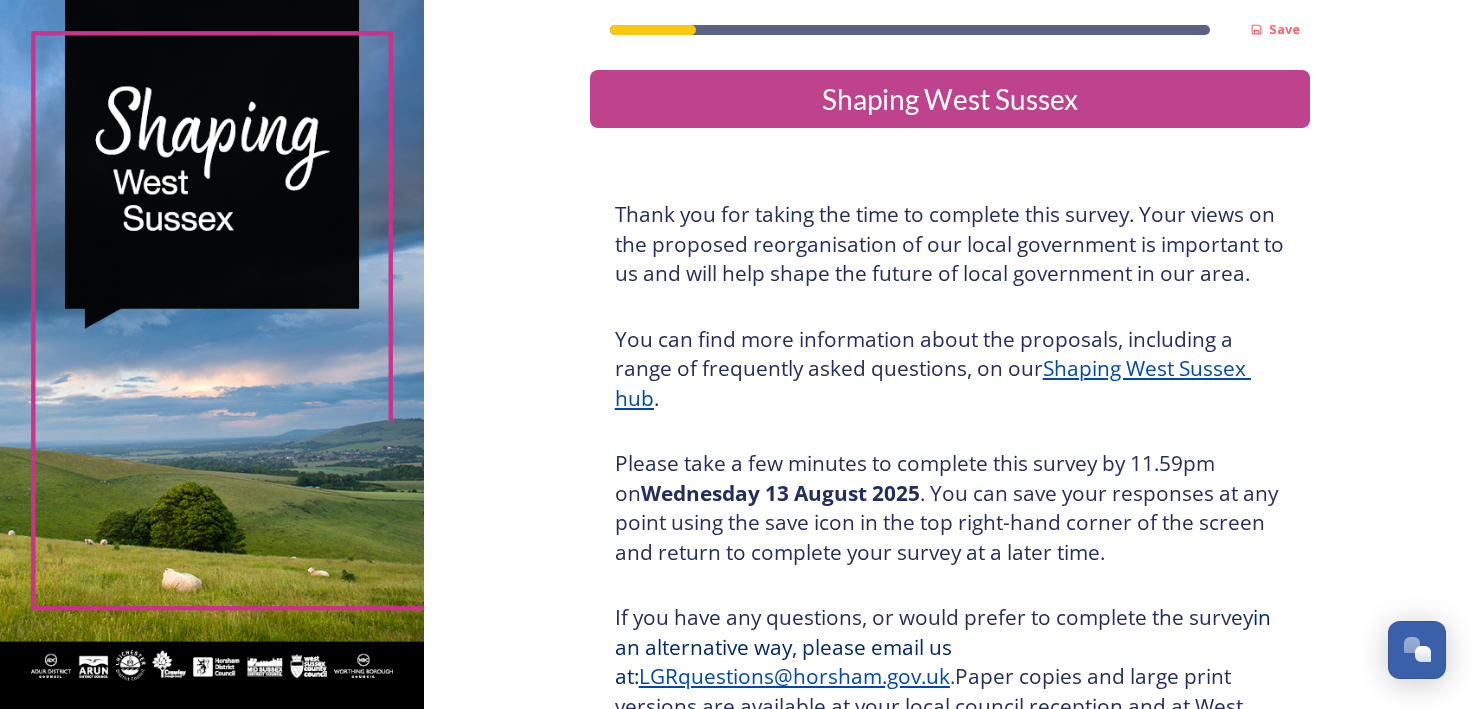 click on "Save Shaping West Sussex Thank you for taking the time to complete this survey. Your views on the proposed reorganisation of our local government is important to us and will help shape the future of local government in our area.  You can find more information about the proposals, including a range of frequently asked questions, on our  Shaping West Sussex hub . Please take a few minutes to complete this survey by 11.59pm on  Wednesday 13 August 2025 . You can save your responses at any point using the save icon in the top right-hand corner of the screen and return to complete your survey at a later time.  If you have any questions, or would prefer to complete the survey  in an alternative way, please email us at:  LGRquestions@horsham.gov.uk .  Paper copies and large print versions are available at your local council reception and at West Sussex libraries. Take part in the survey   Powered by" at bounding box center (950, 487) 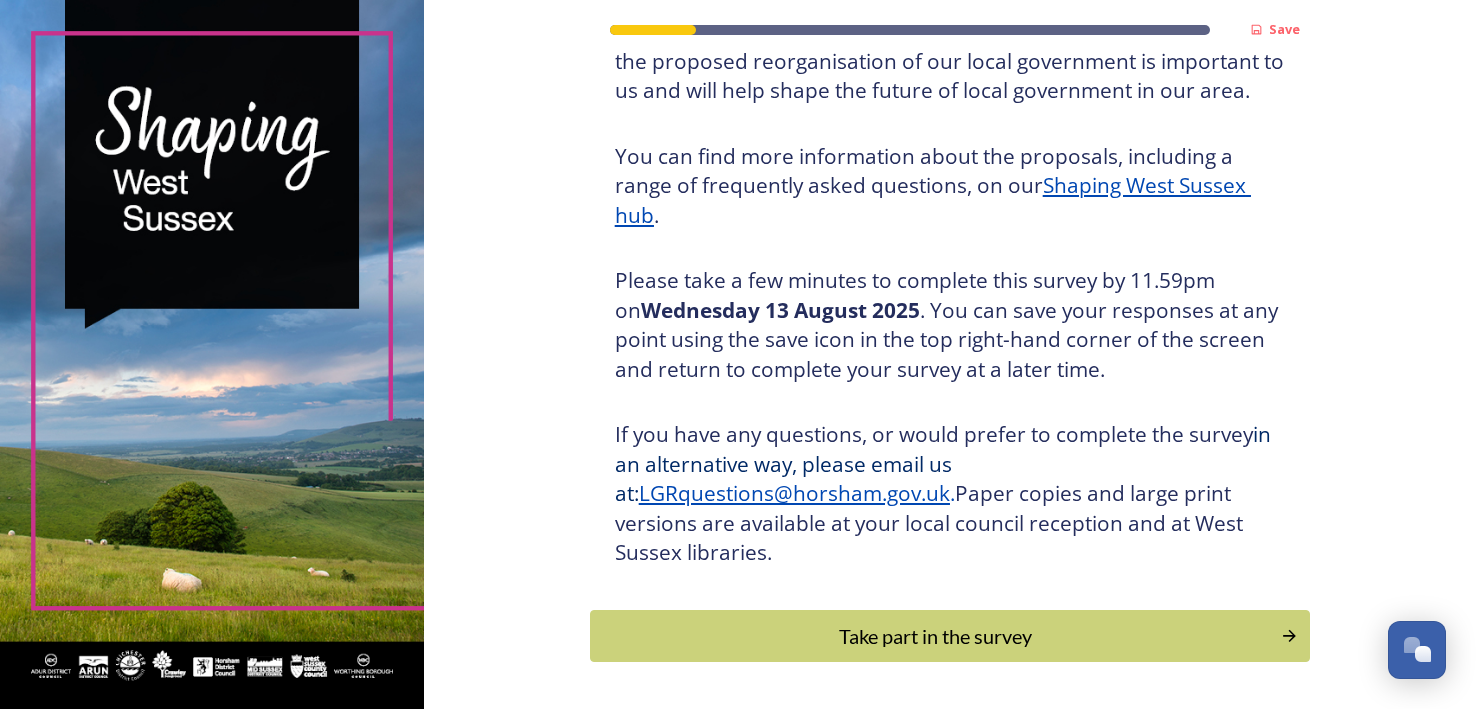 scroll, scrollTop: 250, scrollLeft: 0, axis: vertical 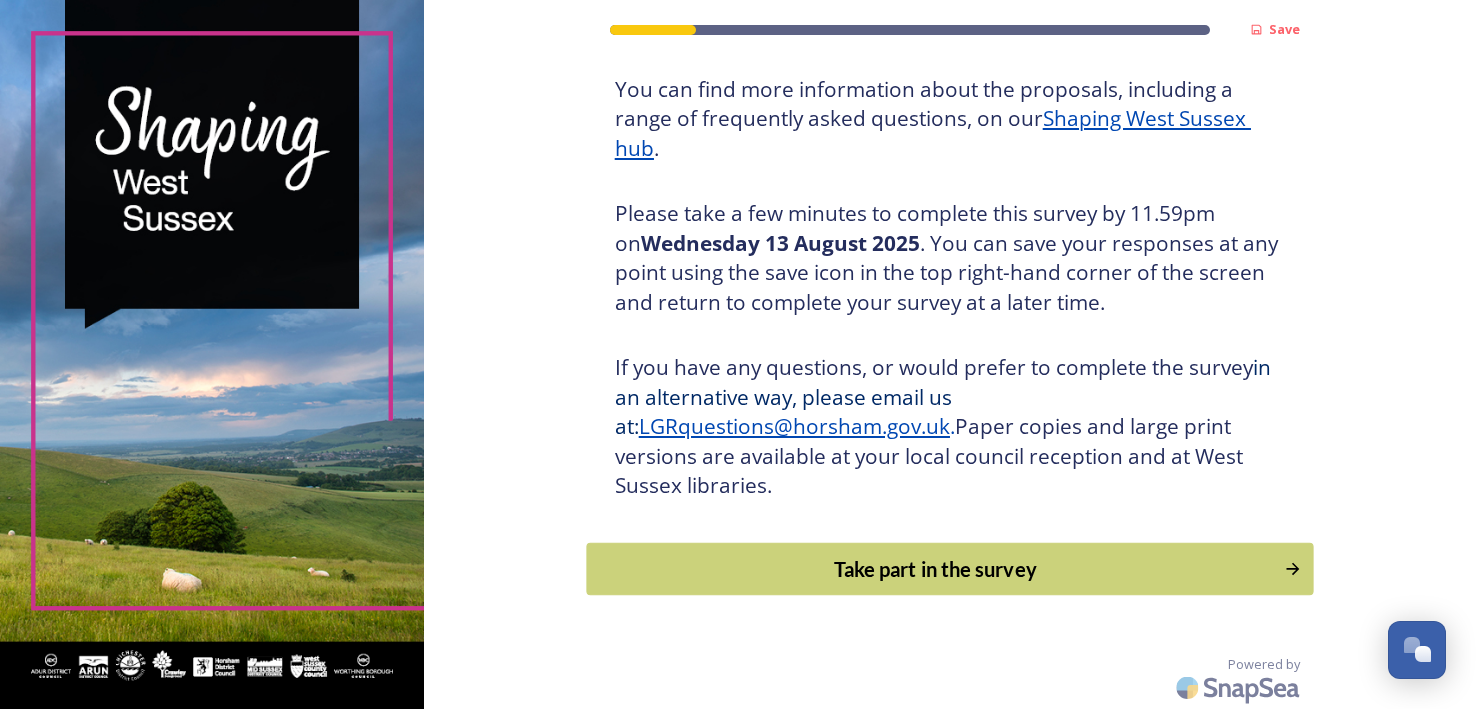 click on "Take part in the survey" at bounding box center (935, 569) 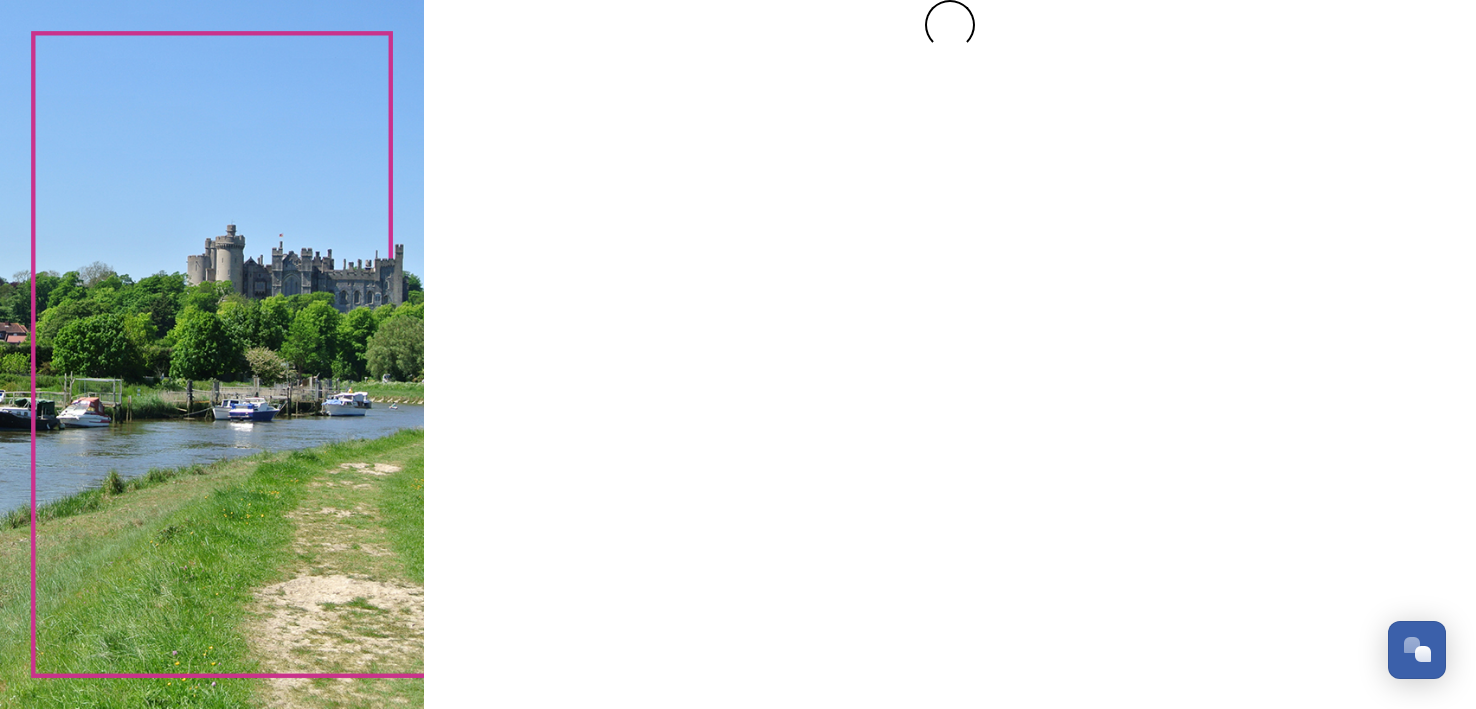 scroll, scrollTop: 0, scrollLeft: 0, axis: both 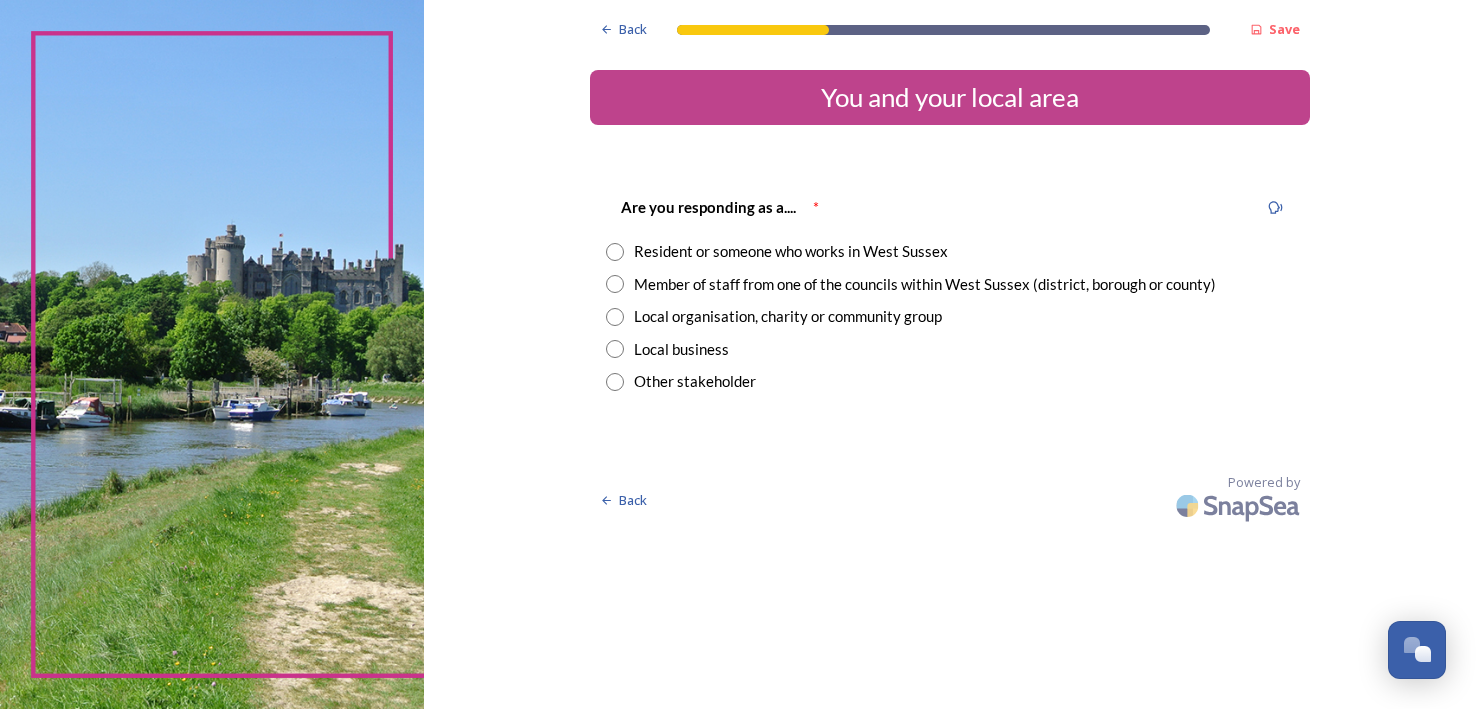 click at bounding box center [615, 252] 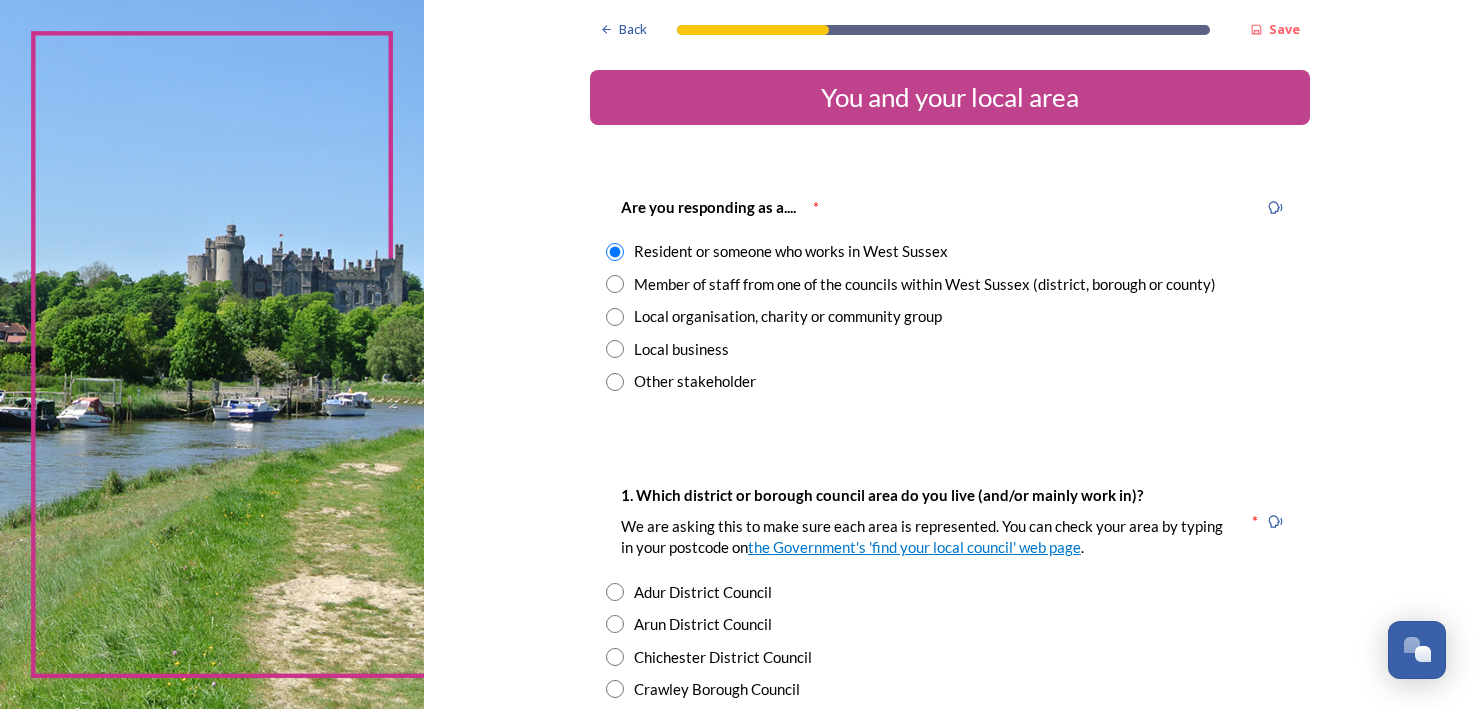 click at bounding box center (615, 592) 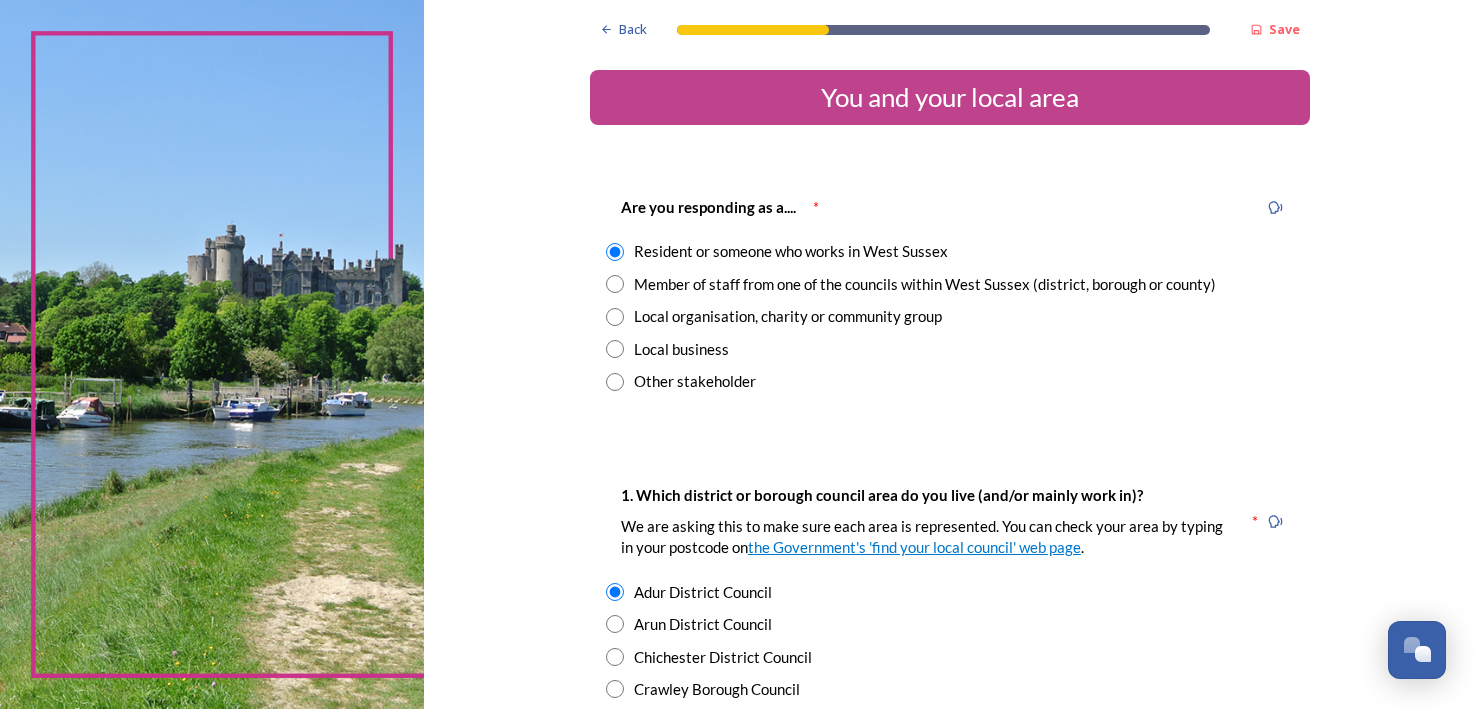 click at bounding box center [615, 624] 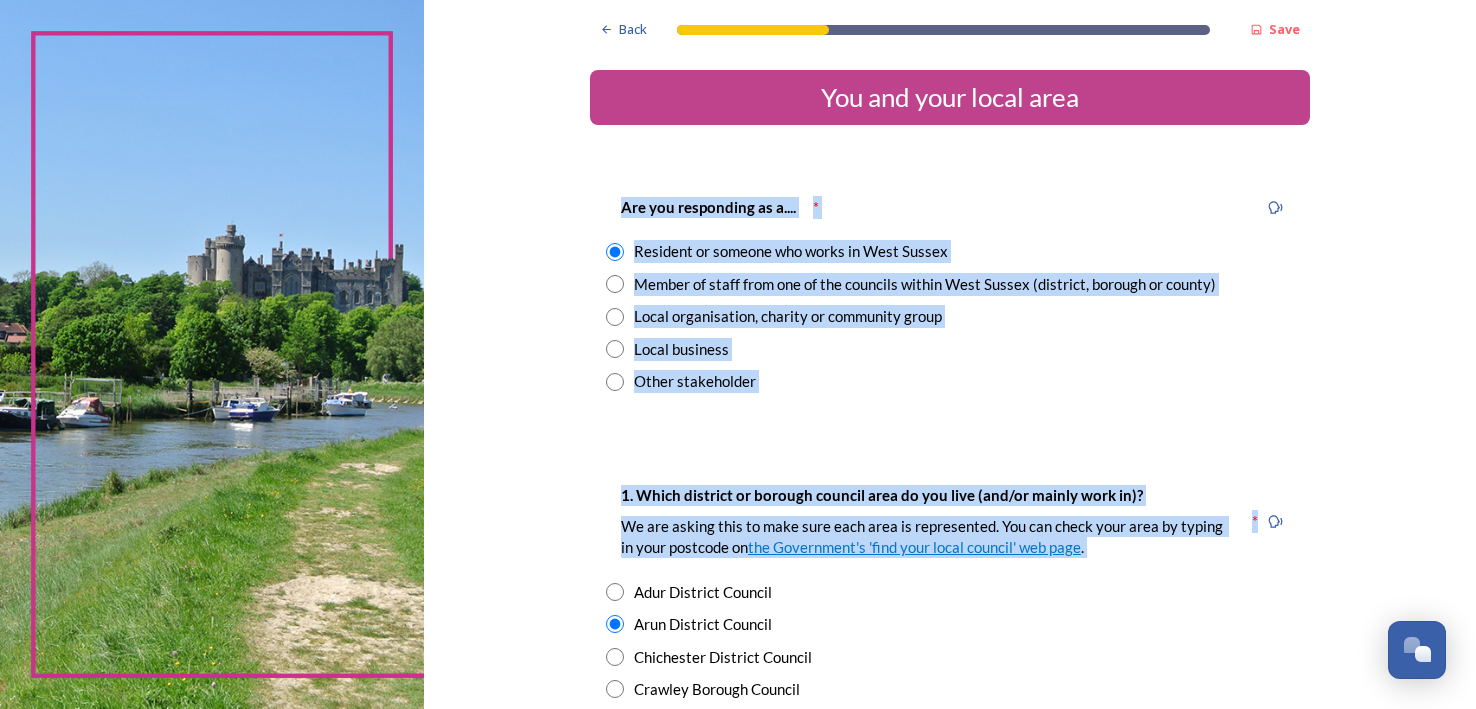 drag, startPoint x: 1469, startPoint y: 81, endPoint x: 1461, endPoint y: 445, distance: 364.0879 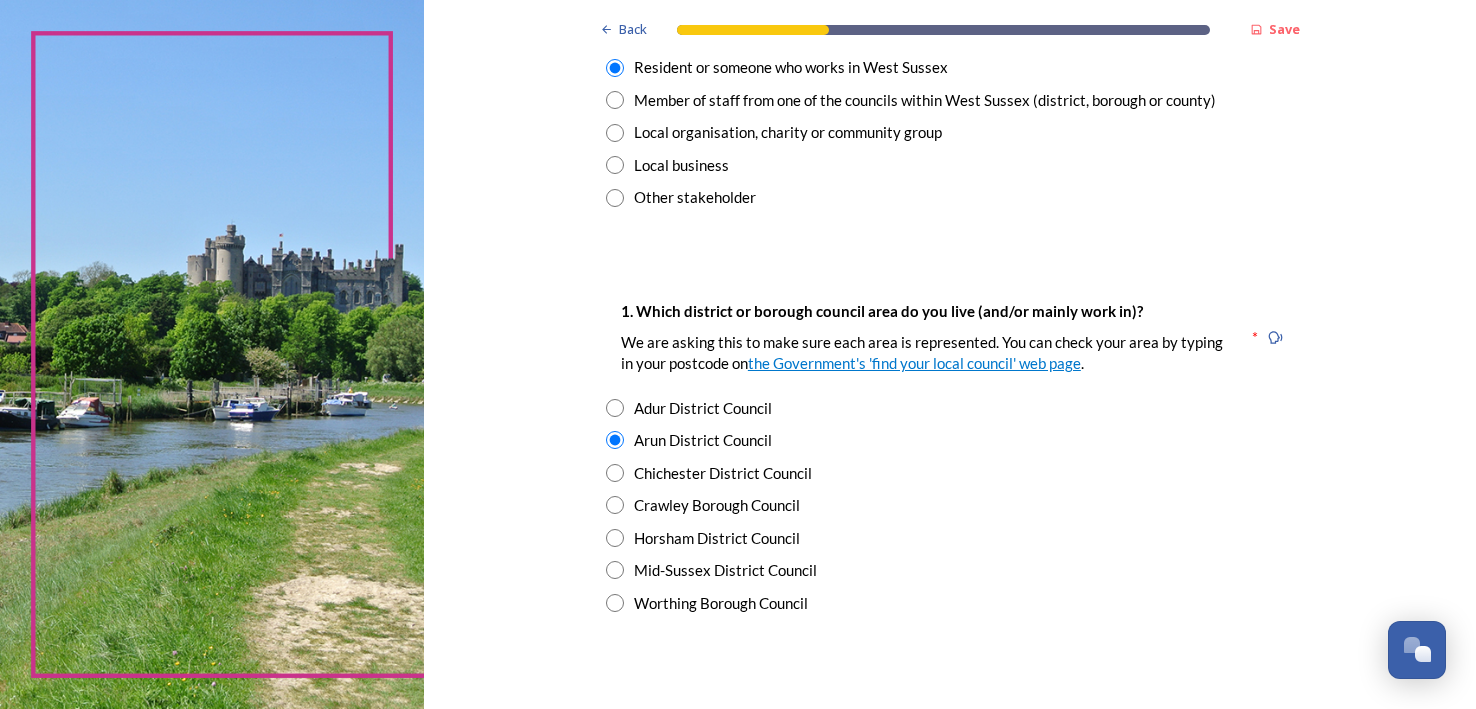 scroll, scrollTop: 319, scrollLeft: 0, axis: vertical 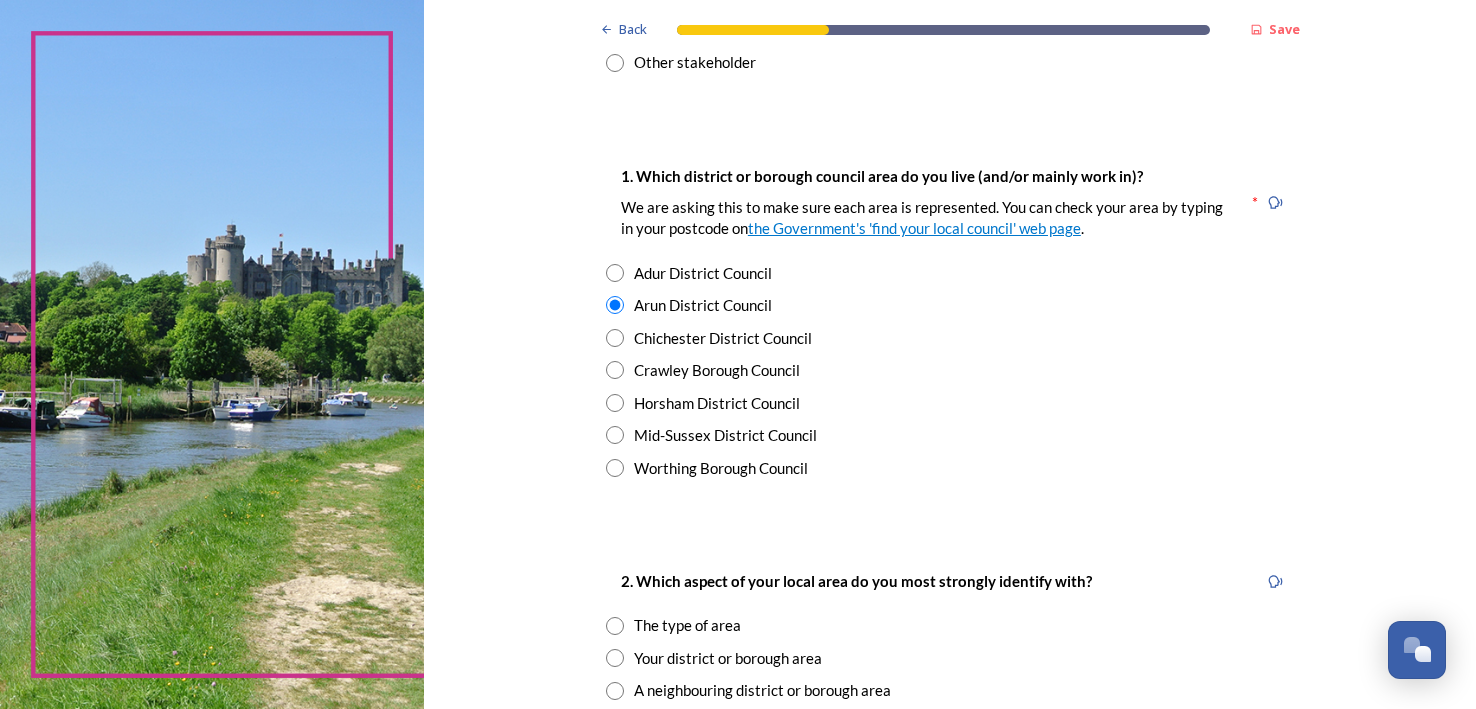 click at bounding box center [615, 273] 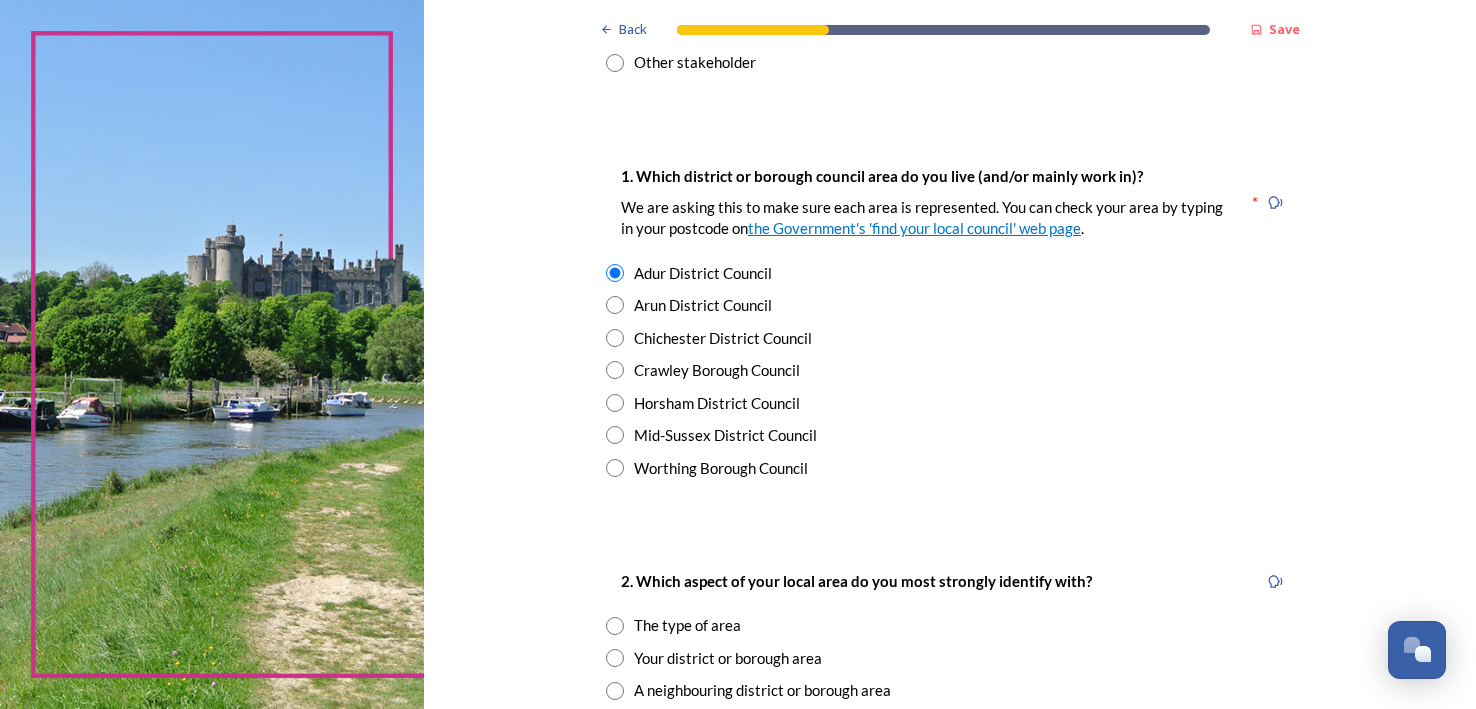 click at bounding box center [615, 305] 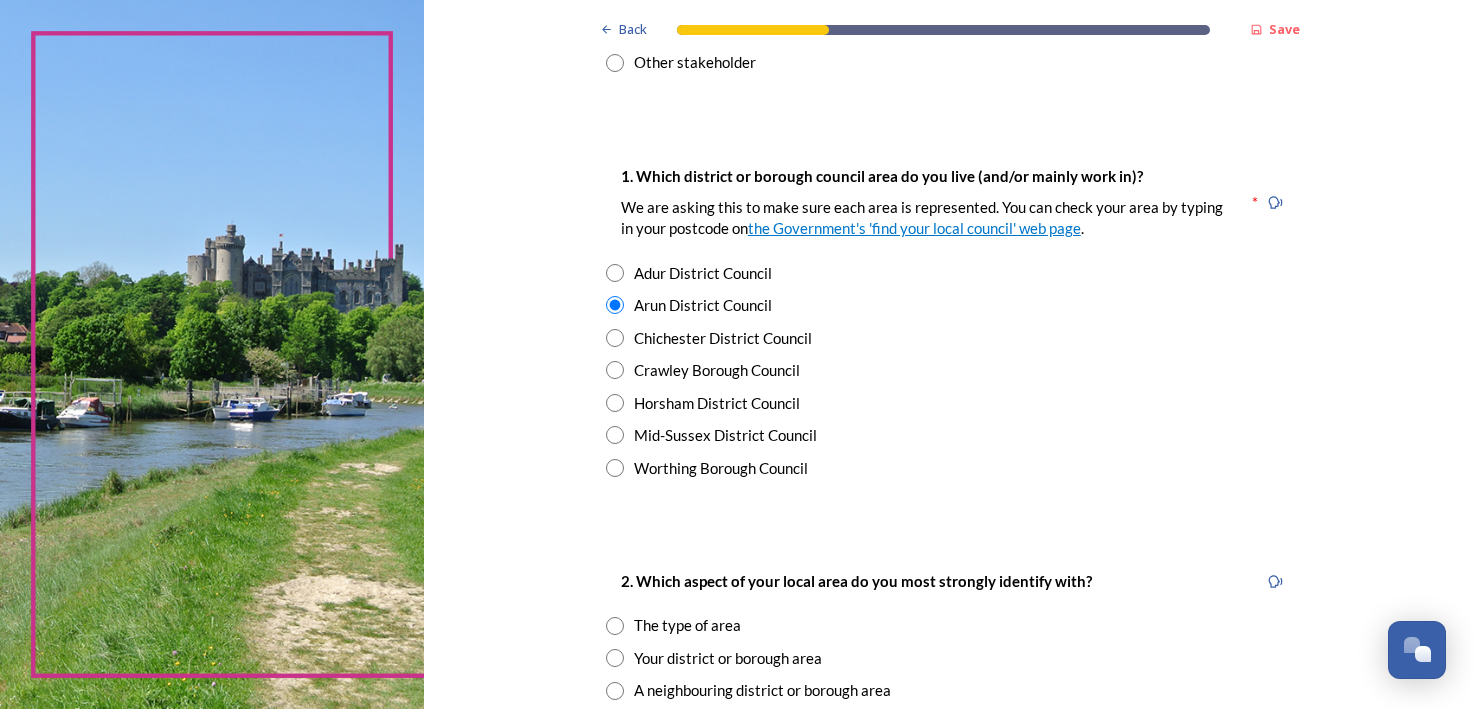 click at bounding box center (615, 338) 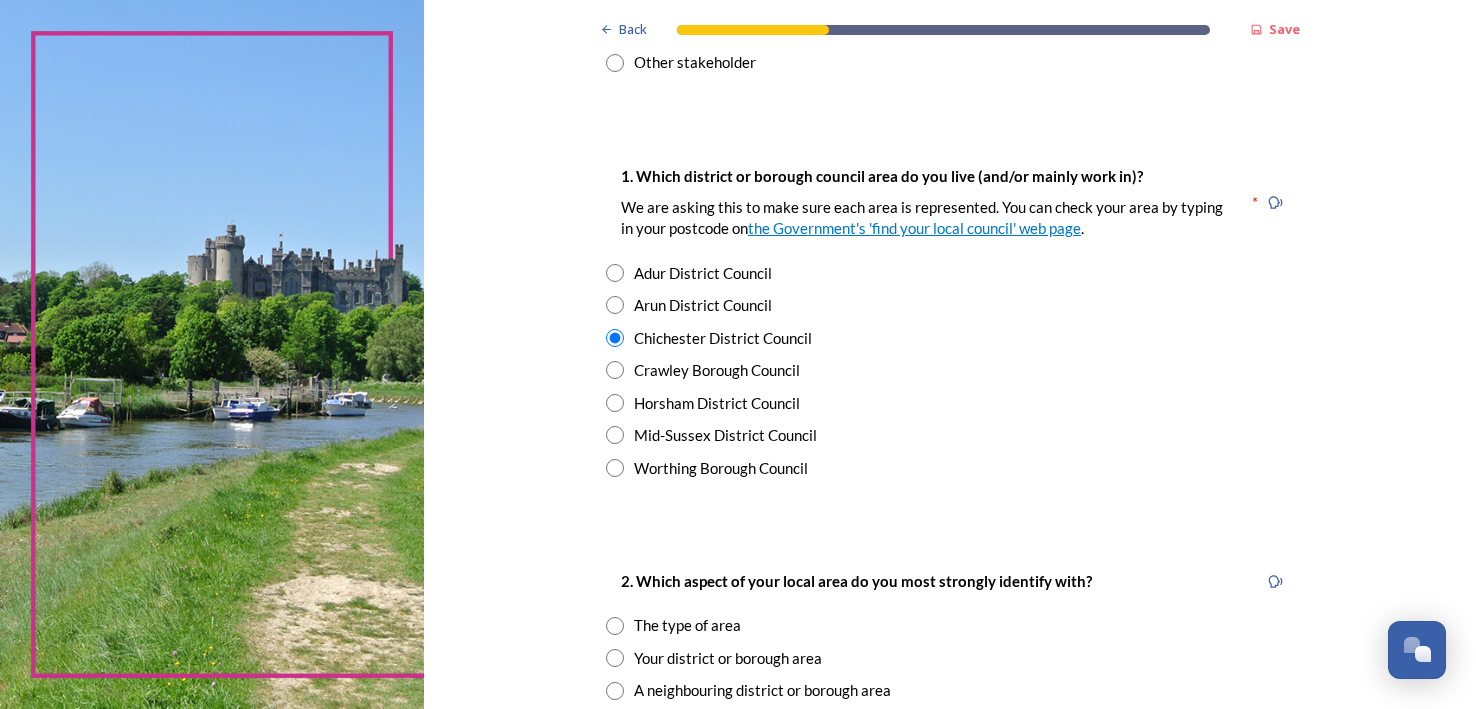 click at bounding box center [615, 370] 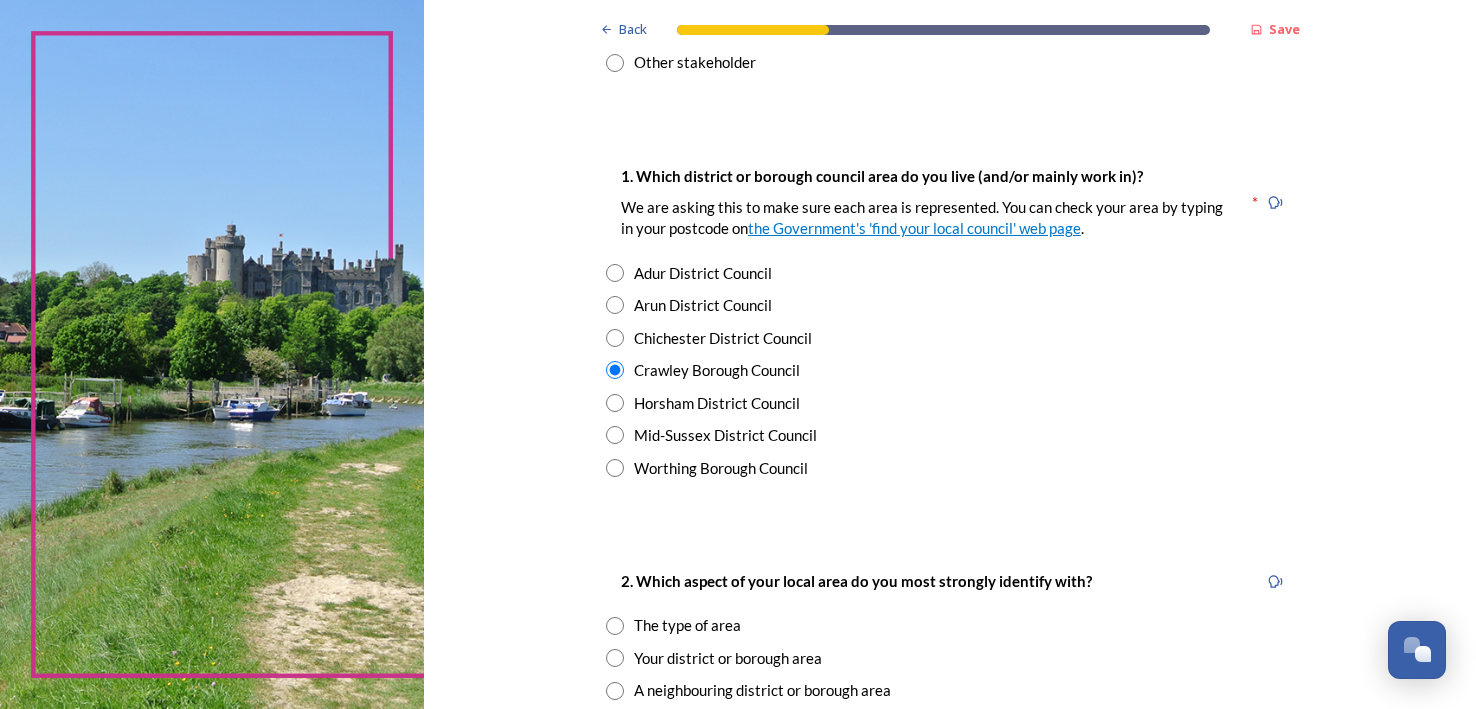click at bounding box center [615, 273] 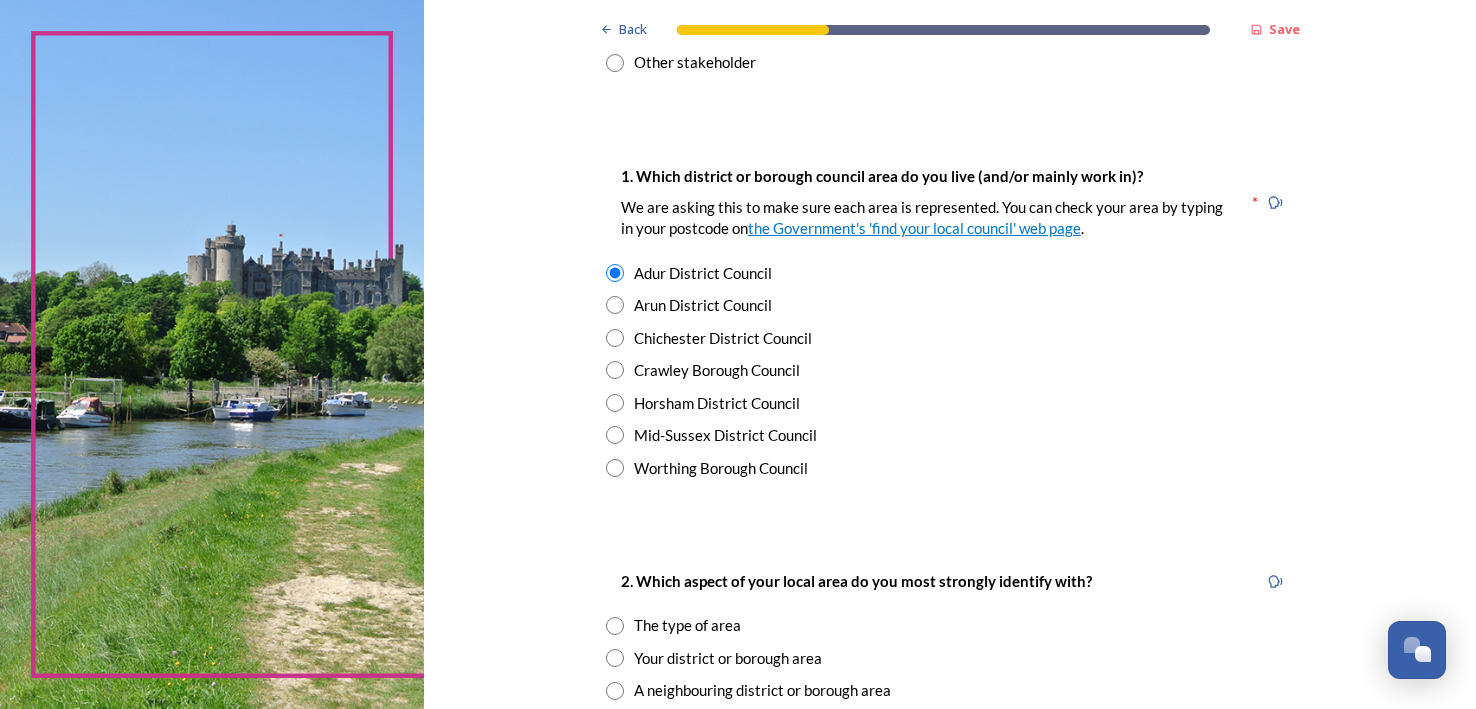 click on "Crawley Borough Council" at bounding box center [950, 370] 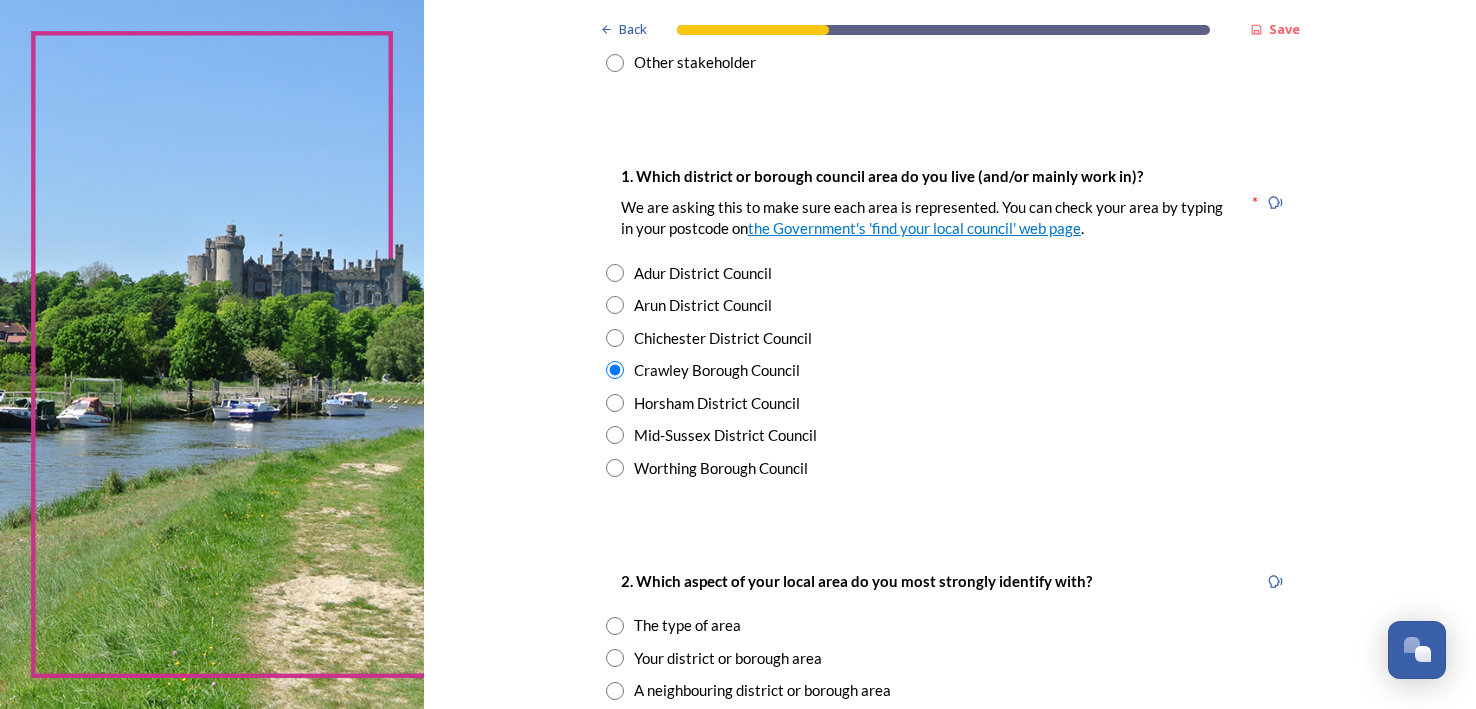 click at bounding box center (615, 273) 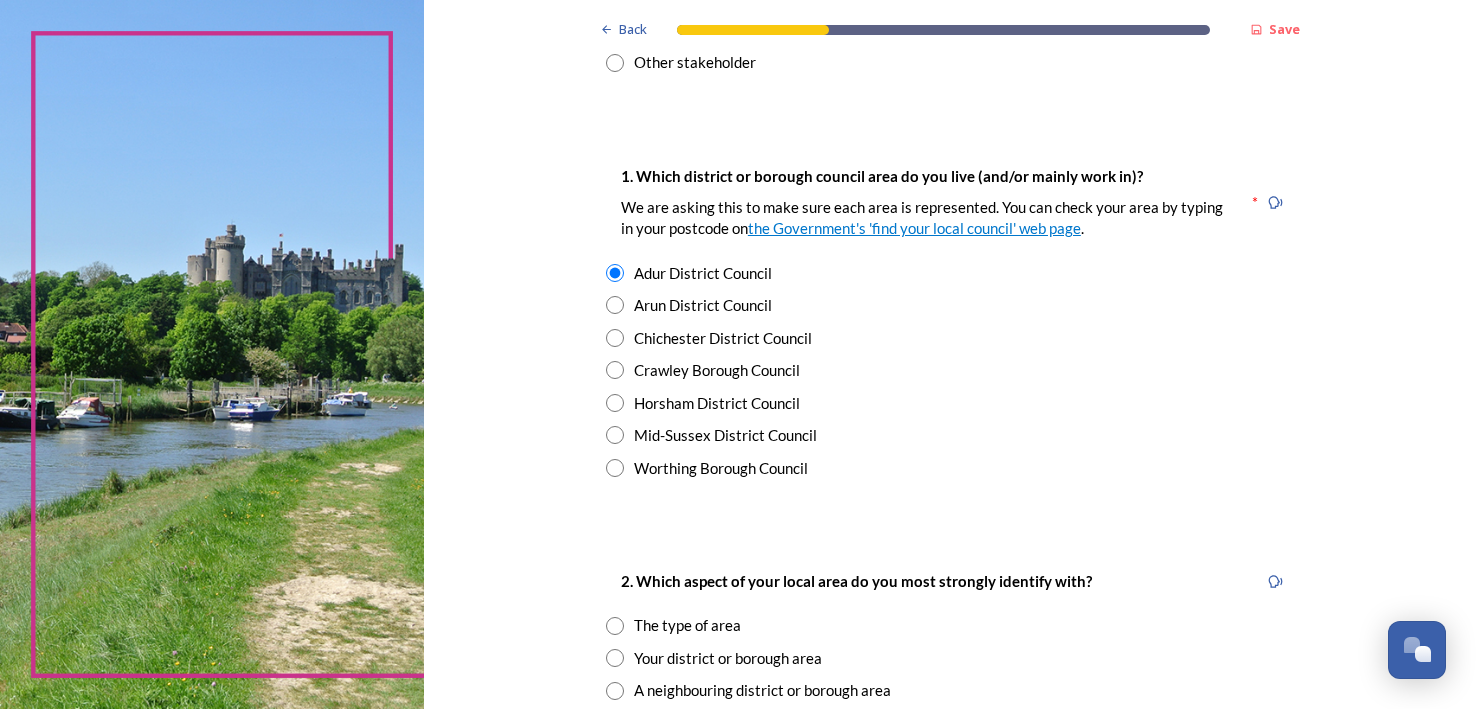 click at bounding box center [615, 305] 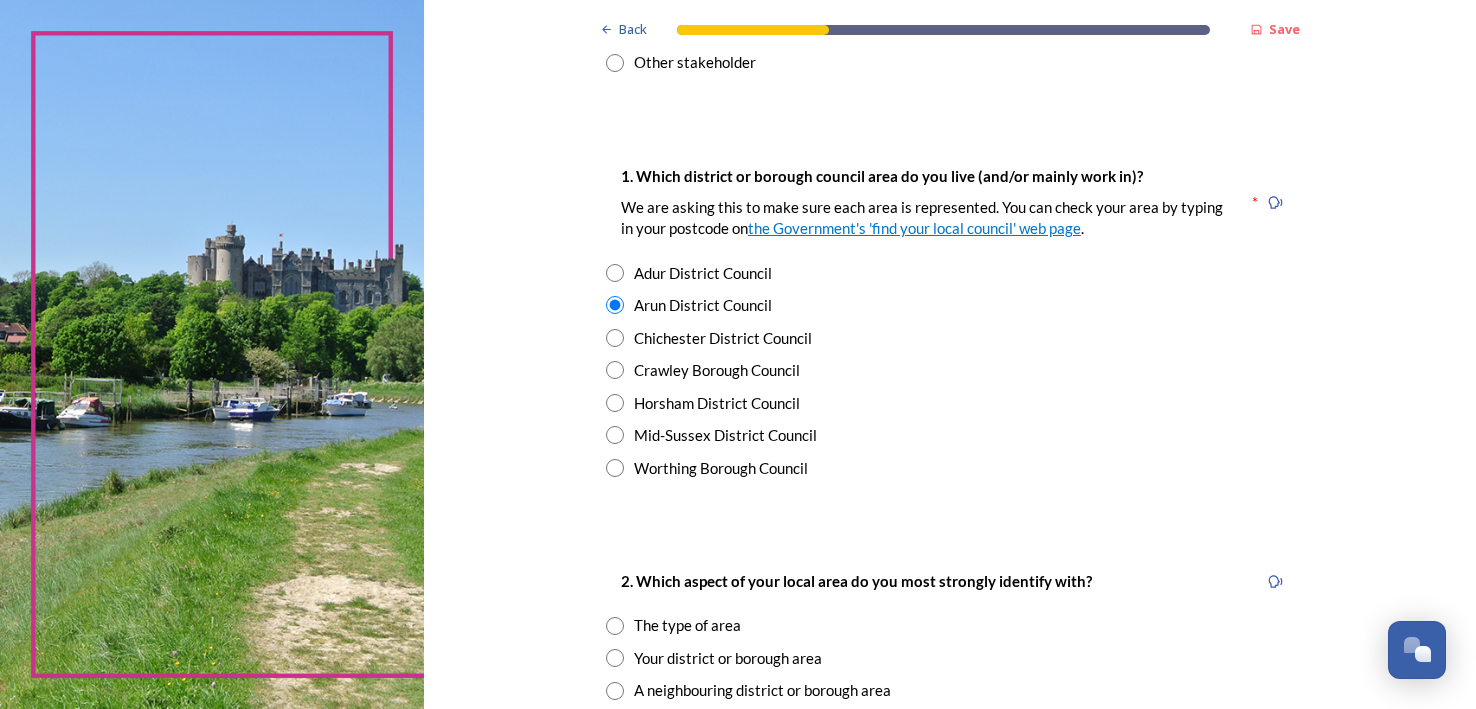 click at bounding box center [615, 338] 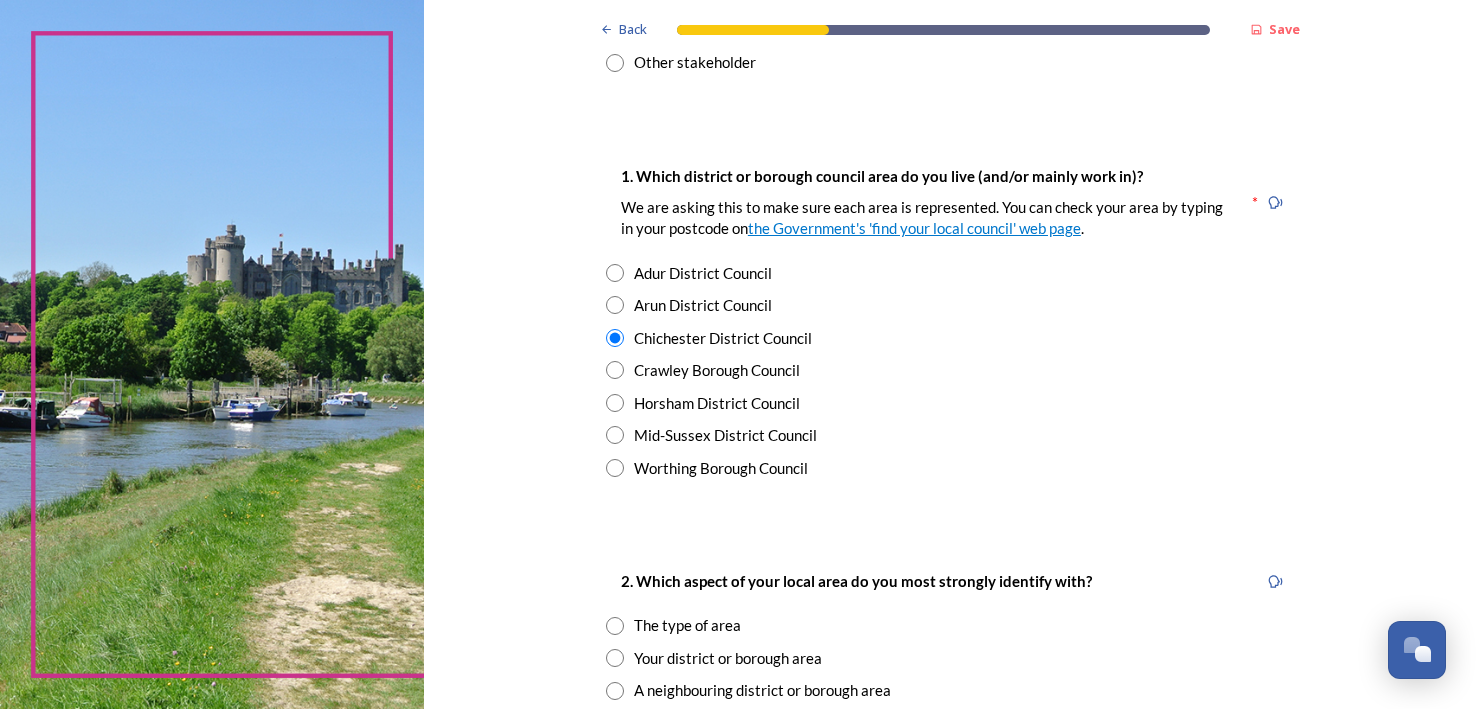 click at bounding box center [615, 370] 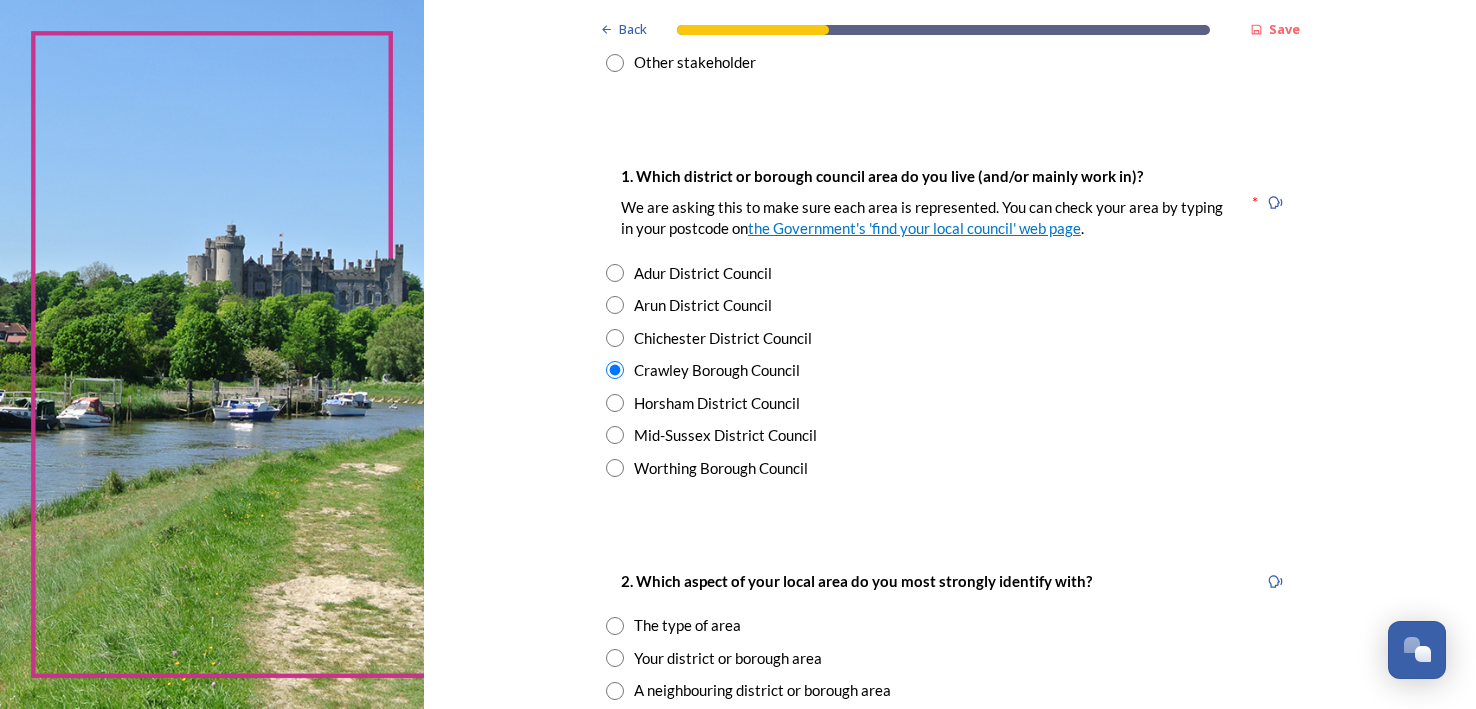 click at bounding box center [615, 403] 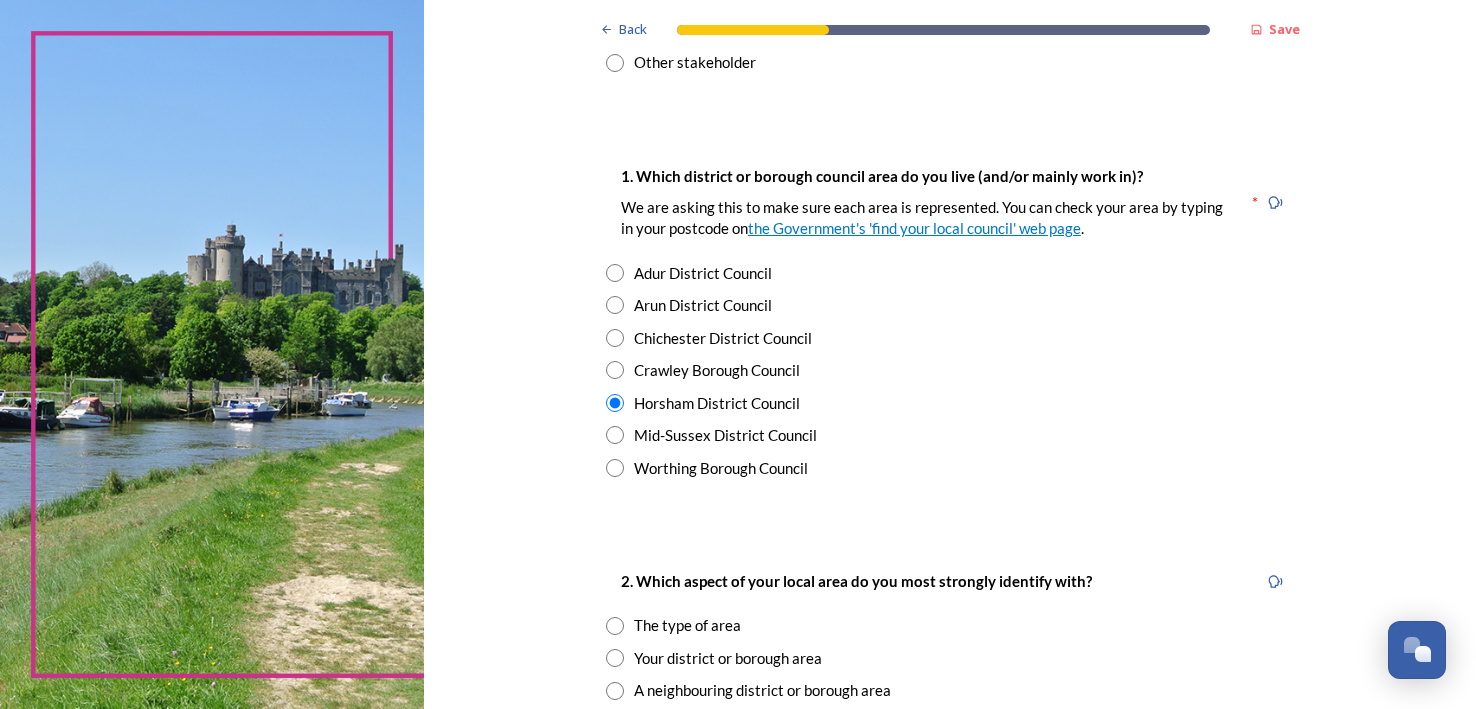 click at bounding box center [615, 435] 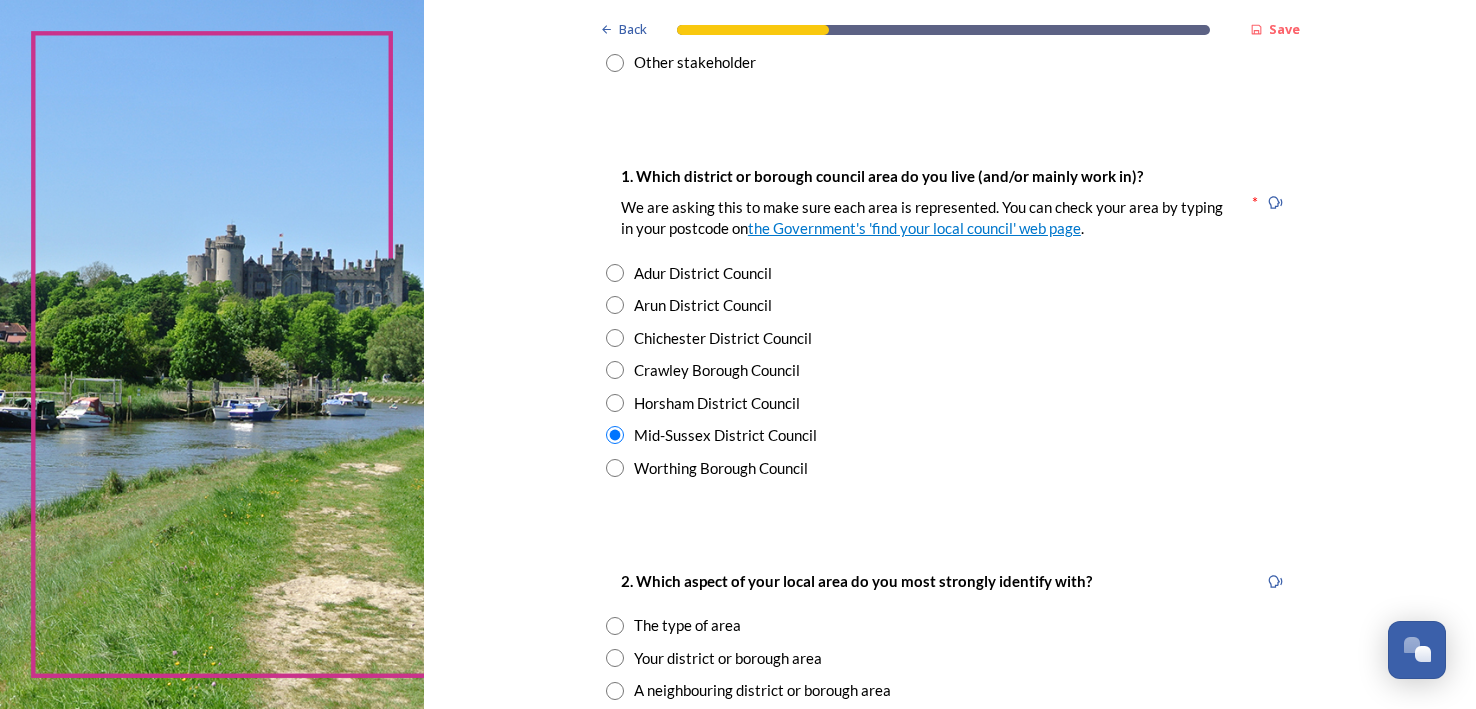 click at bounding box center [615, 468] 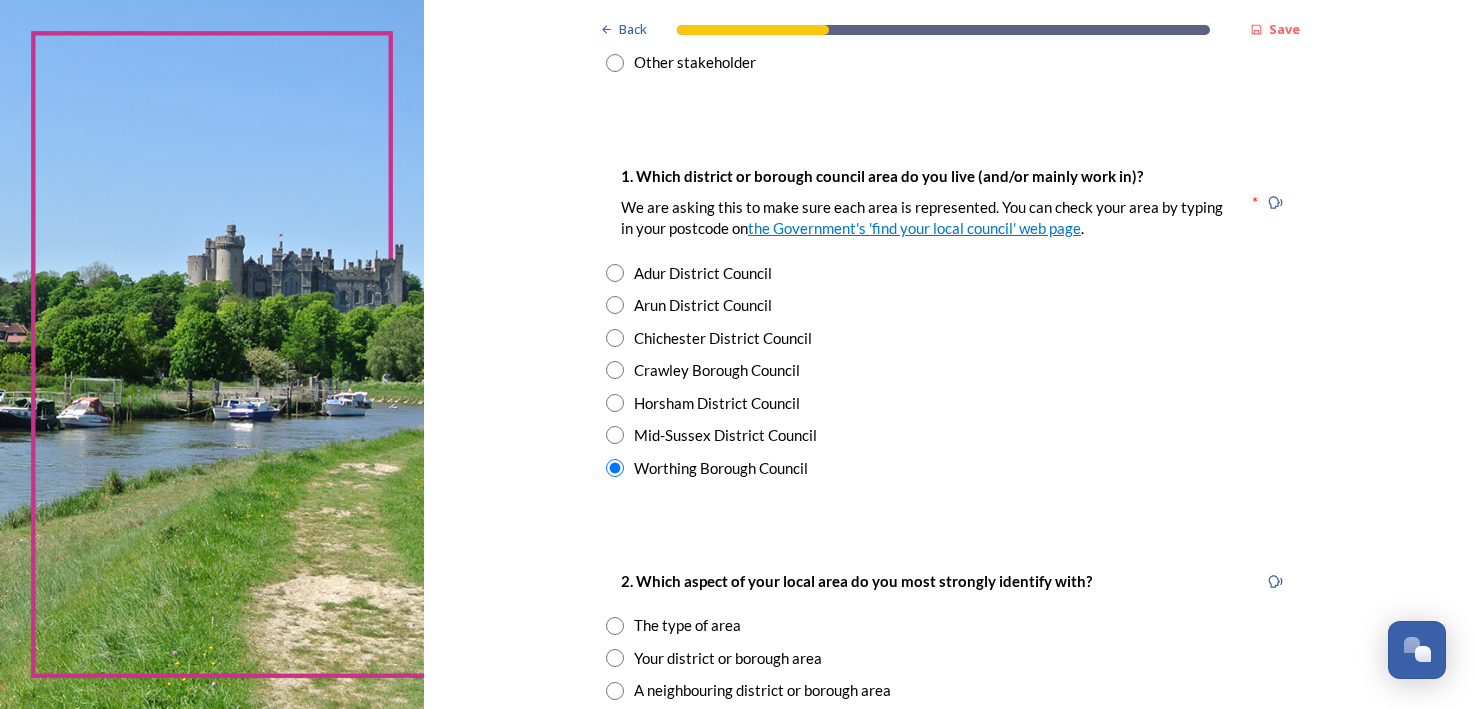 click at bounding box center [615, 273] 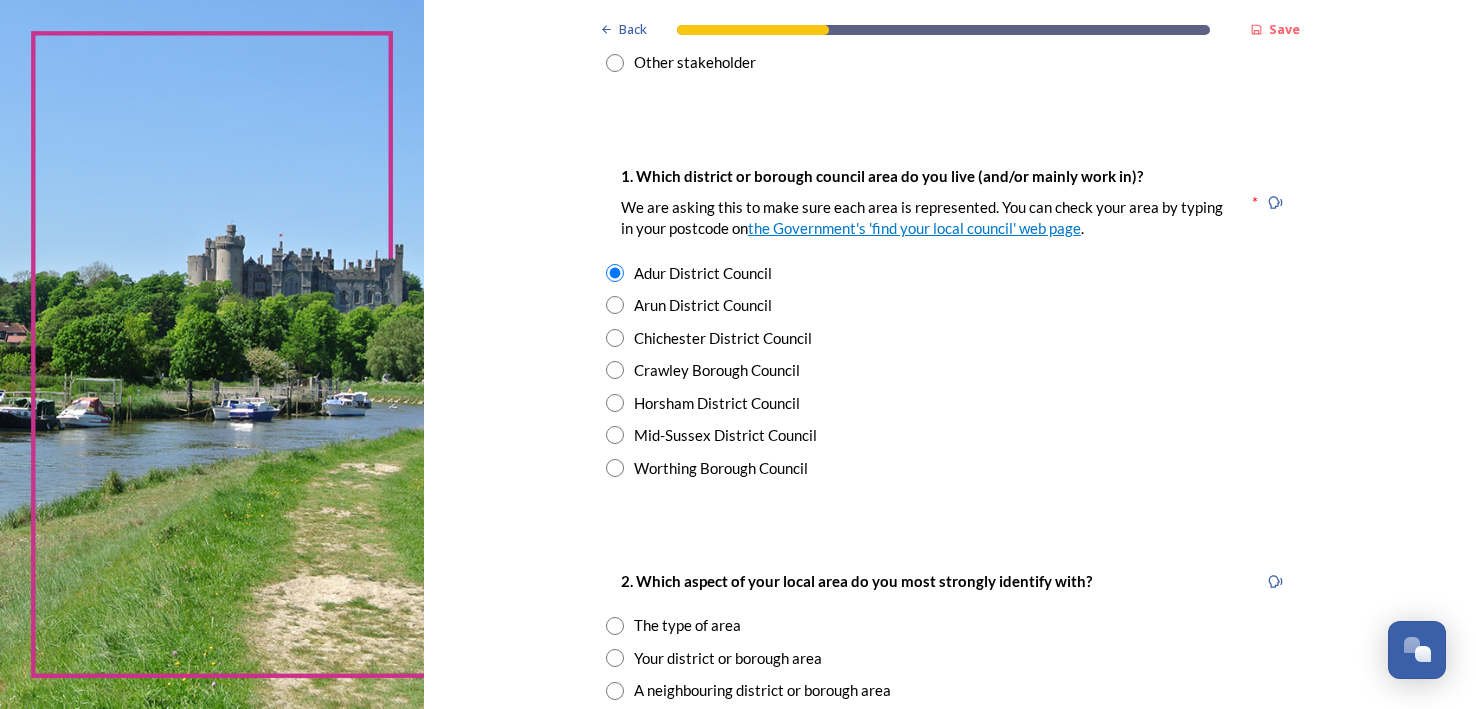 click at bounding box center [615, 305] 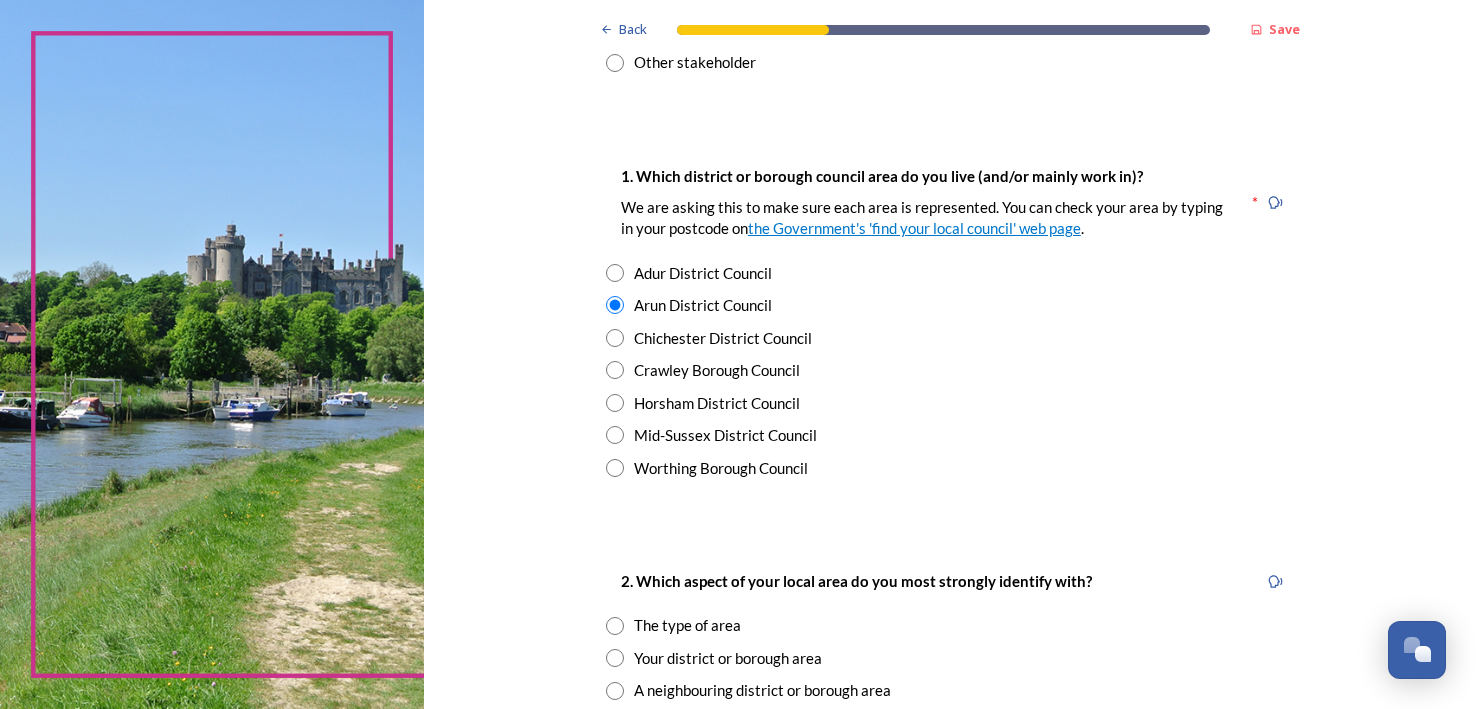 click at bounding box center (615, 338) 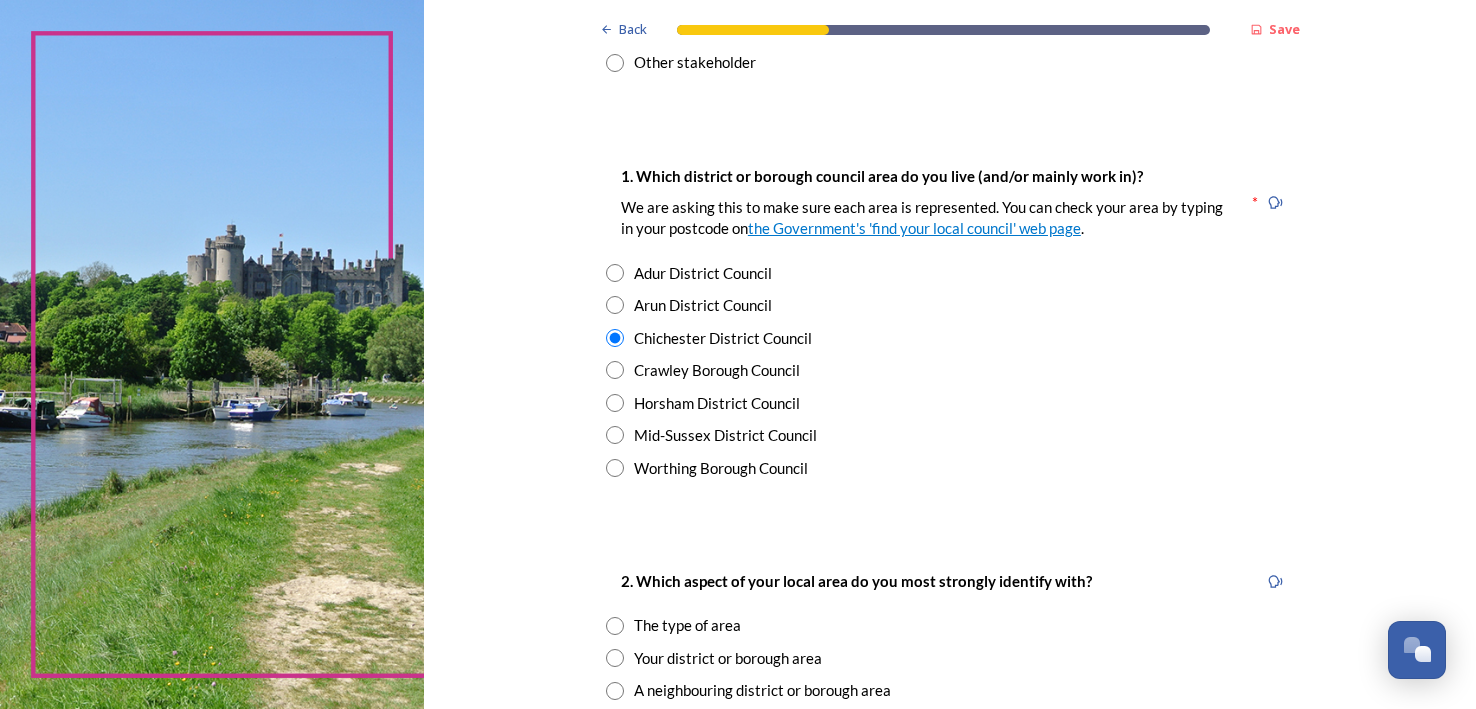click at bounding box center [615, 370] 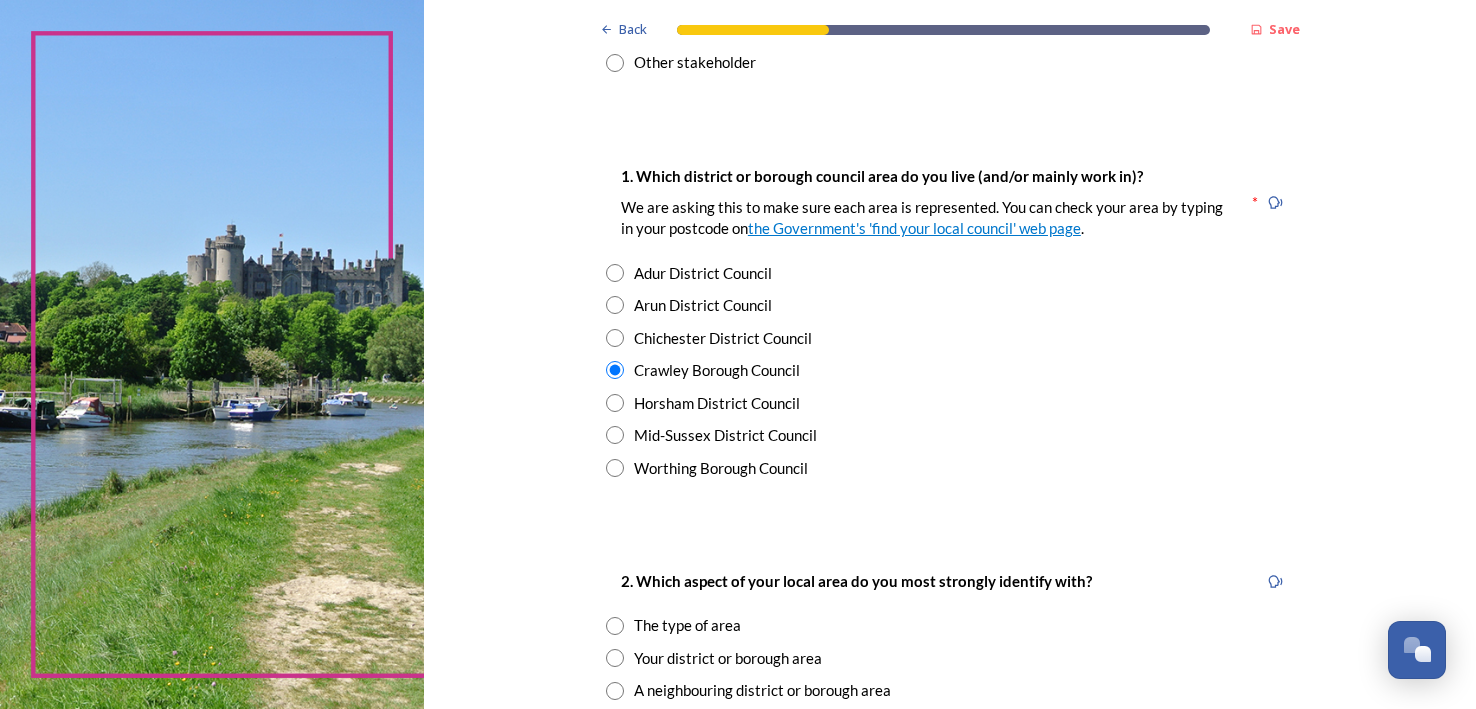 click at bounding box center (615, 403) 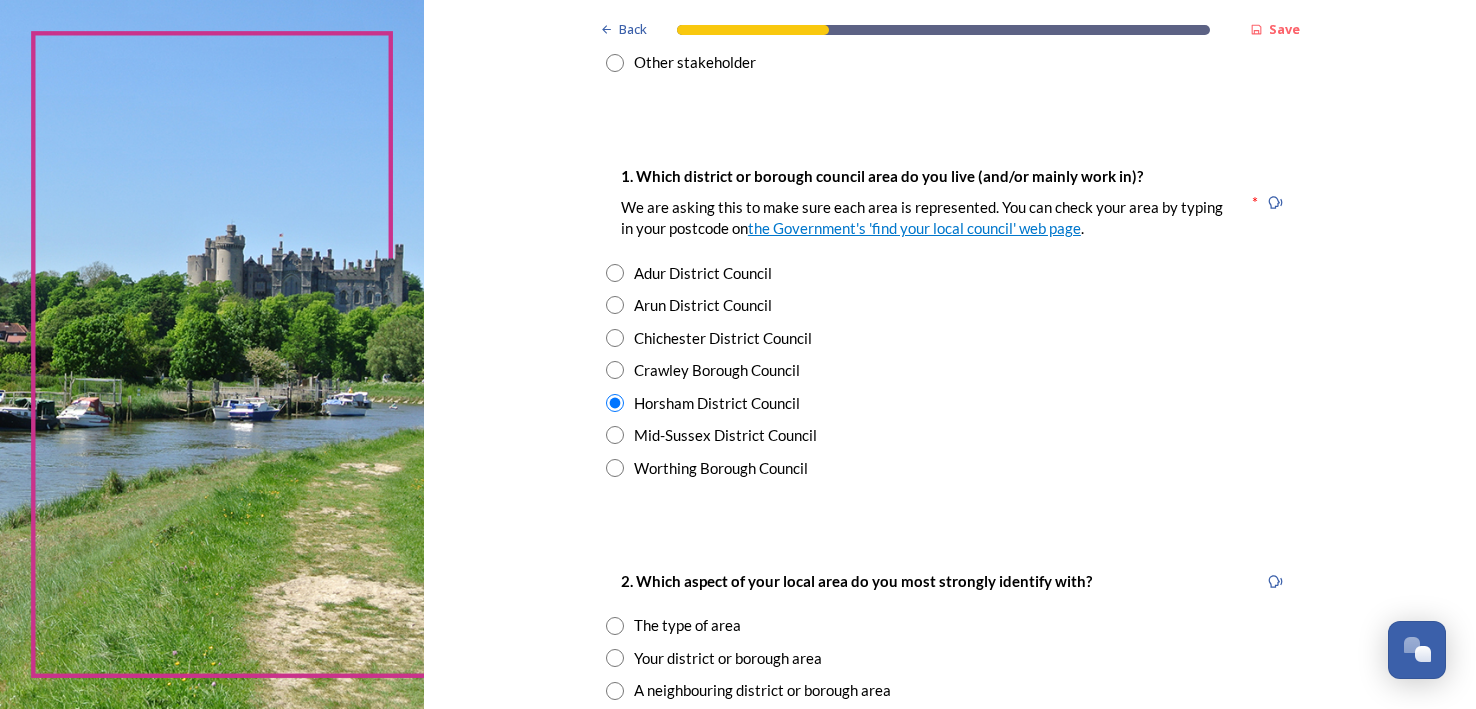 click at bounding box center [615, 435] 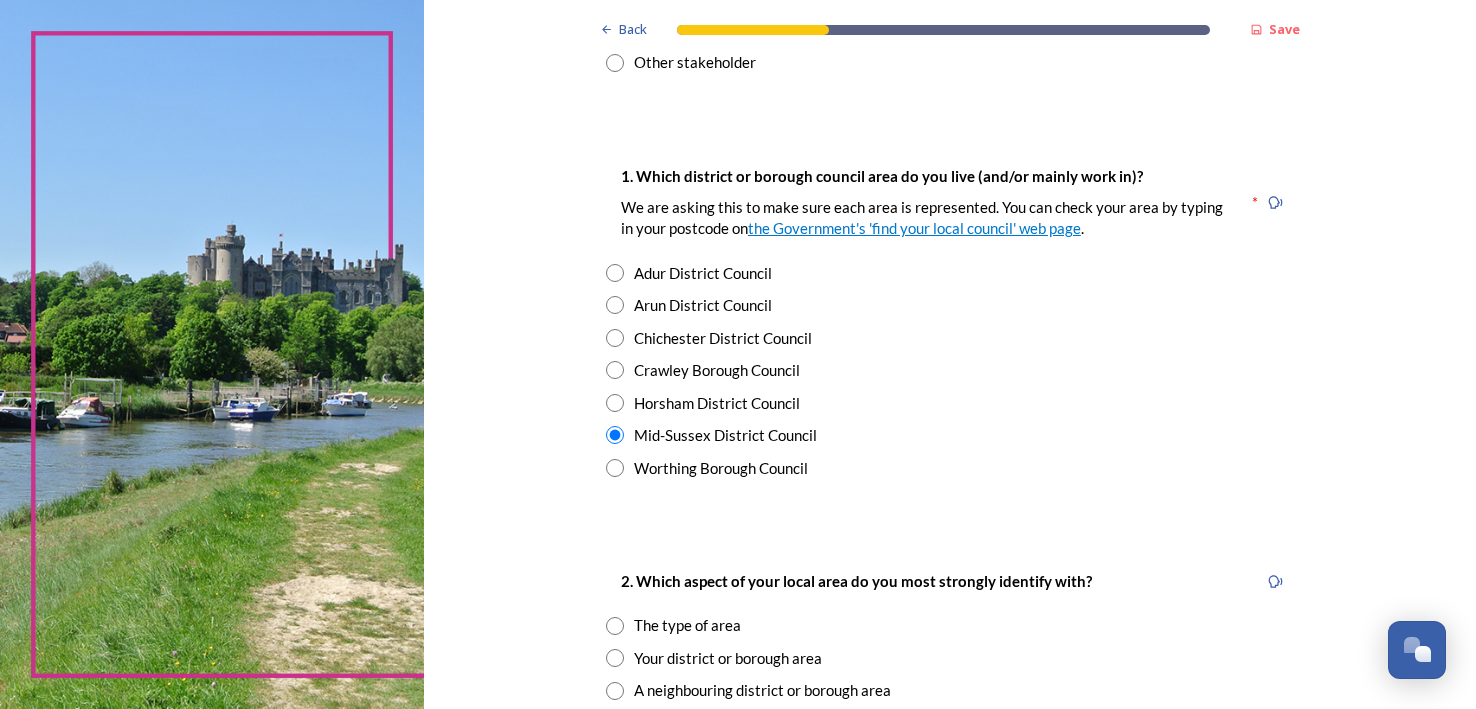 click at bounding box center (615, 468) 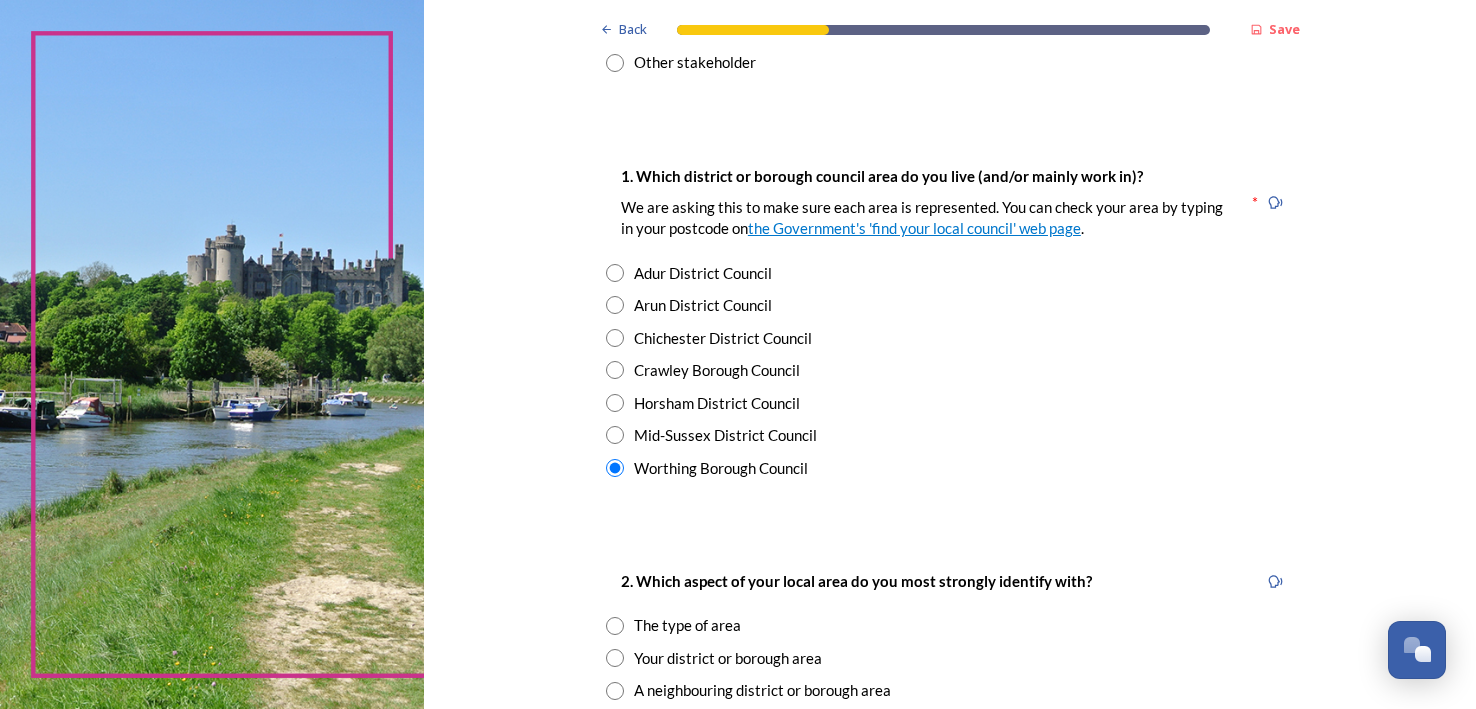 click at bounding box center (615, 273) 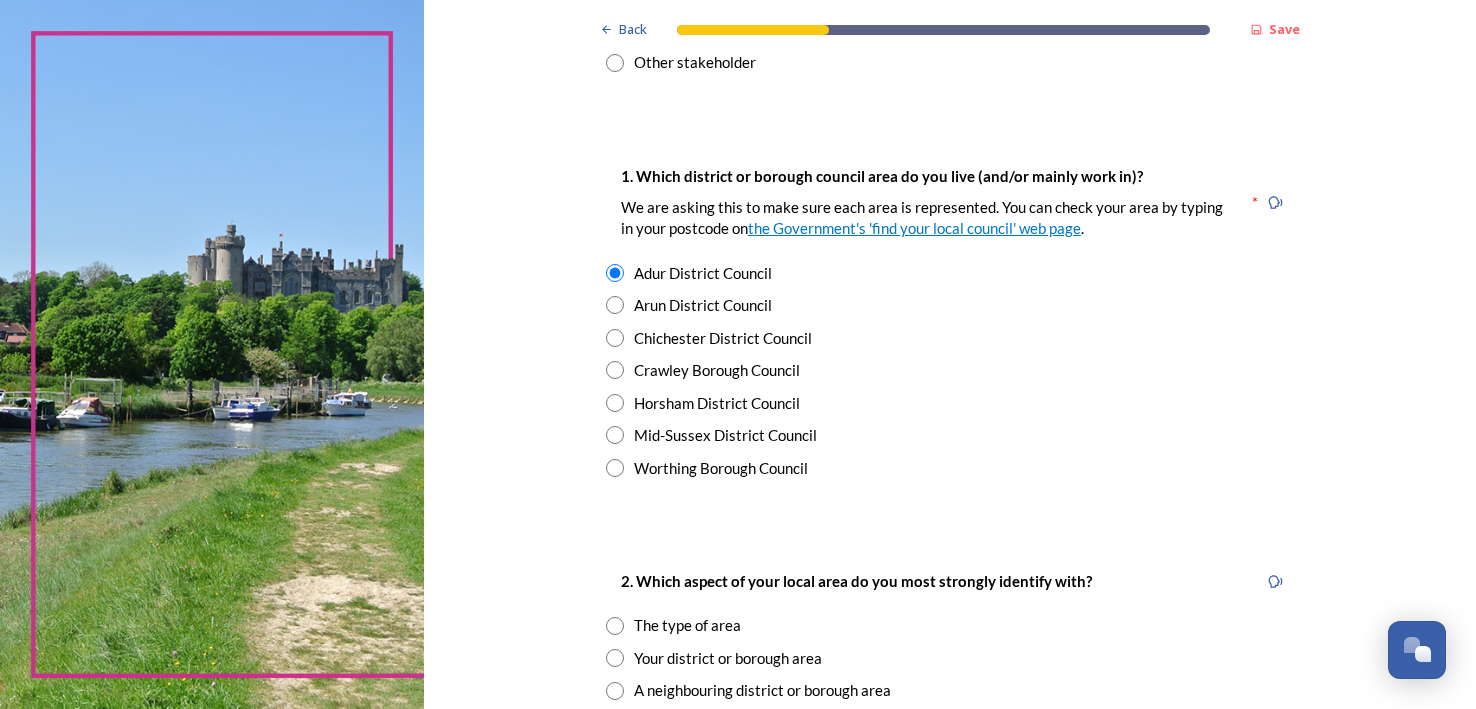 click at bounding box center [615, 305] 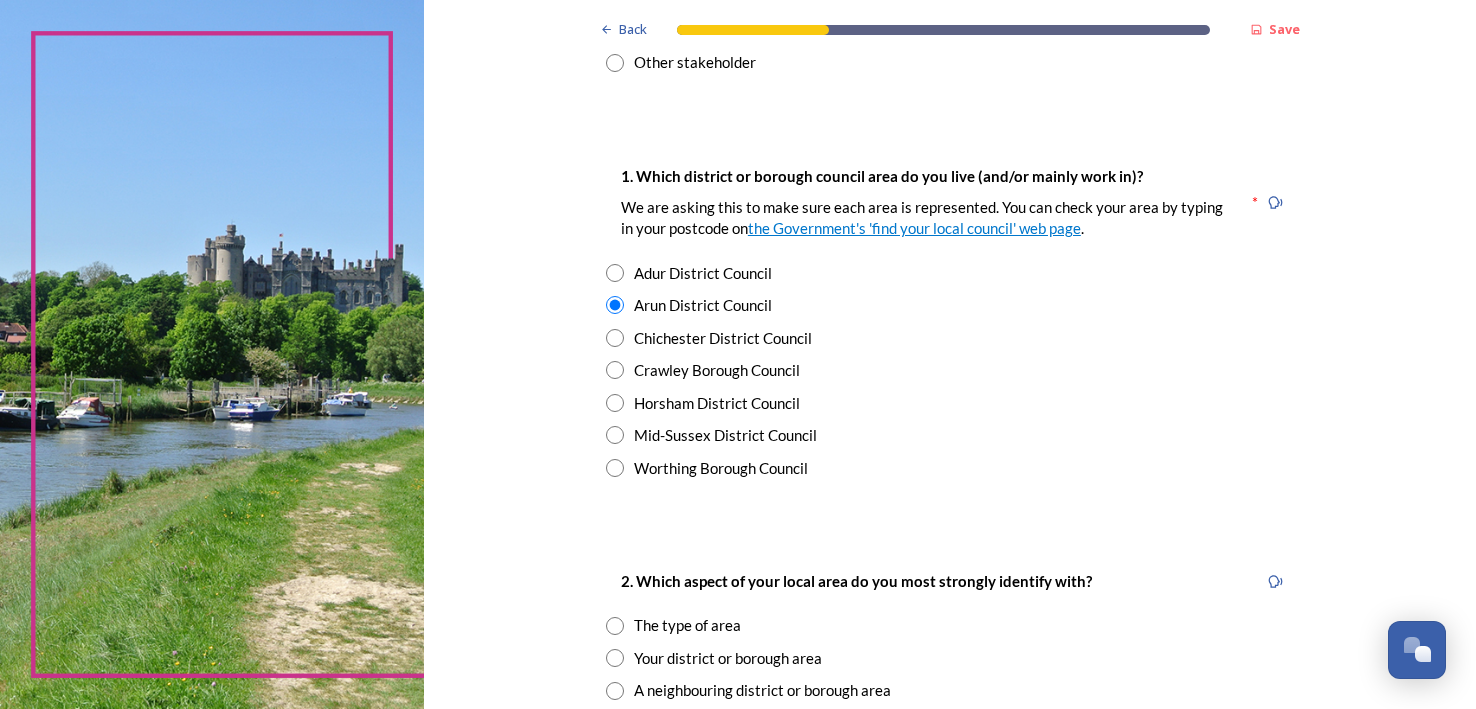 click at bounding box center [615, 338] 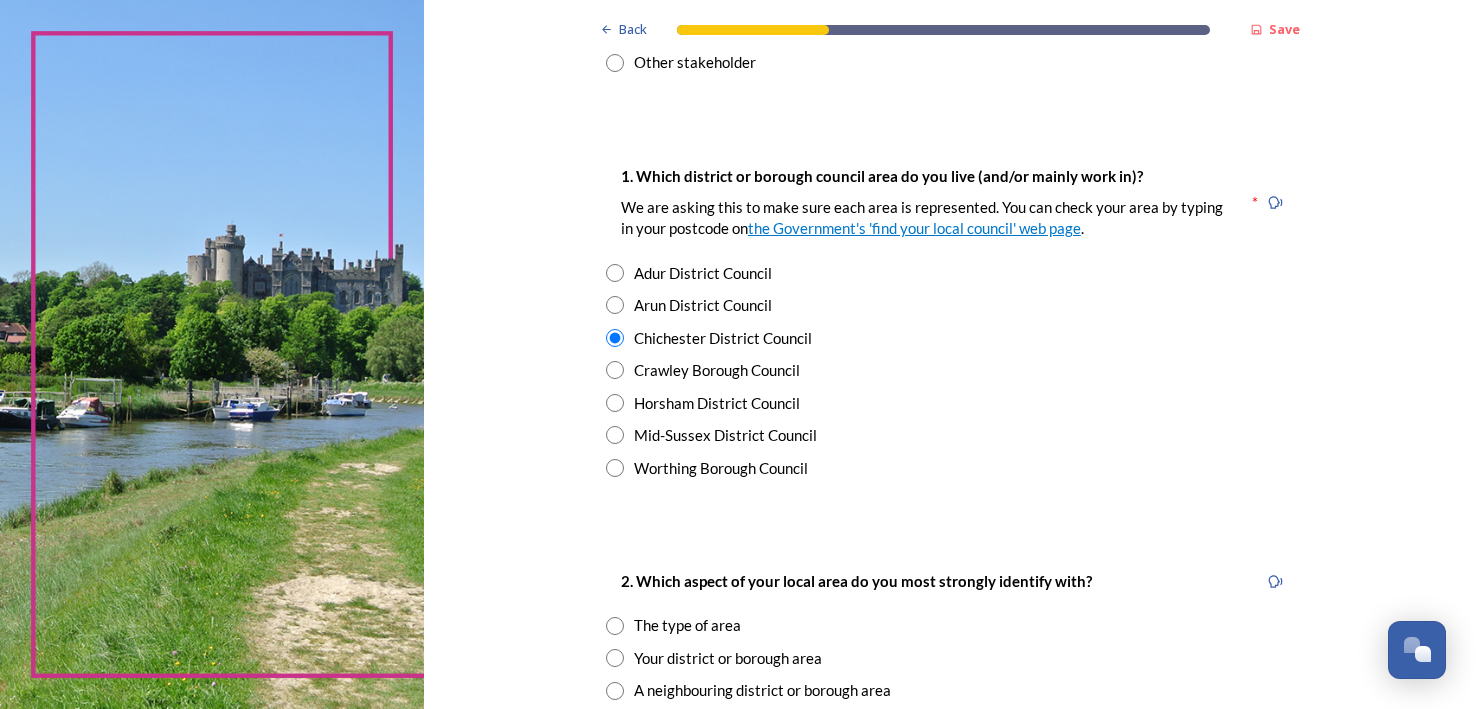 click at bounding box center [615, 273] 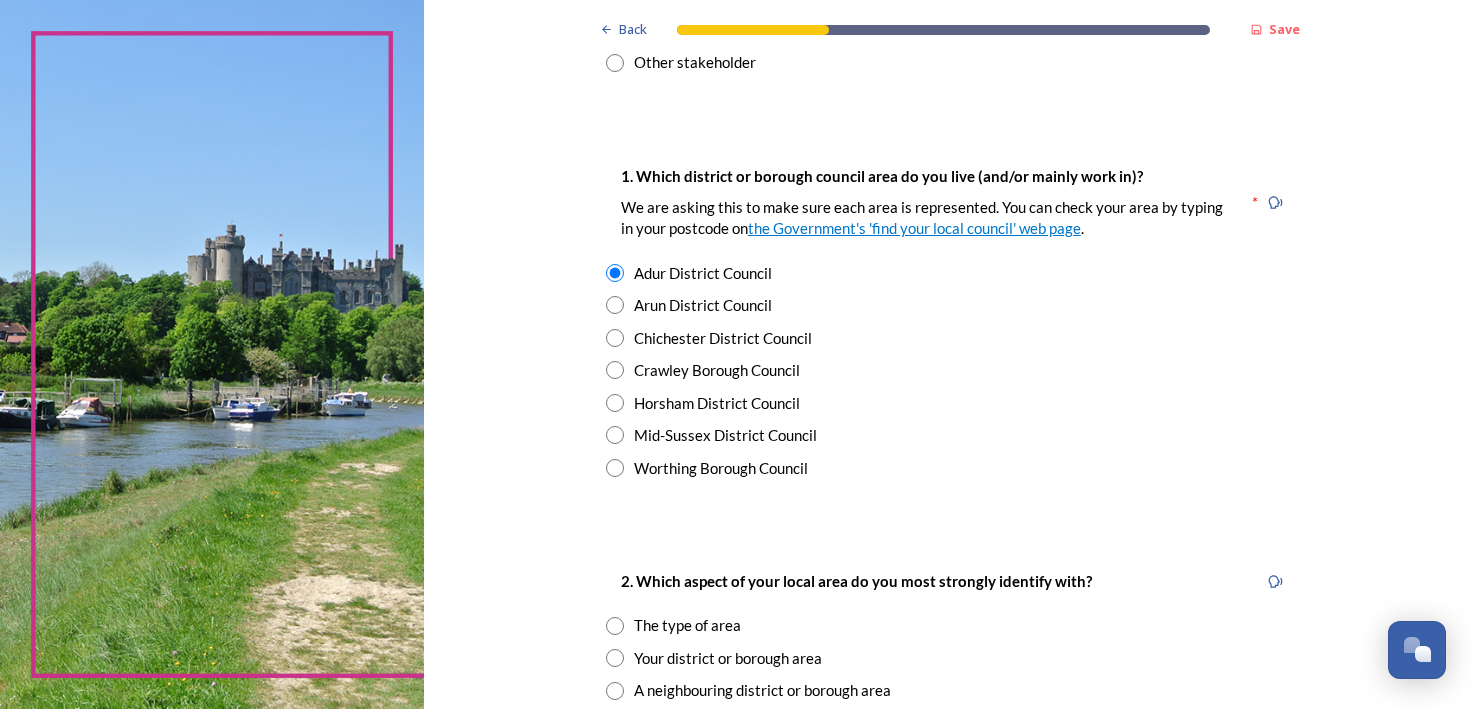 click on "Back Save You and your local area Are you responding as a.... * Resident or someone who works in West Sussex Member of staff from one of the councils within West Sussex (district, borough or county) Local organisation, charity or community group Local business Other stakeholder 1. Which district or borough council area do you live (and/or mainly work in)? We are asking this to make sure each area is represented. You can check your area by typing in your postcode on  the Government's 'find your local council' web page . * Adur District Council Arun District Council Chichester District Council Crawley Borough Council Horsham District Council Mid-Sussex District Council Worthing Borough Council 2. Which aspect of your local area do you most strongly identify with? The type of area Your district or borough area A neighbouring district or borough area The county as a whole 3. Where do you go for most of your leisure or recreation time? Your nearest village, town or city A village, town or city further away [NUMBER]" at bounding box center [950, 858] 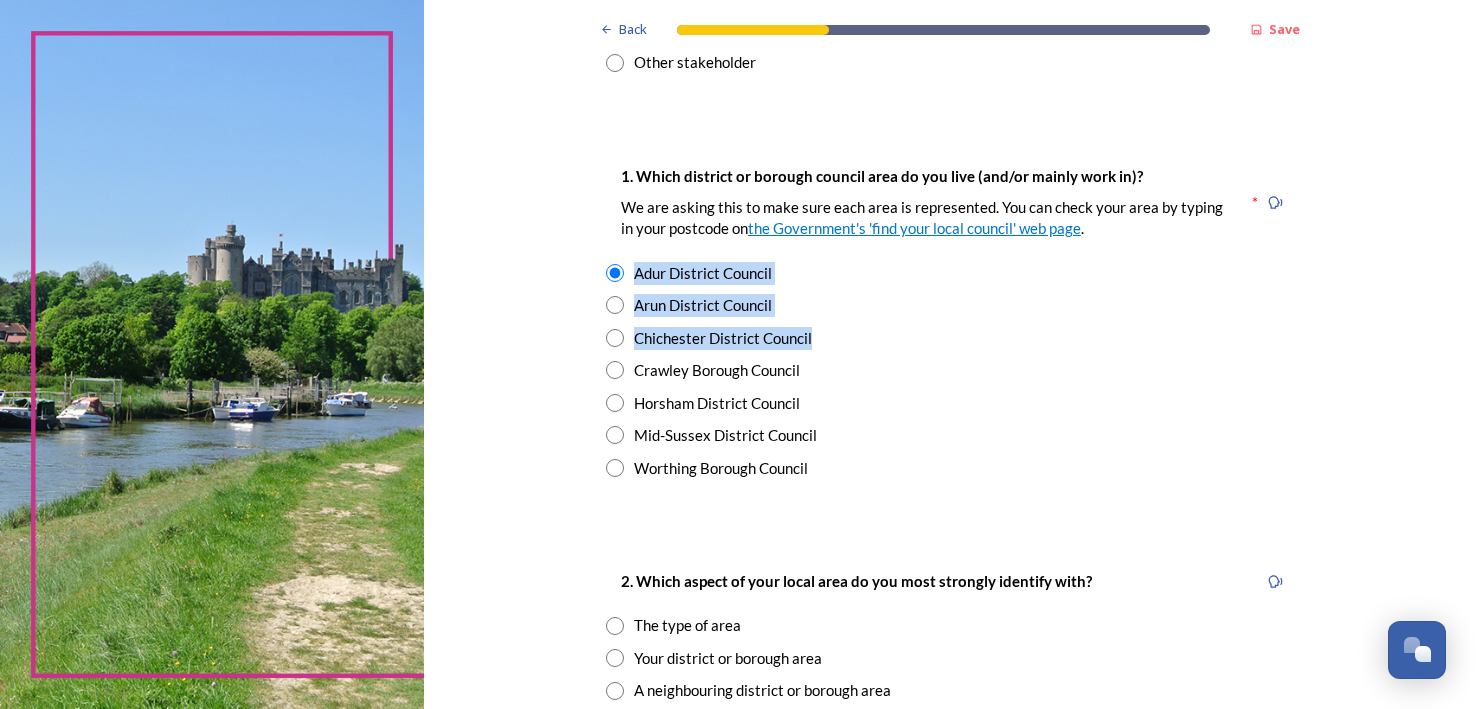 drag, startPoint x: 1475, startPoint y: 128, endPoint x: 1470, endPoint y: 339, distance: 211.05923 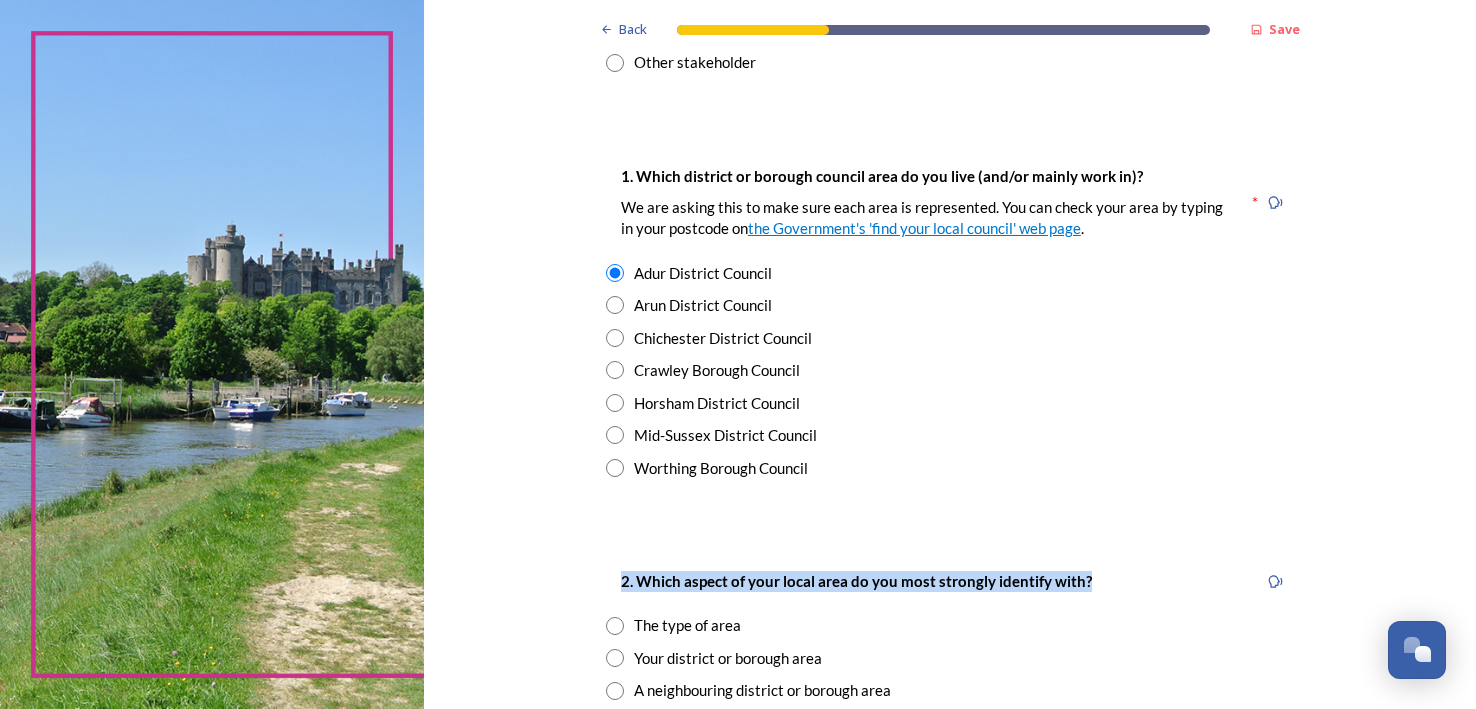drag, startPoint x: 1475, startPoint y: 516, endPoint x: 1475, endPoint y: 556, distance: 40 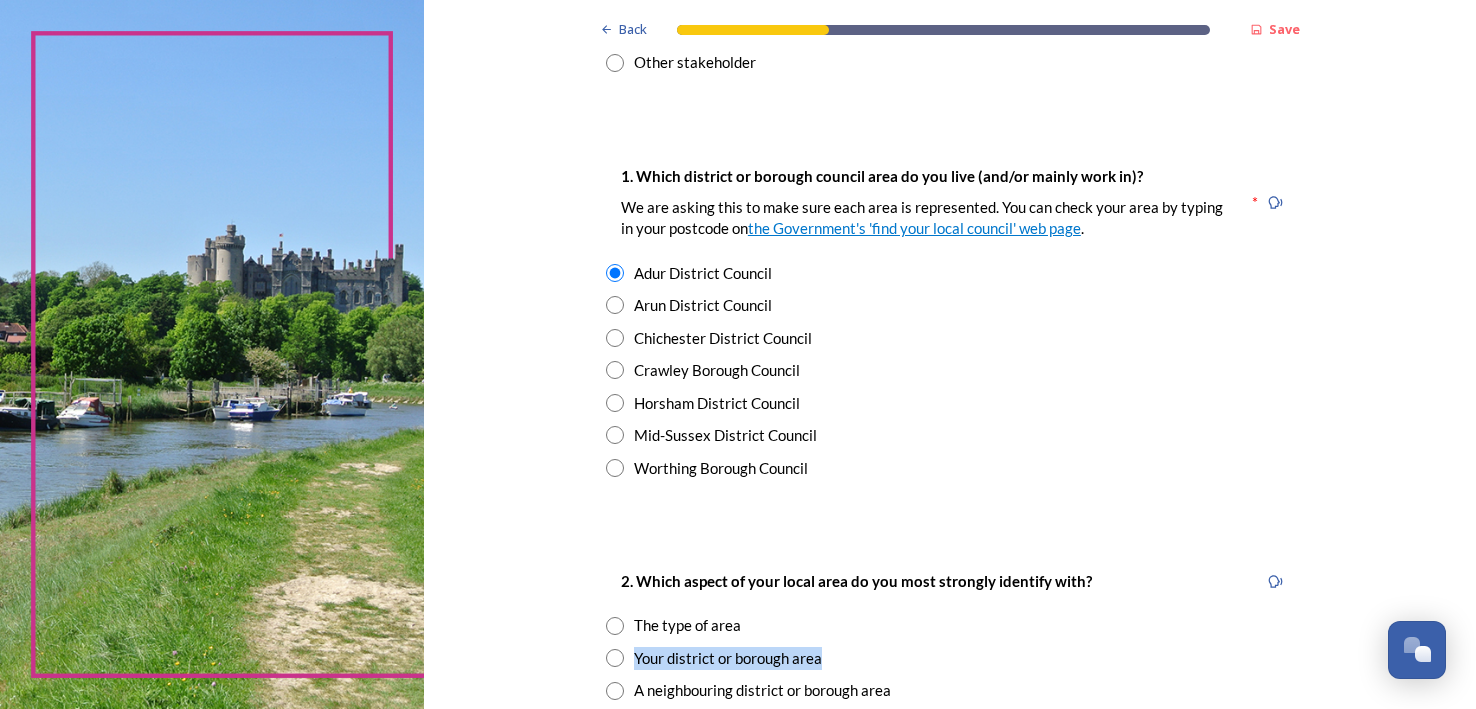 drag, startPoint x: 1475, startPoint y: 614, endPoint x: 1475, endPoint y: 638, distance: 24 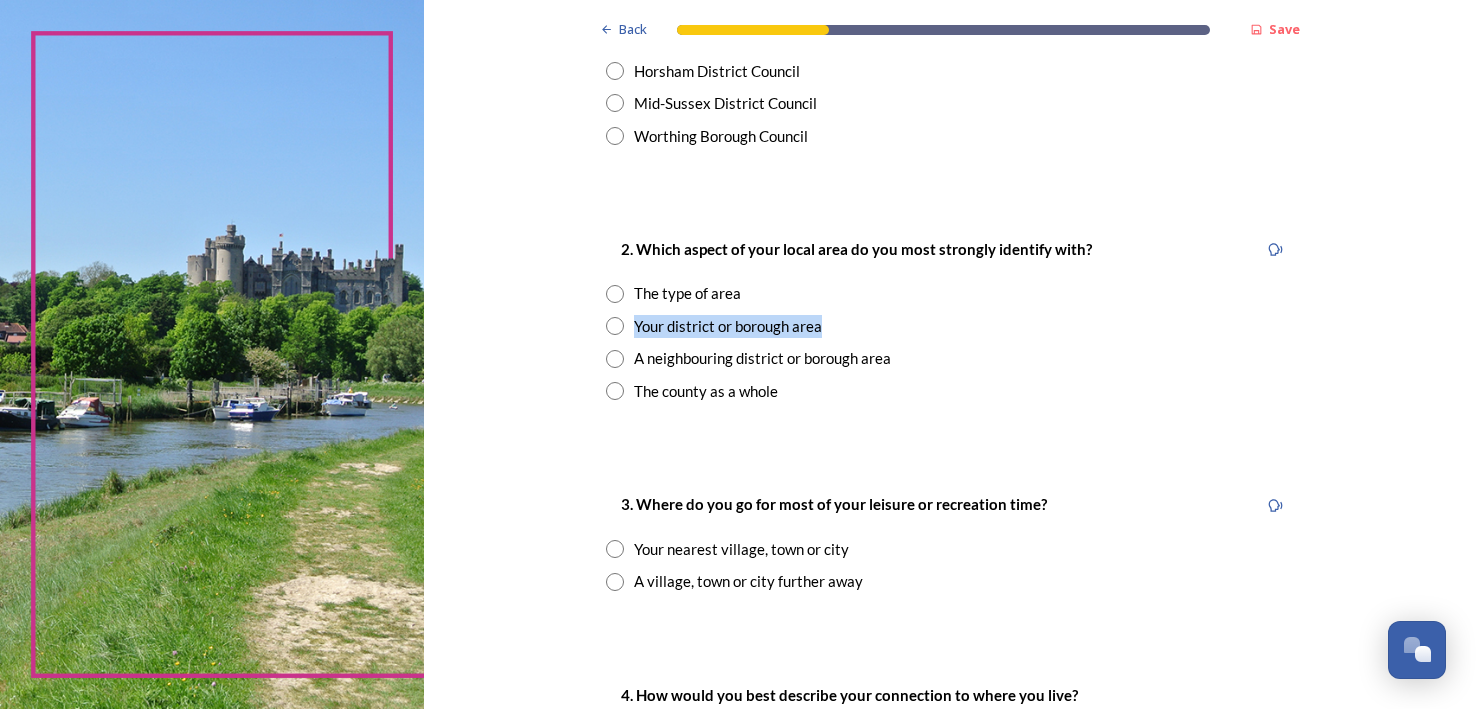scroll, scrollTop: 679, scrollLeft: 0, axis: vertical 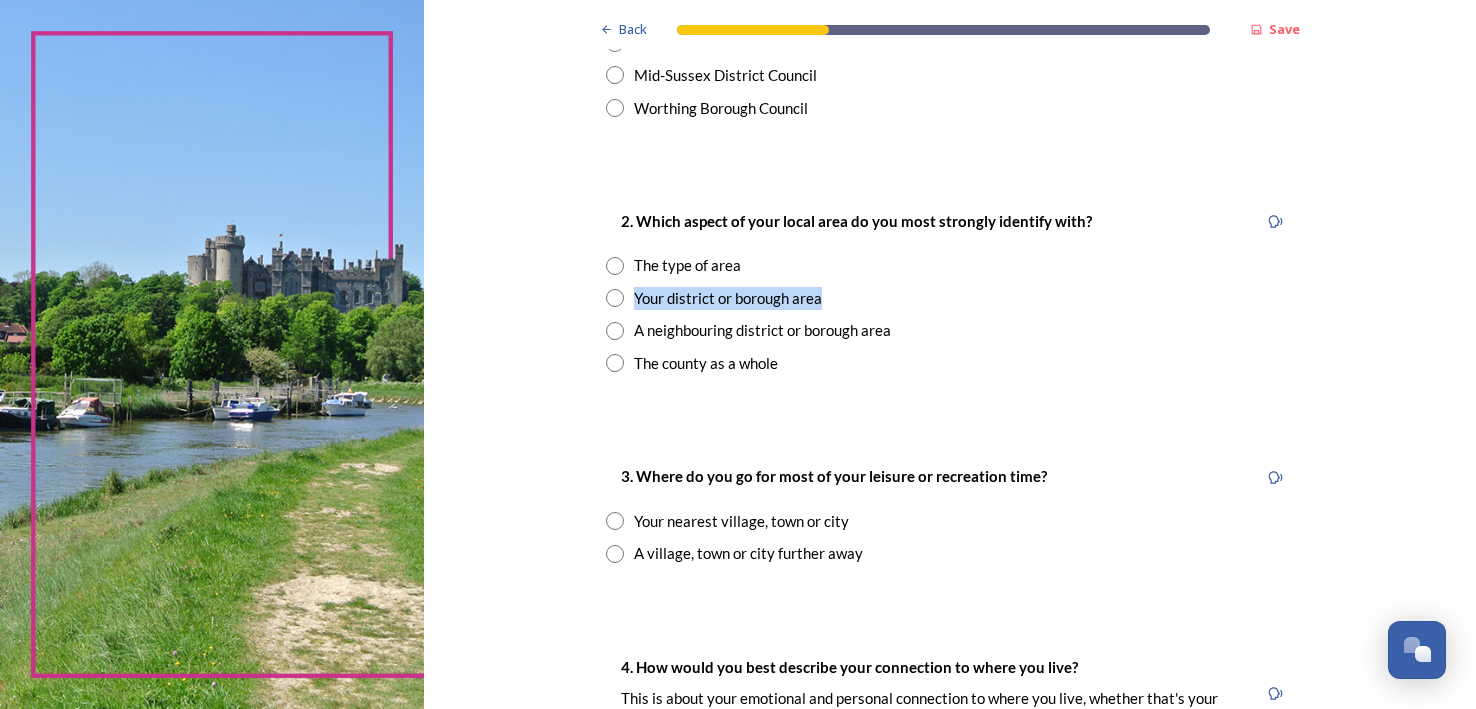 click at bounding box center (615, 363) 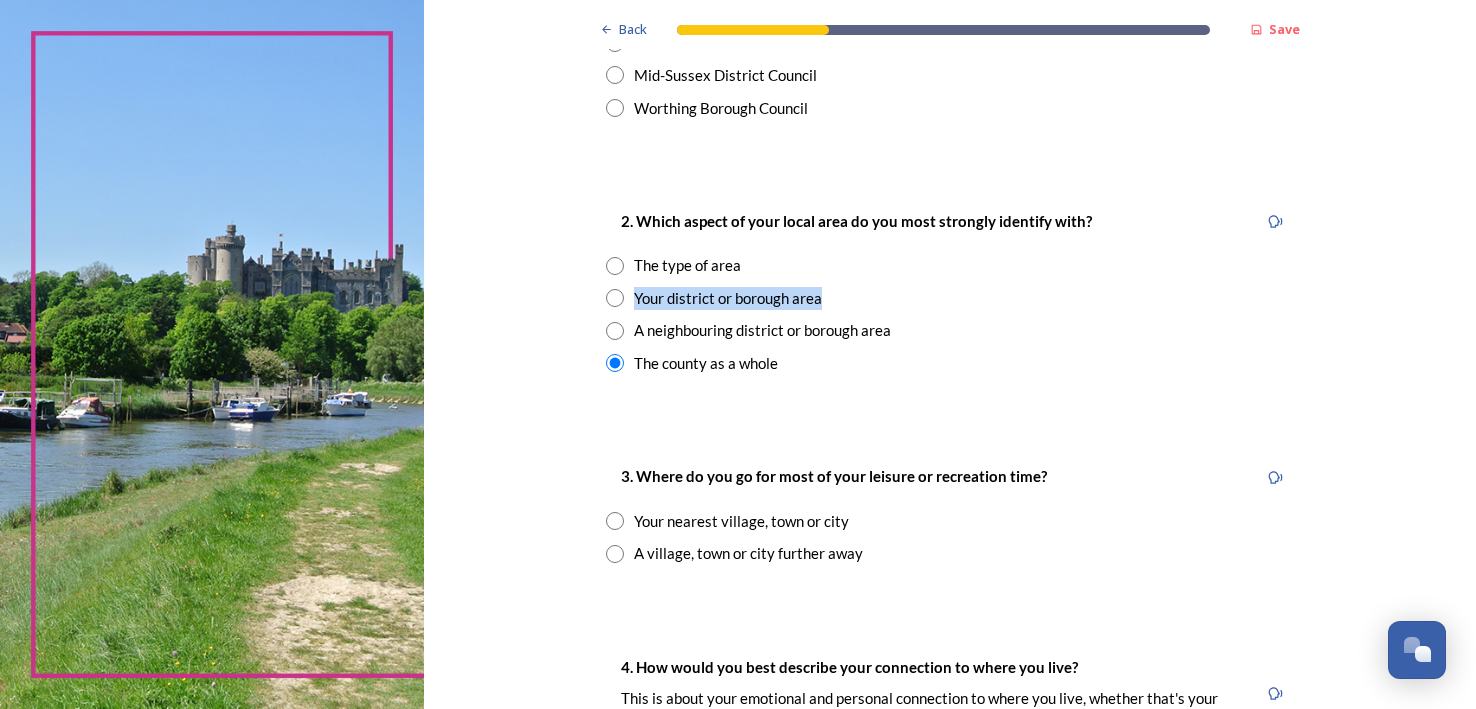 click at bounding box center (615, 521) 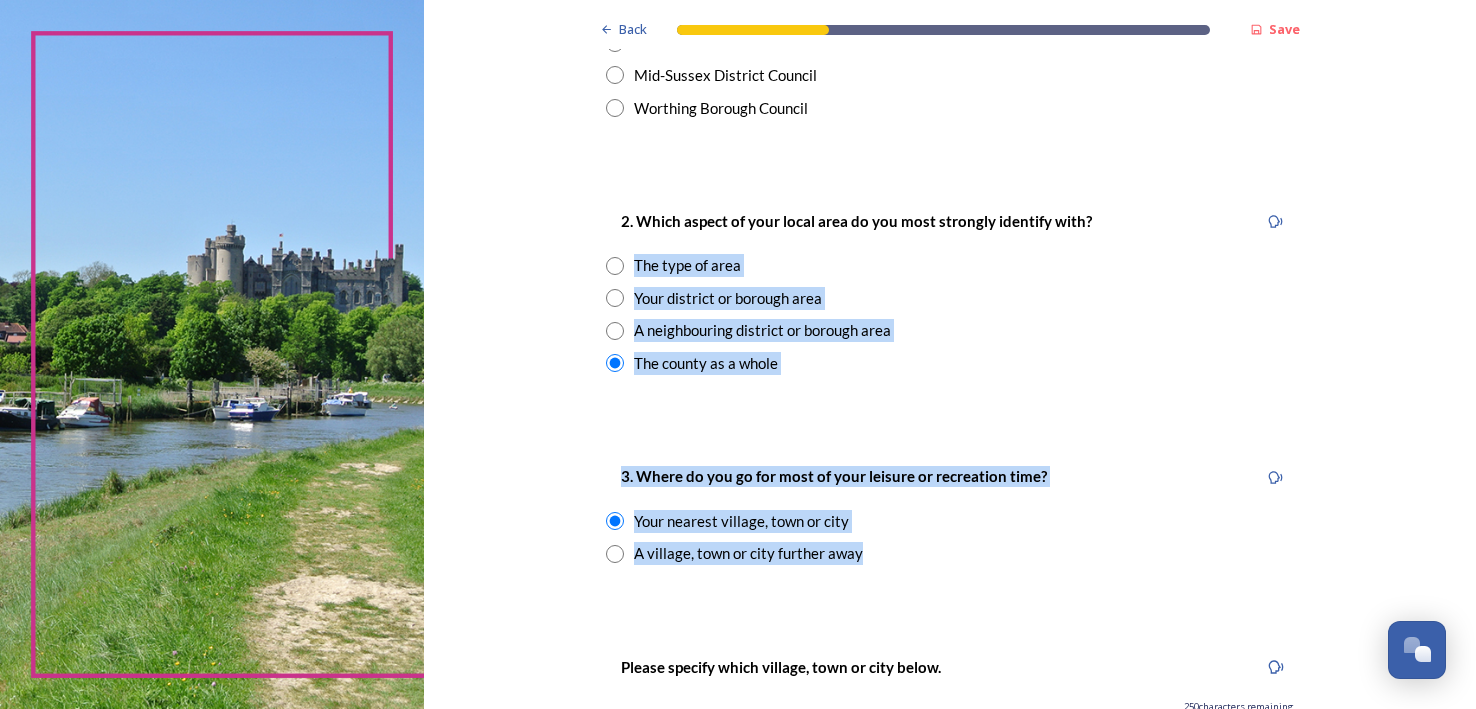 drag, startPoint x: 1475, startPoint y: 240, endPoint x: 1474, endPoint y: 597, distance: 357.0014 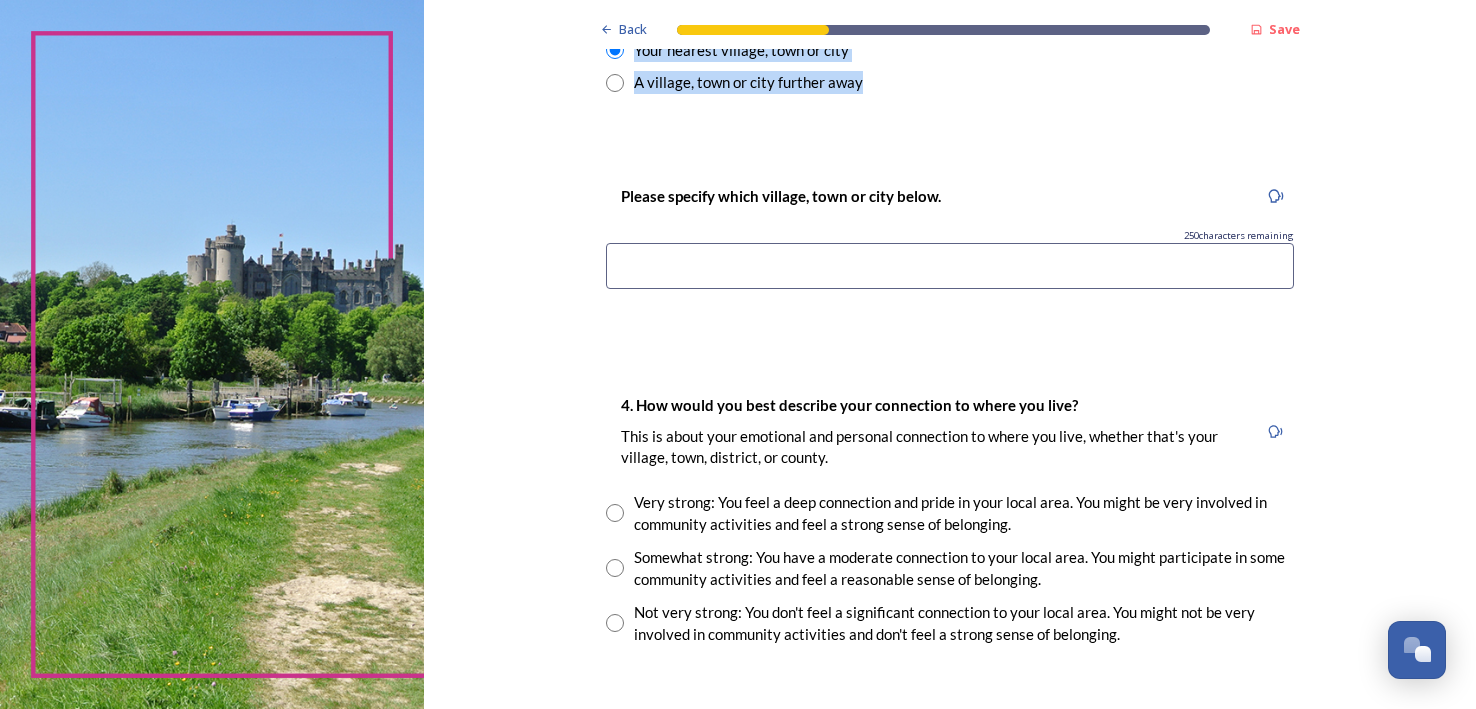 scroll, scrollTop: 1159, scrollLeft: 0, axis: vertical 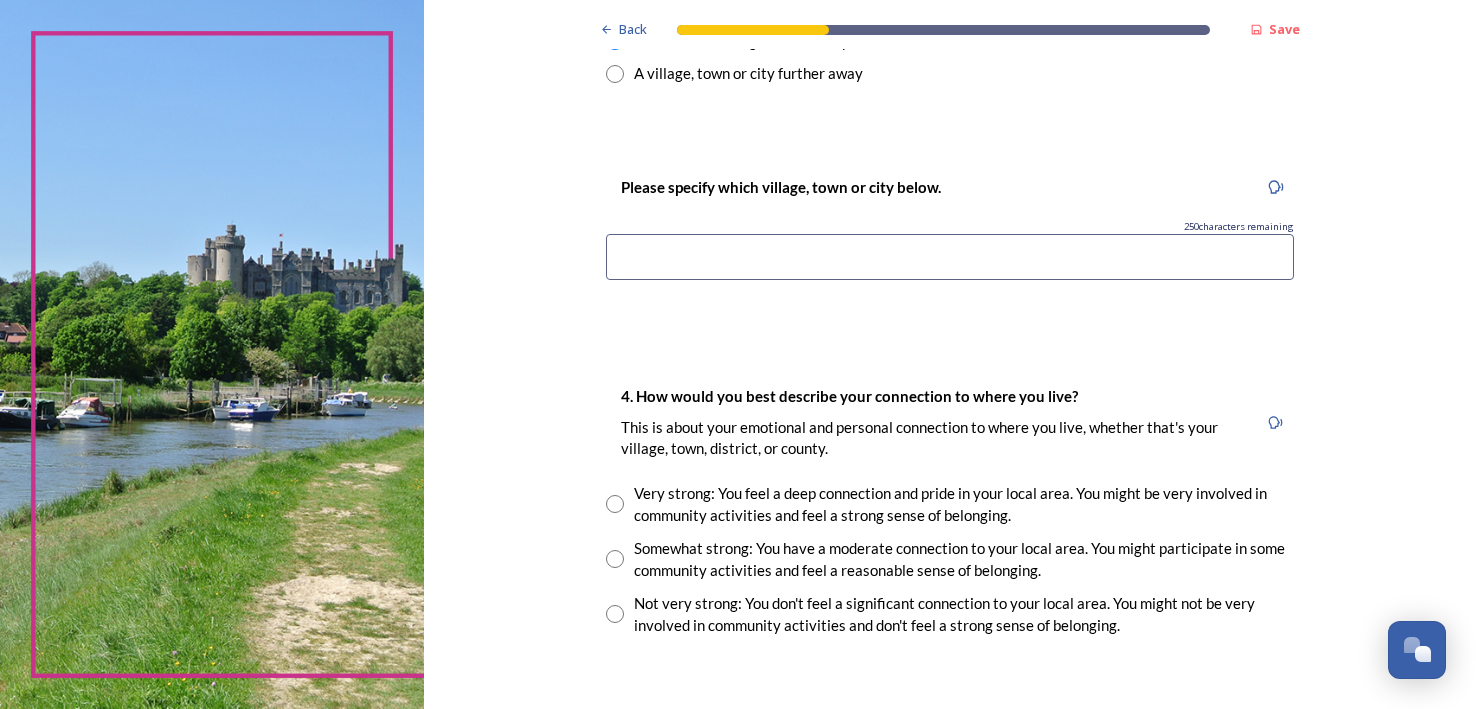 click at bounding box center [950, 257] 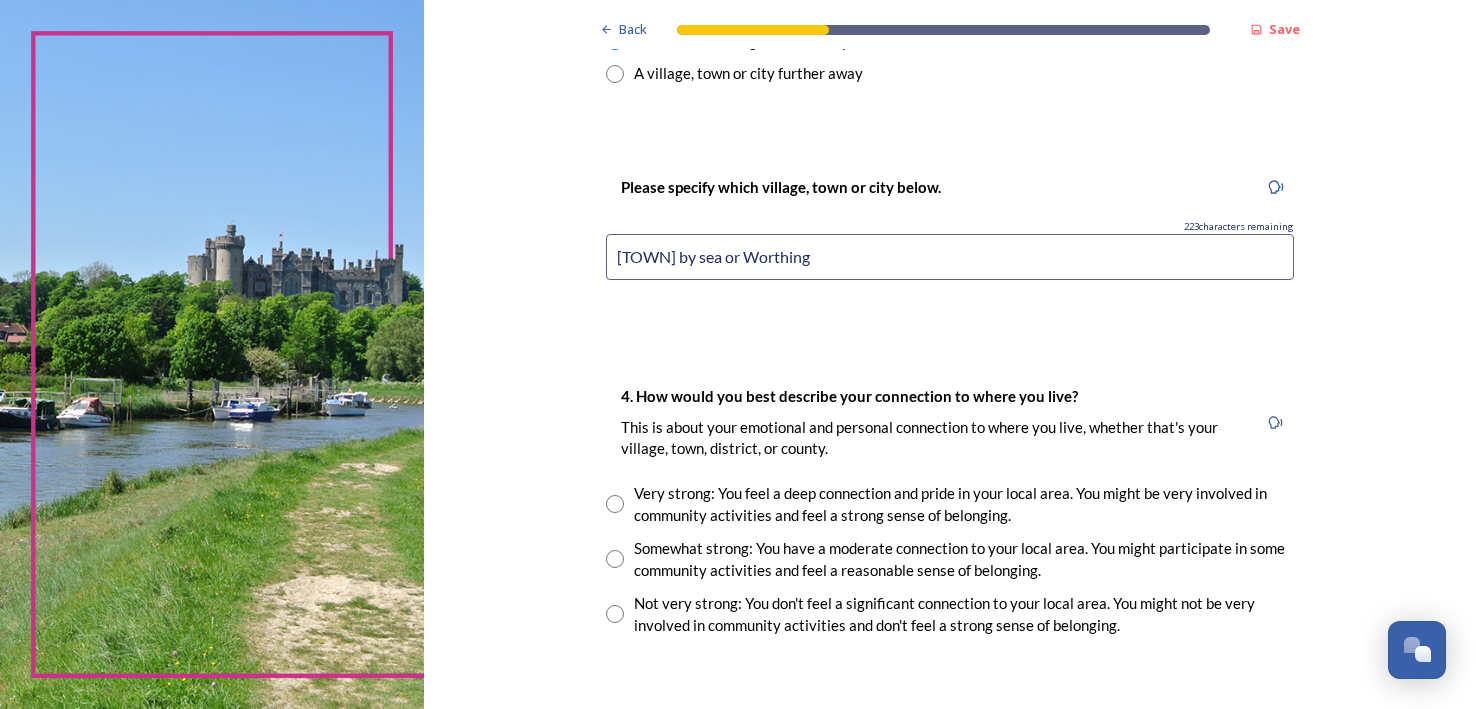 type on "[TOWN] by sea or Worthing" 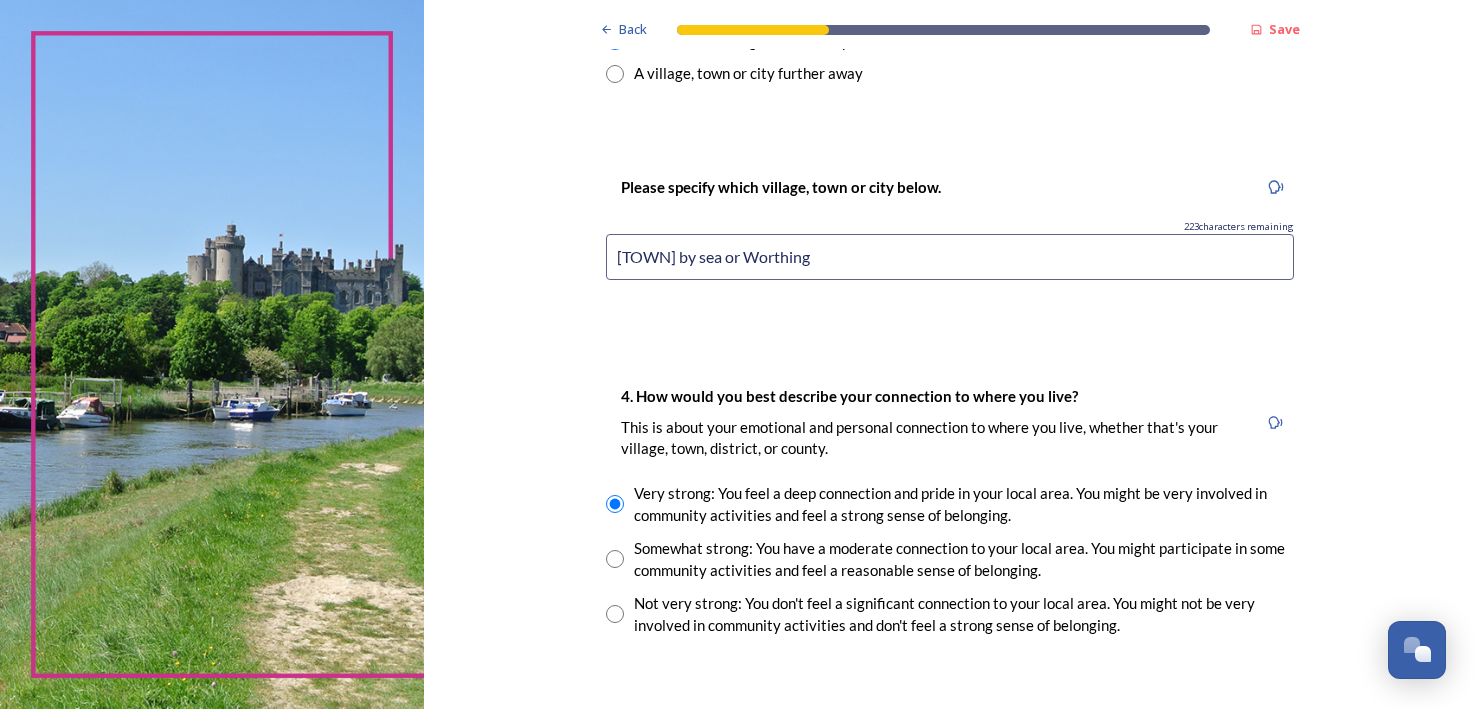 click at bounding box center [615, 559] 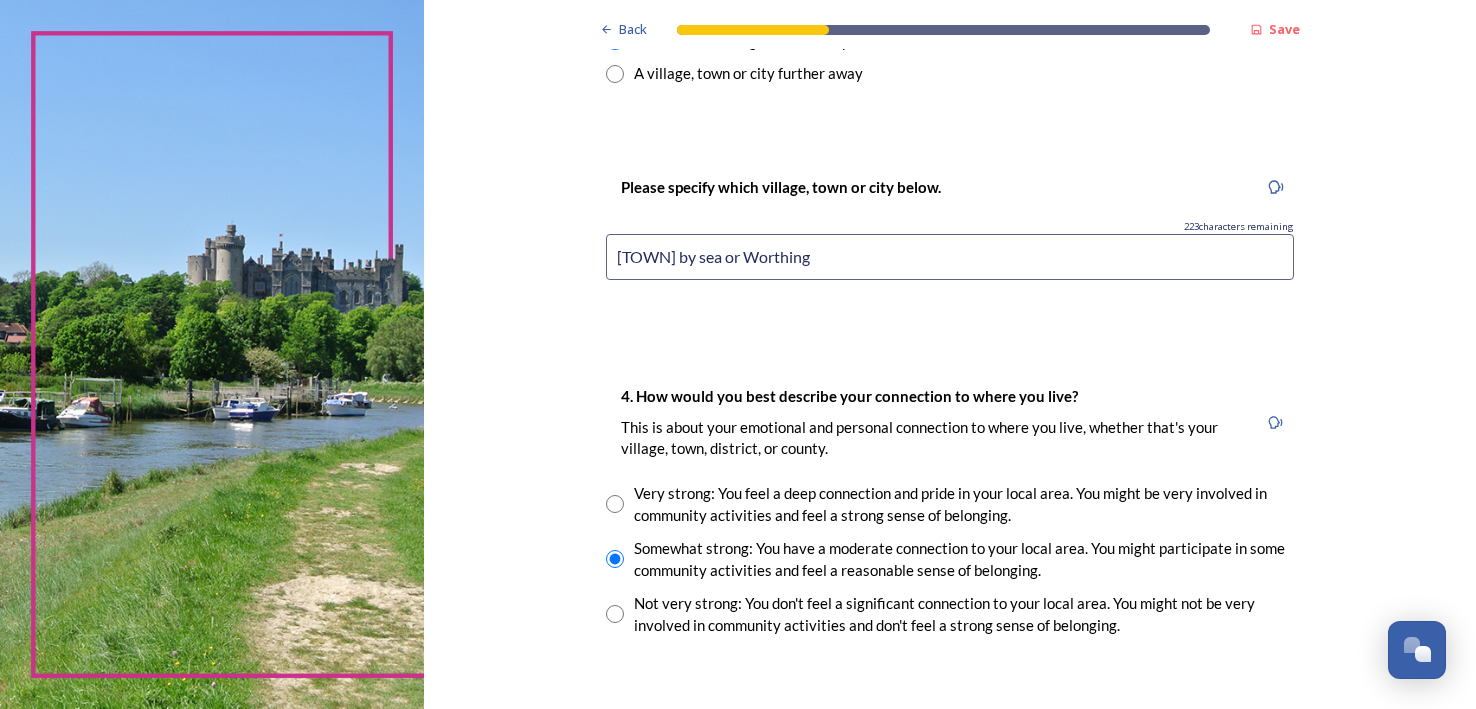 click at bounding box center [615, 614] 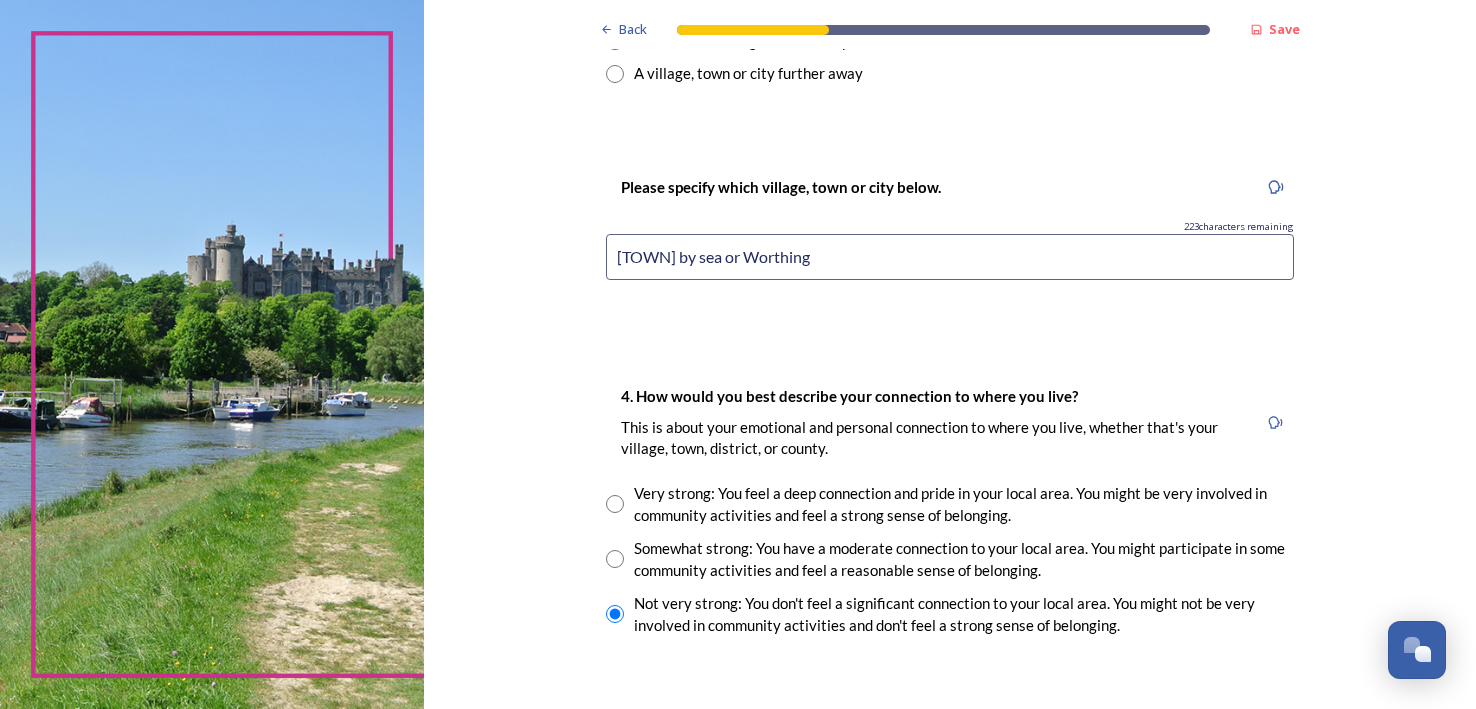 click at bounding box center (615, 504) 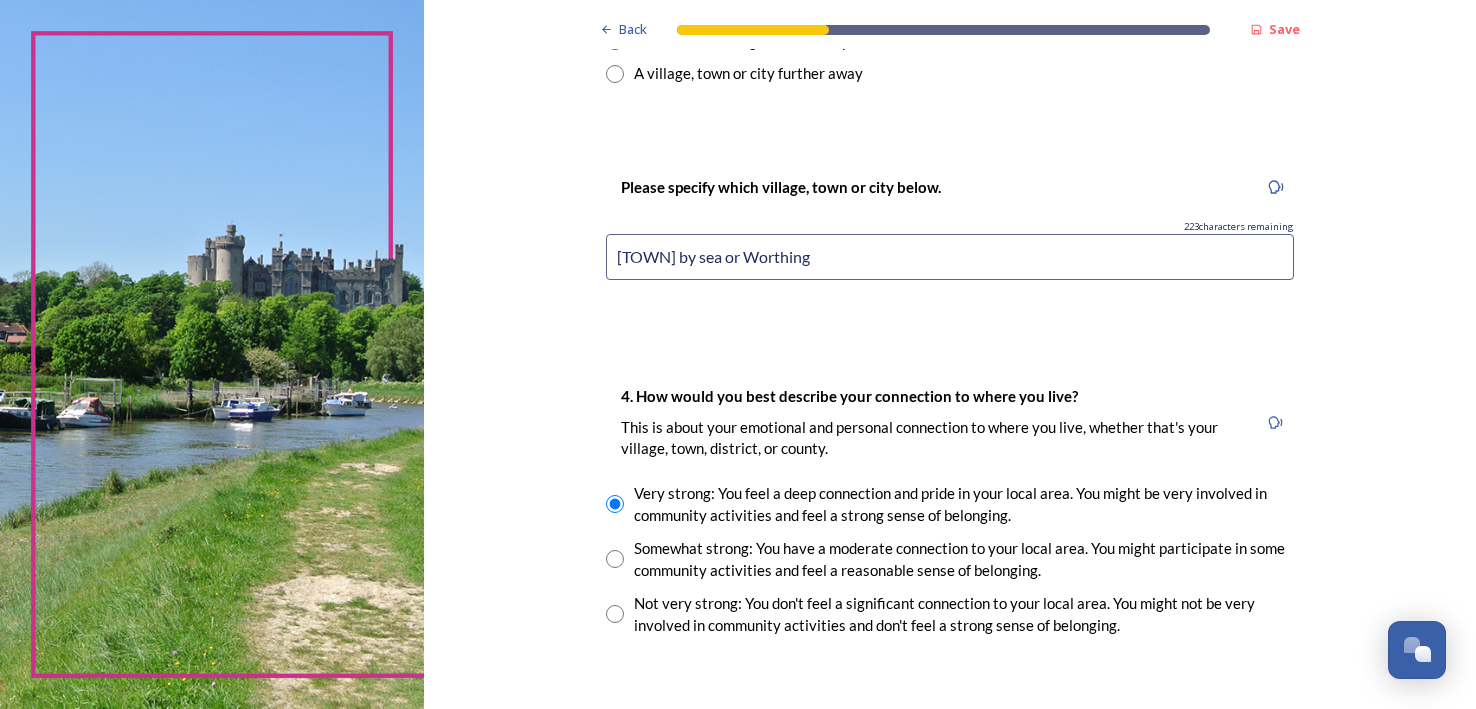 click at bounding box center (615, 559) 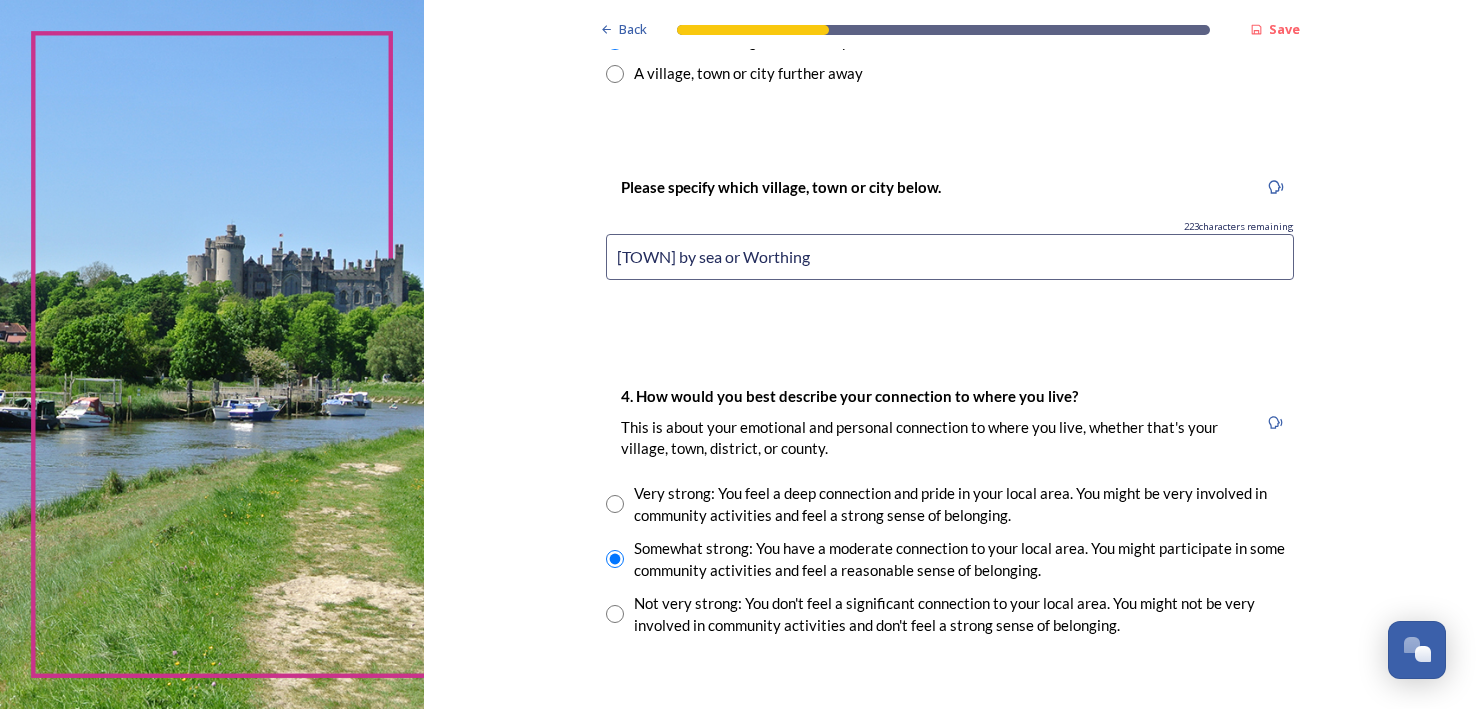 click at bounding box center [615, 504] 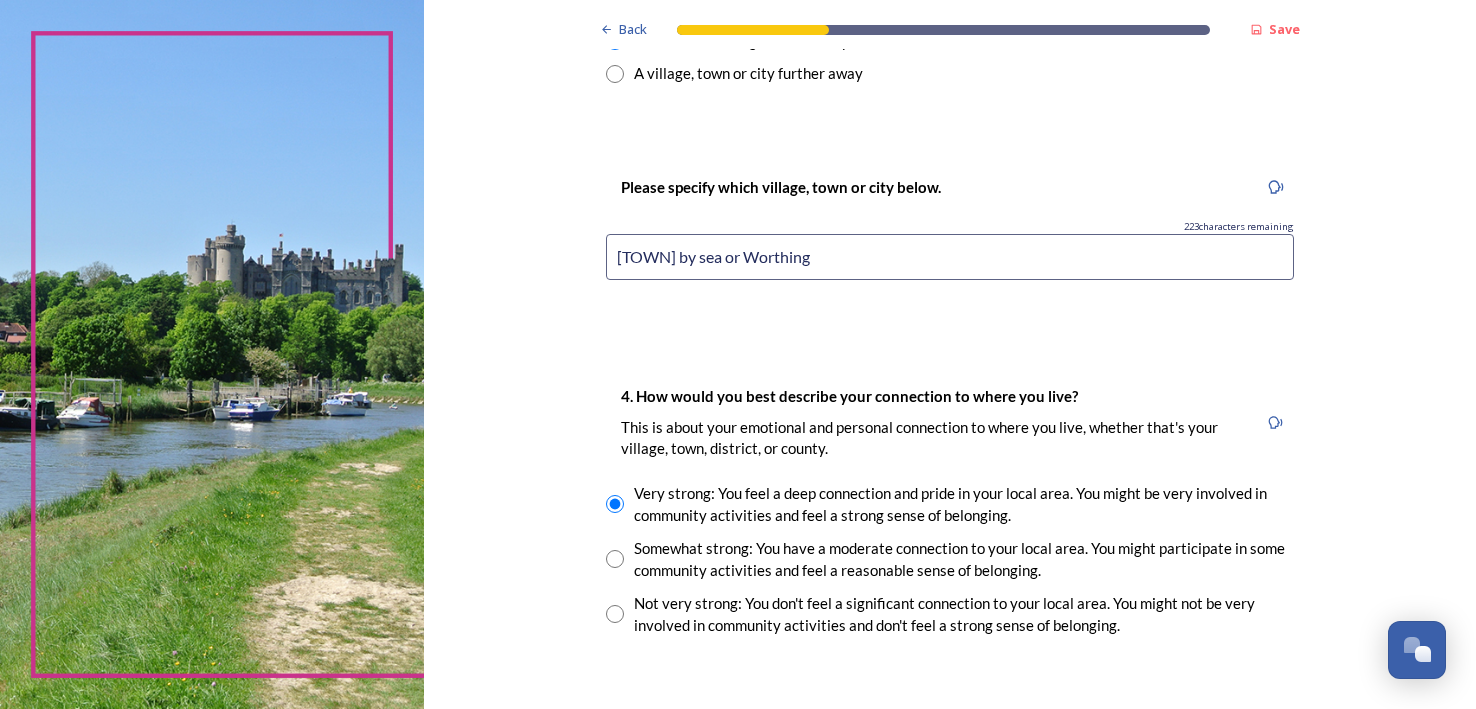 click at bounding box center (615, 559) 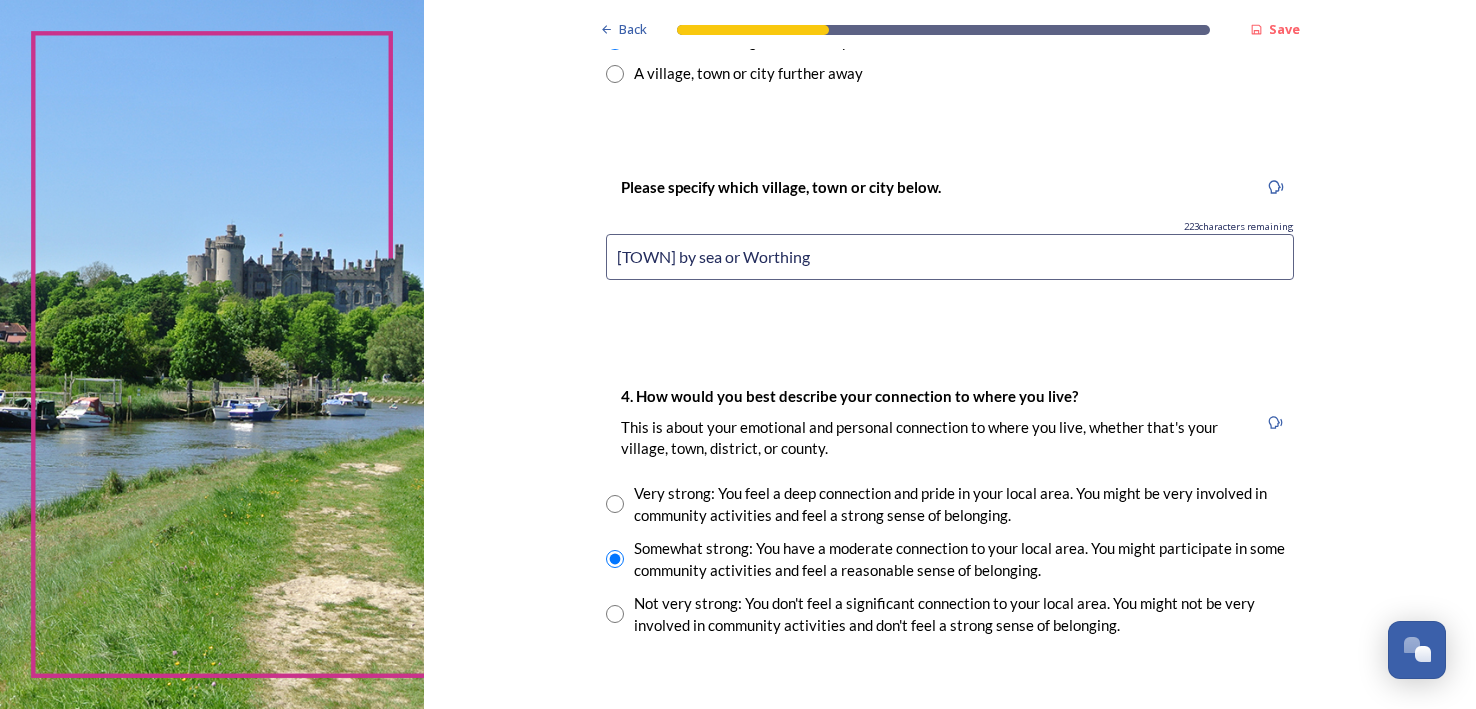 click at bounding box center (615, 614) 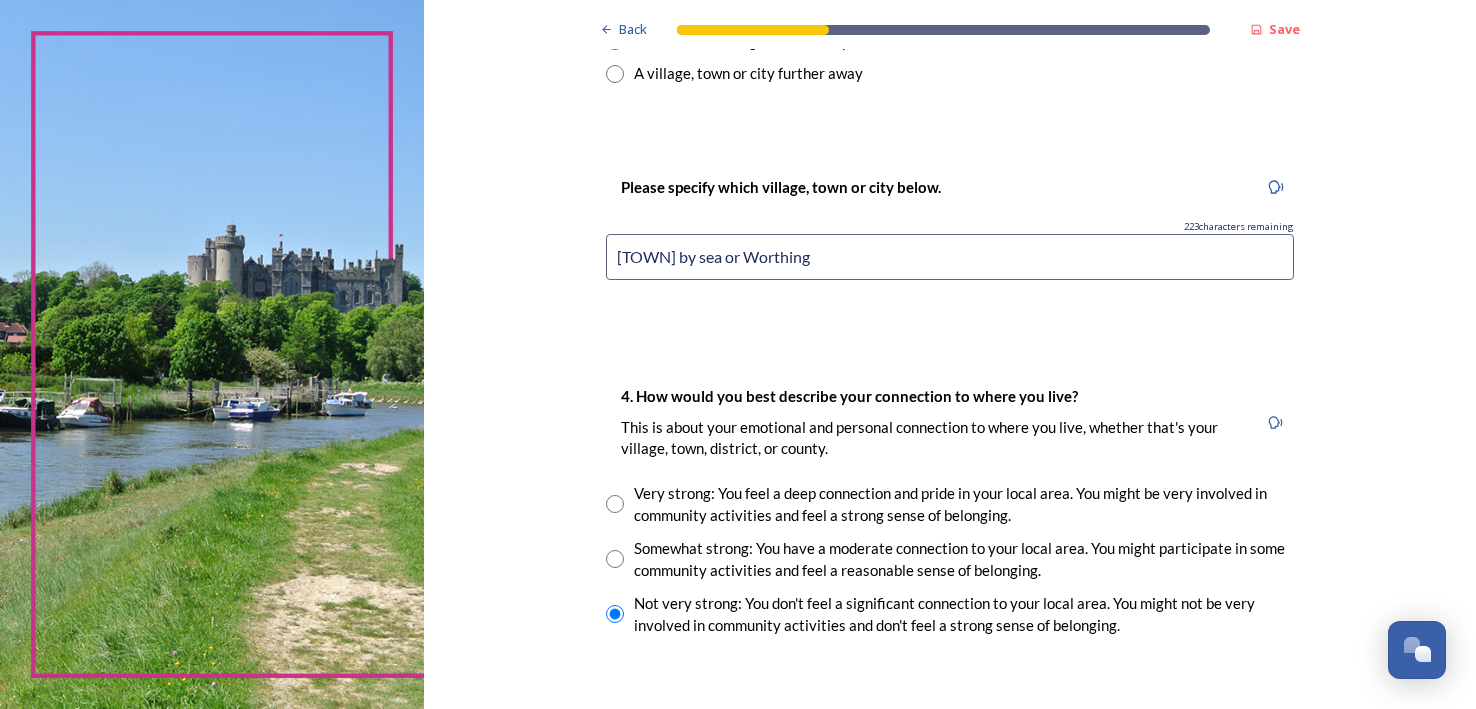 click at bounding box center [615, 504] 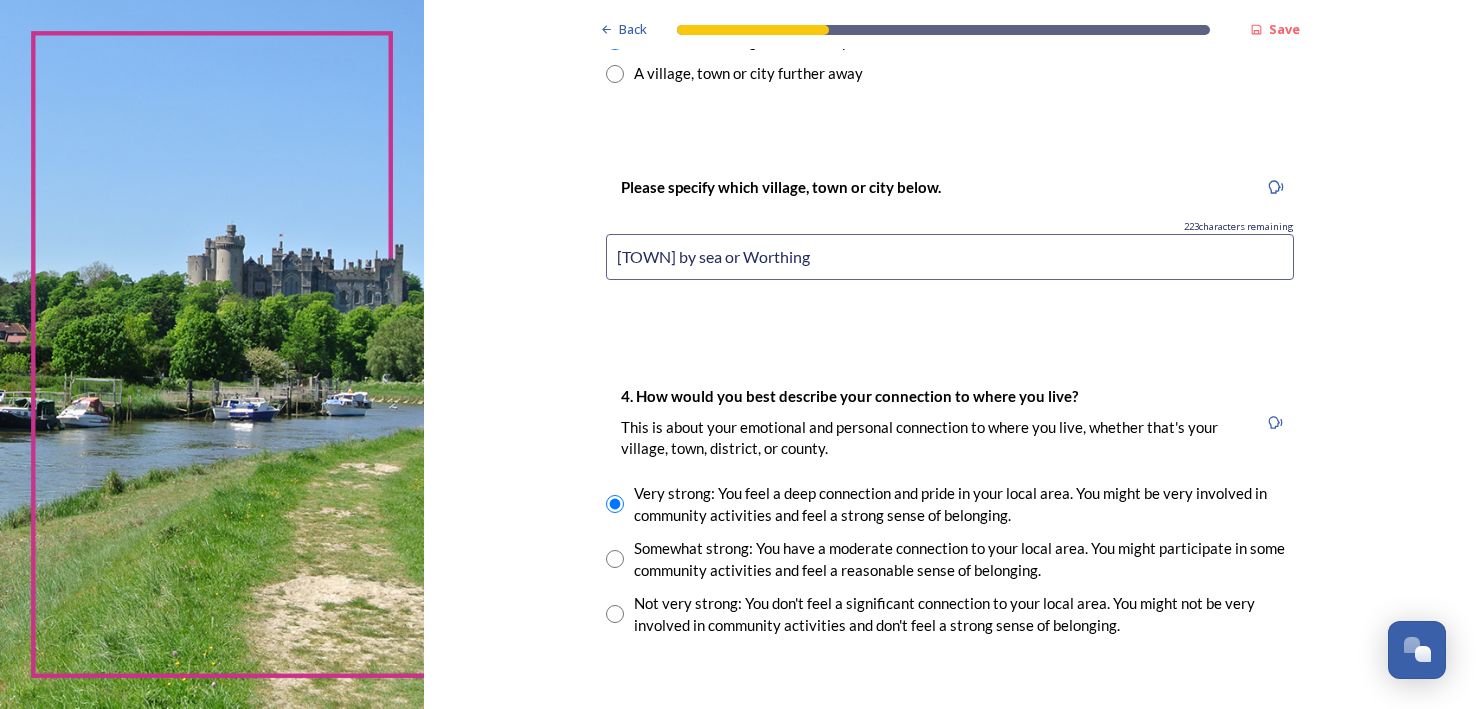 click at bounding box center [615, 559] 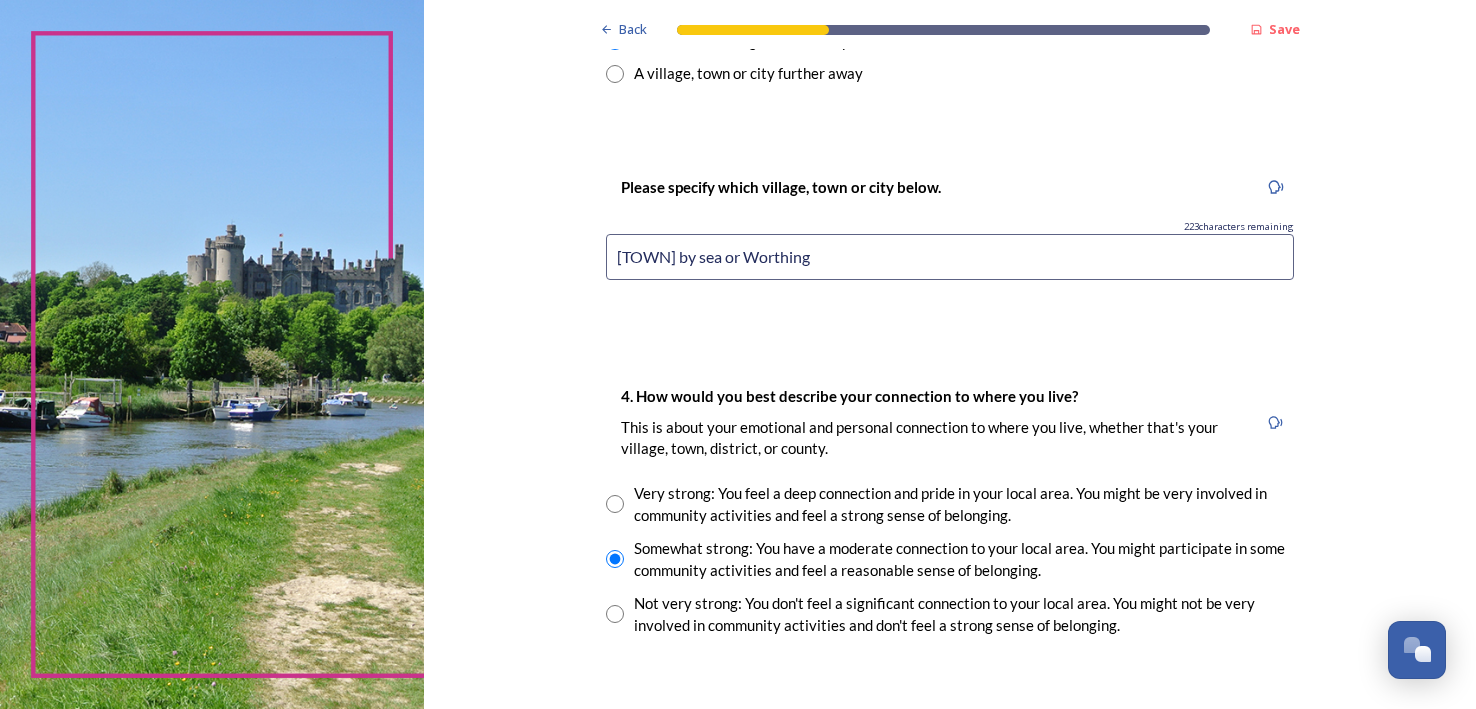 click at bounding box center (615, 614) 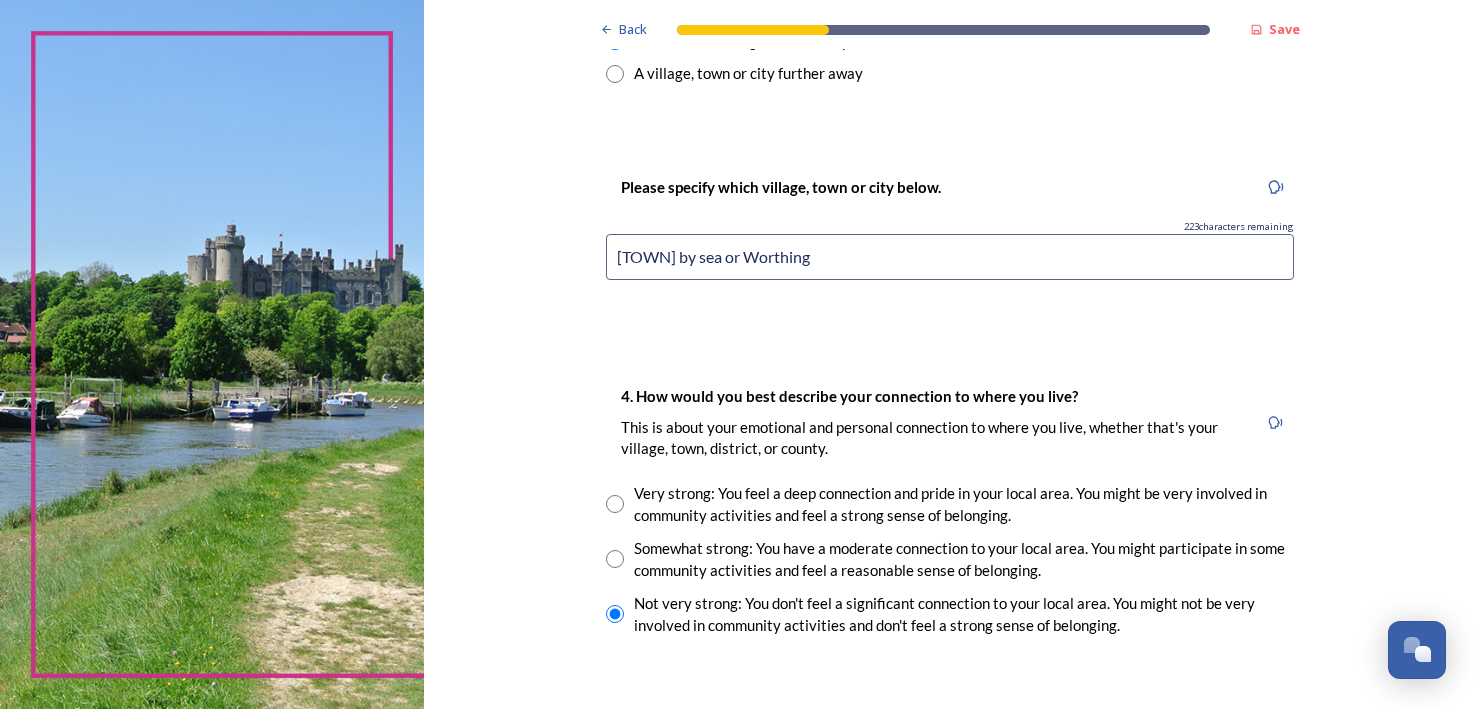 click at bounding box center [615, 504] 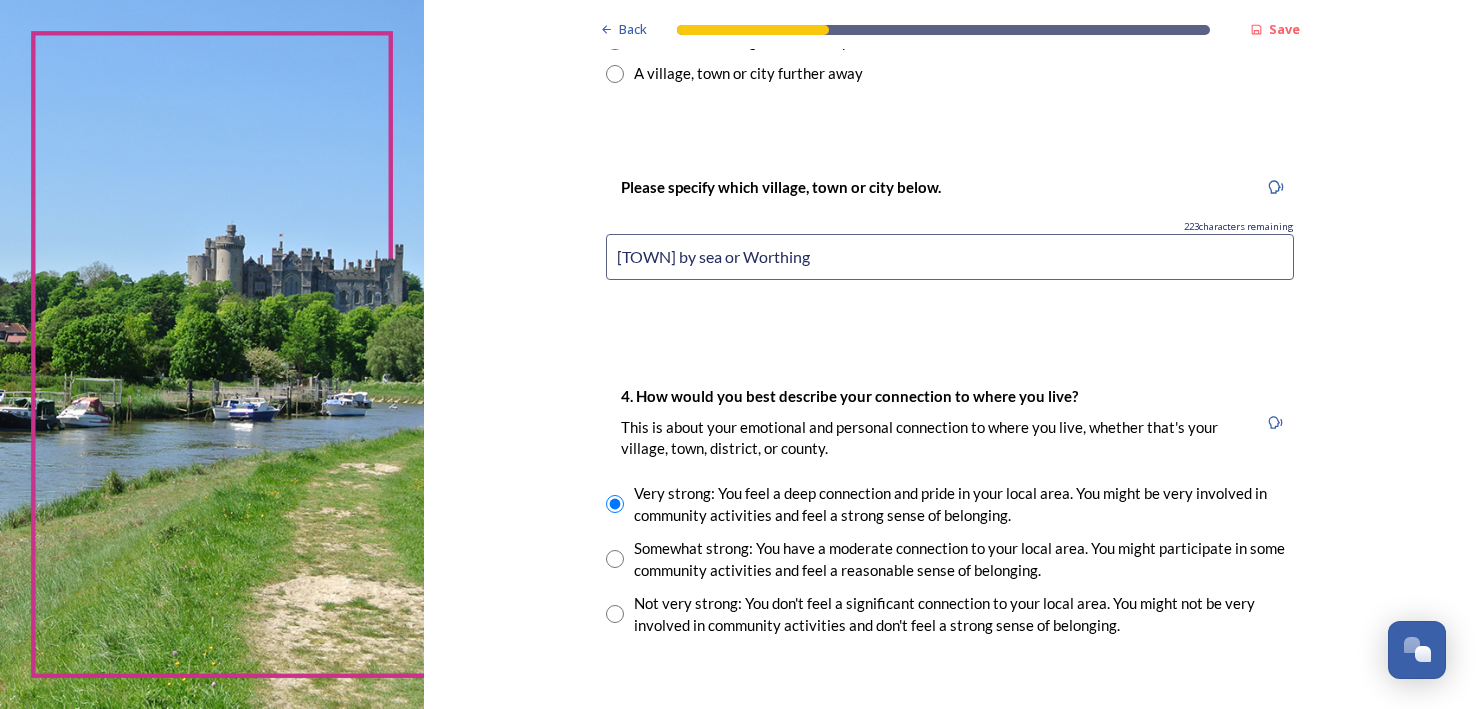 click at bounding box center (615, 559) 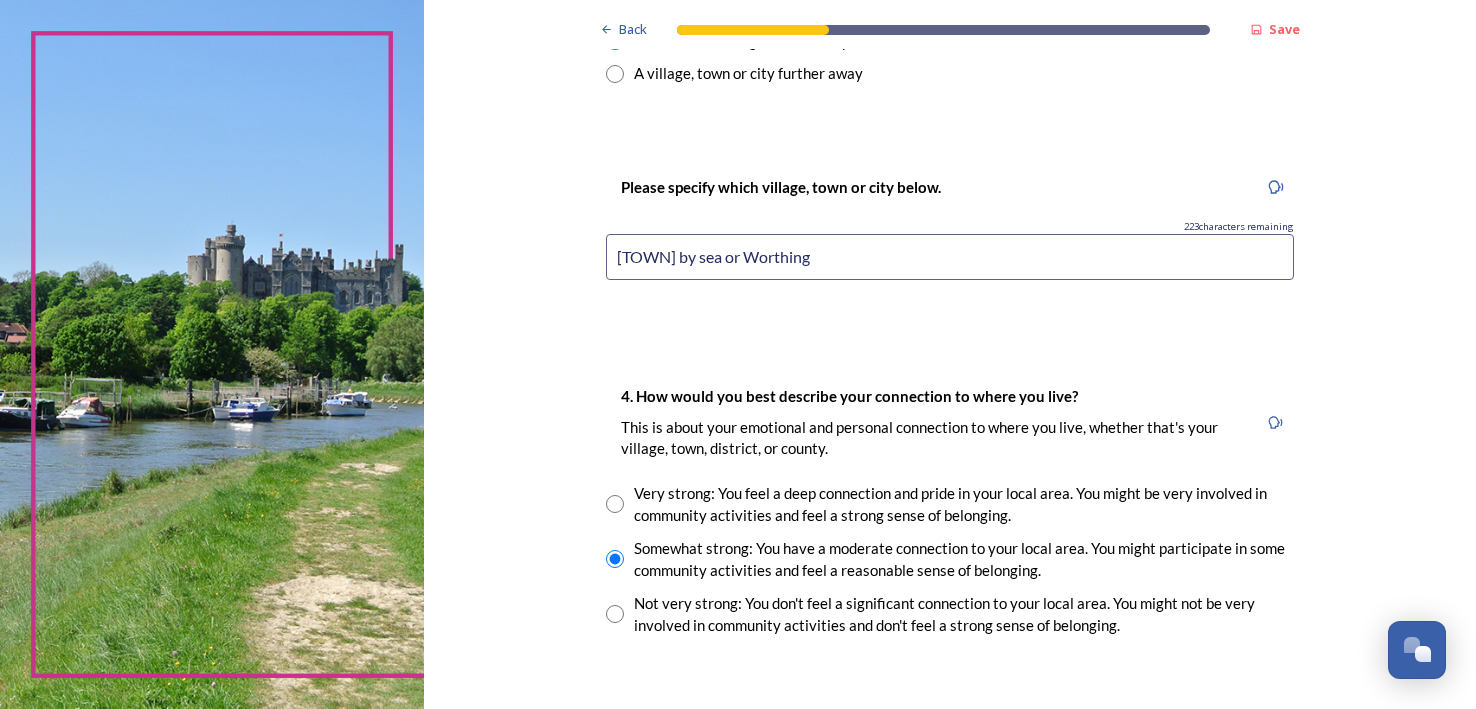 click at bounding box center [615, 614] 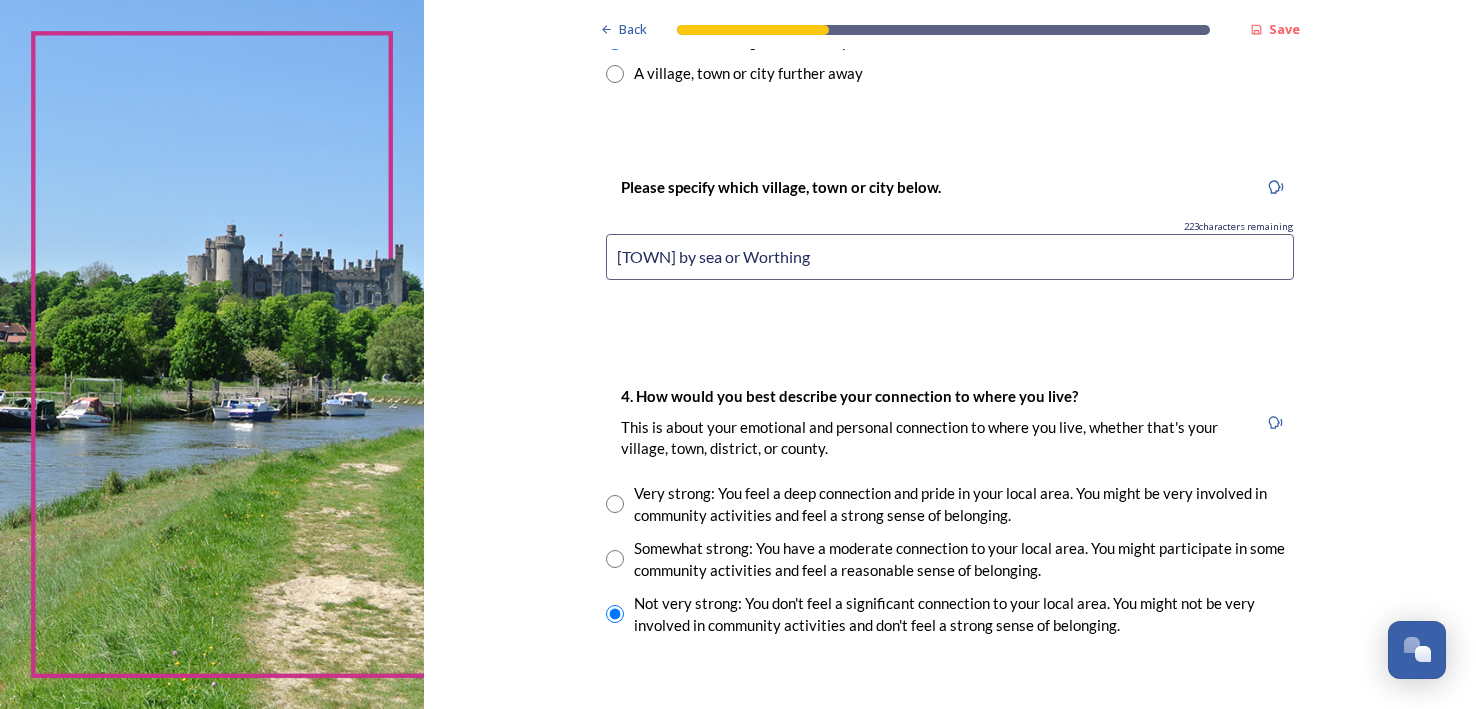 click at bounding box center (615, 504) 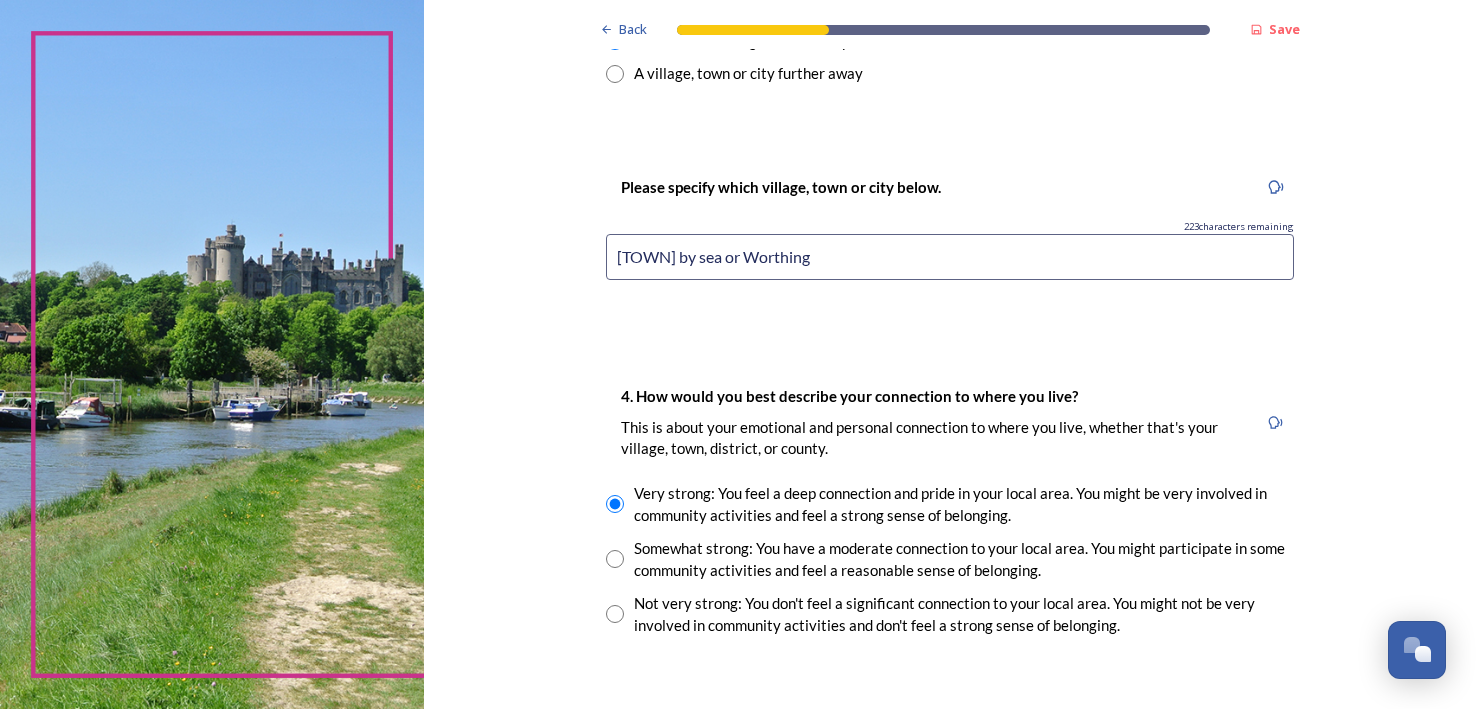 click at bounding box center (615, 559) 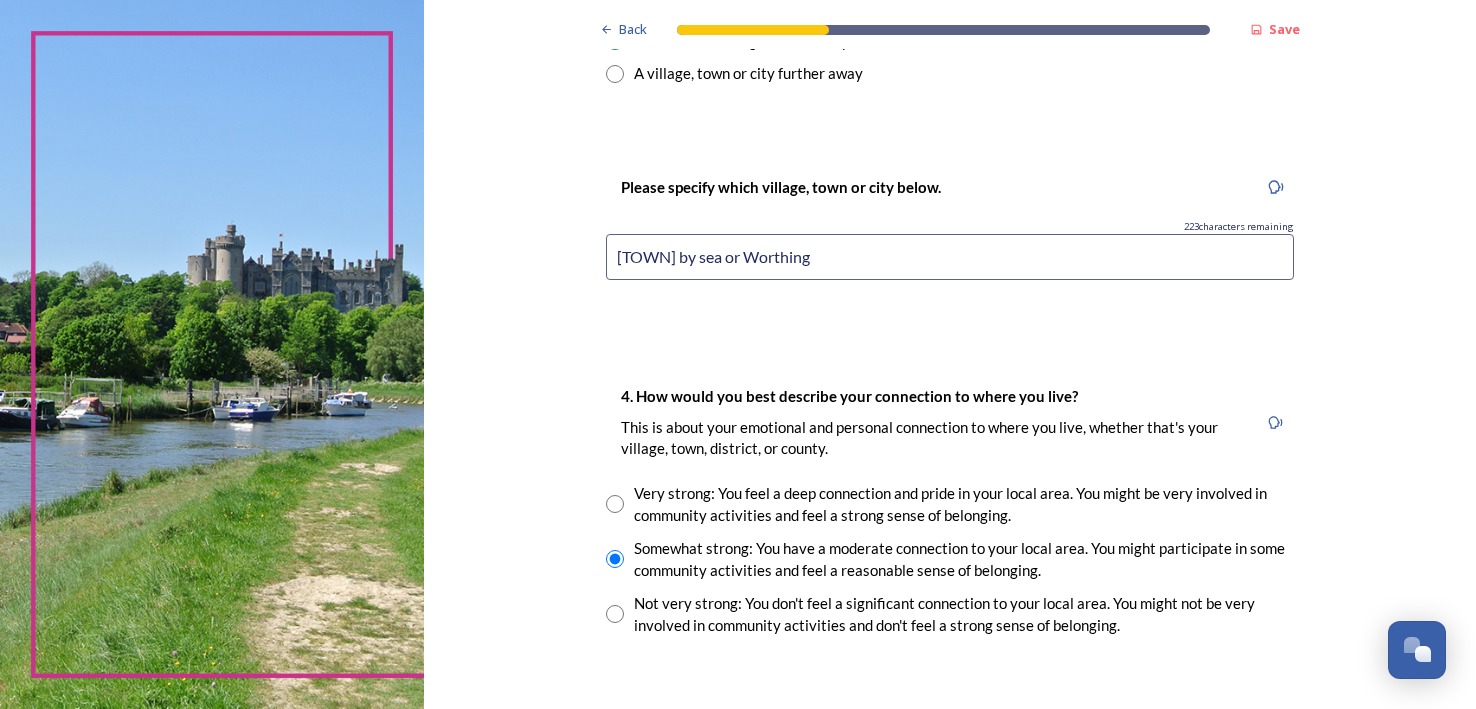 click at bounding box center (615, 614) 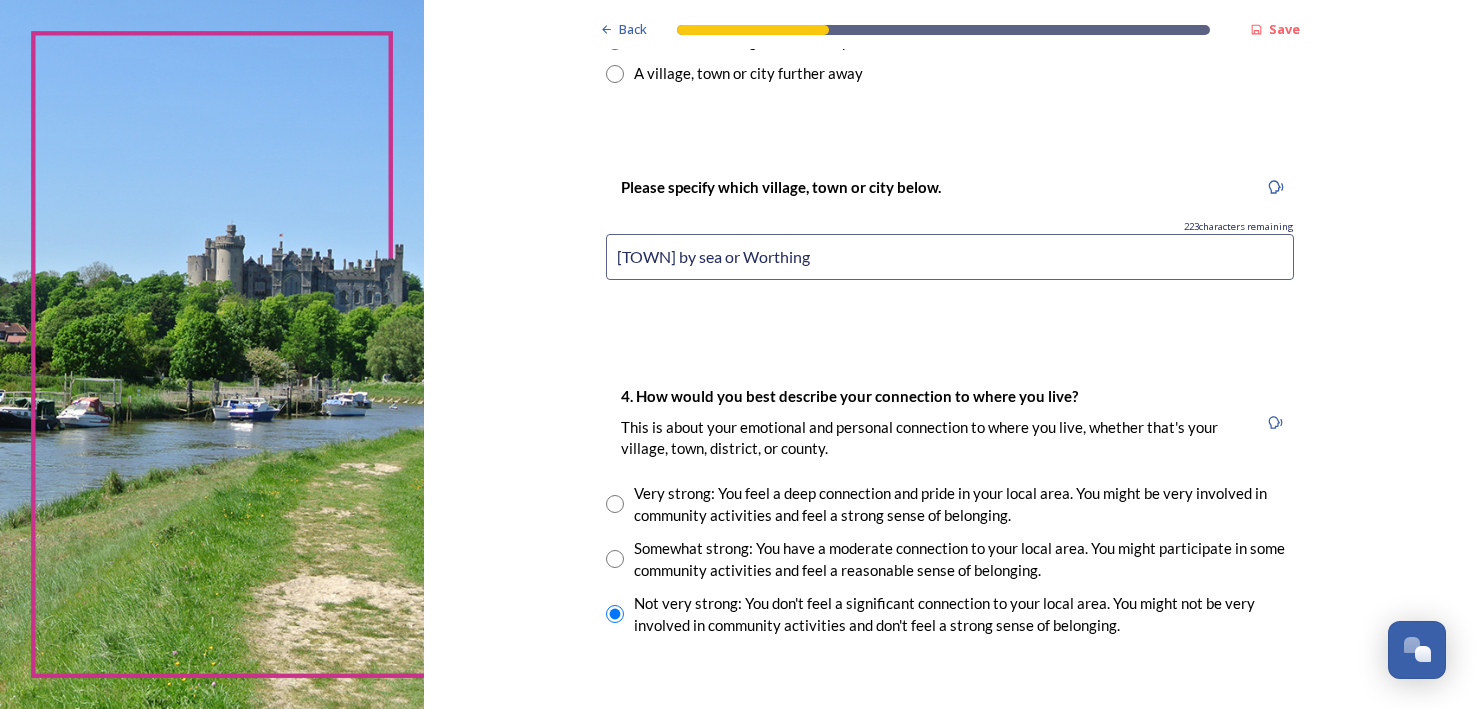 click at bounding box center [615, 504] 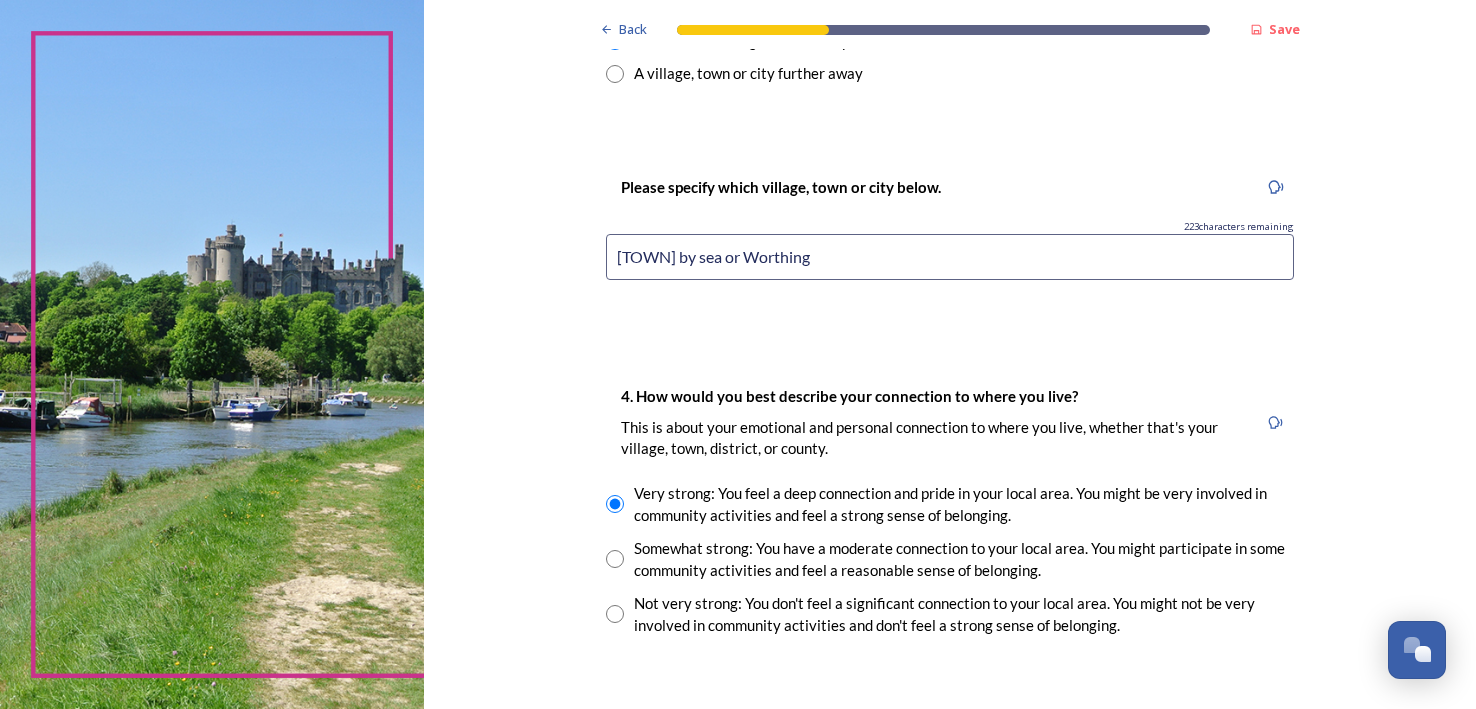click at bounding box center [615, 559] 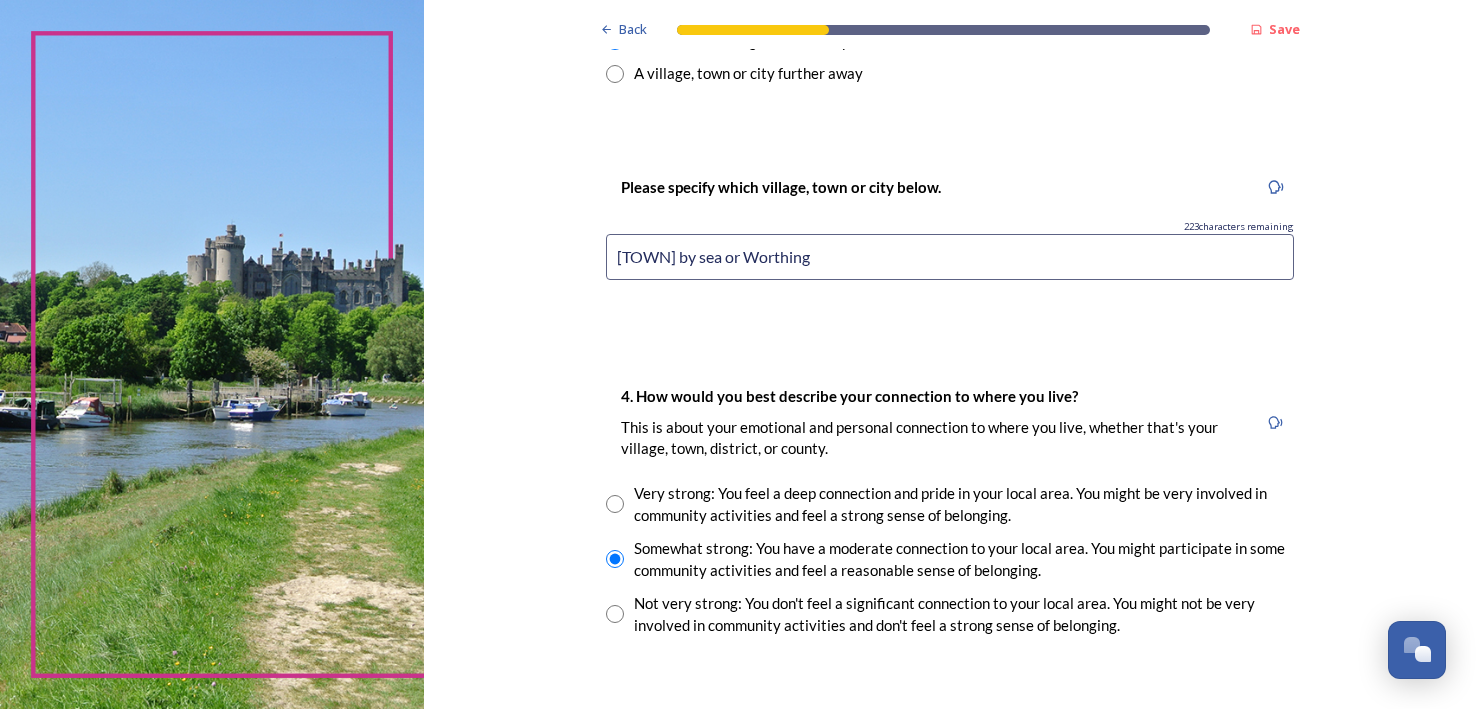 click at bounding box center (615, 504) 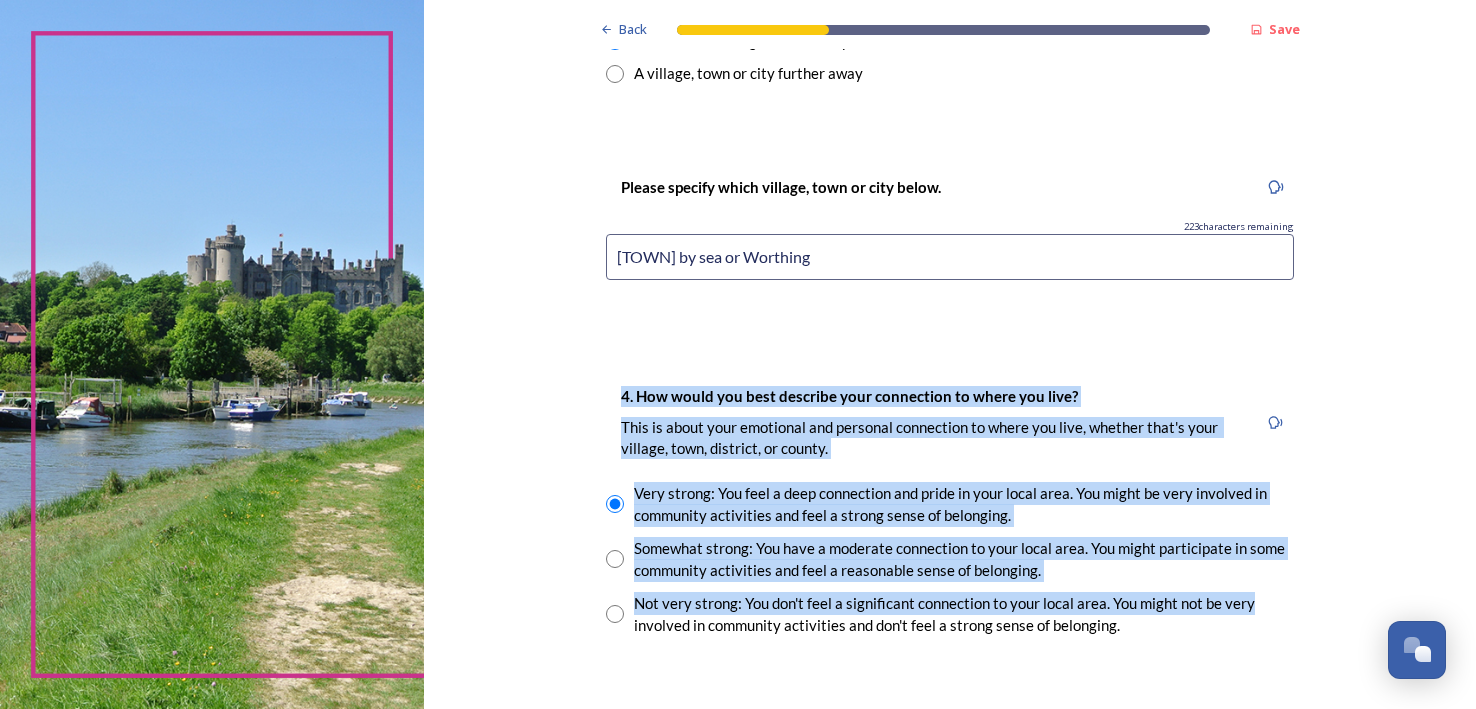 drag, startPoint x: 1475, startPoint y: 259, endPoint x: 1472, endPoint y: 590, distance: 331.01358 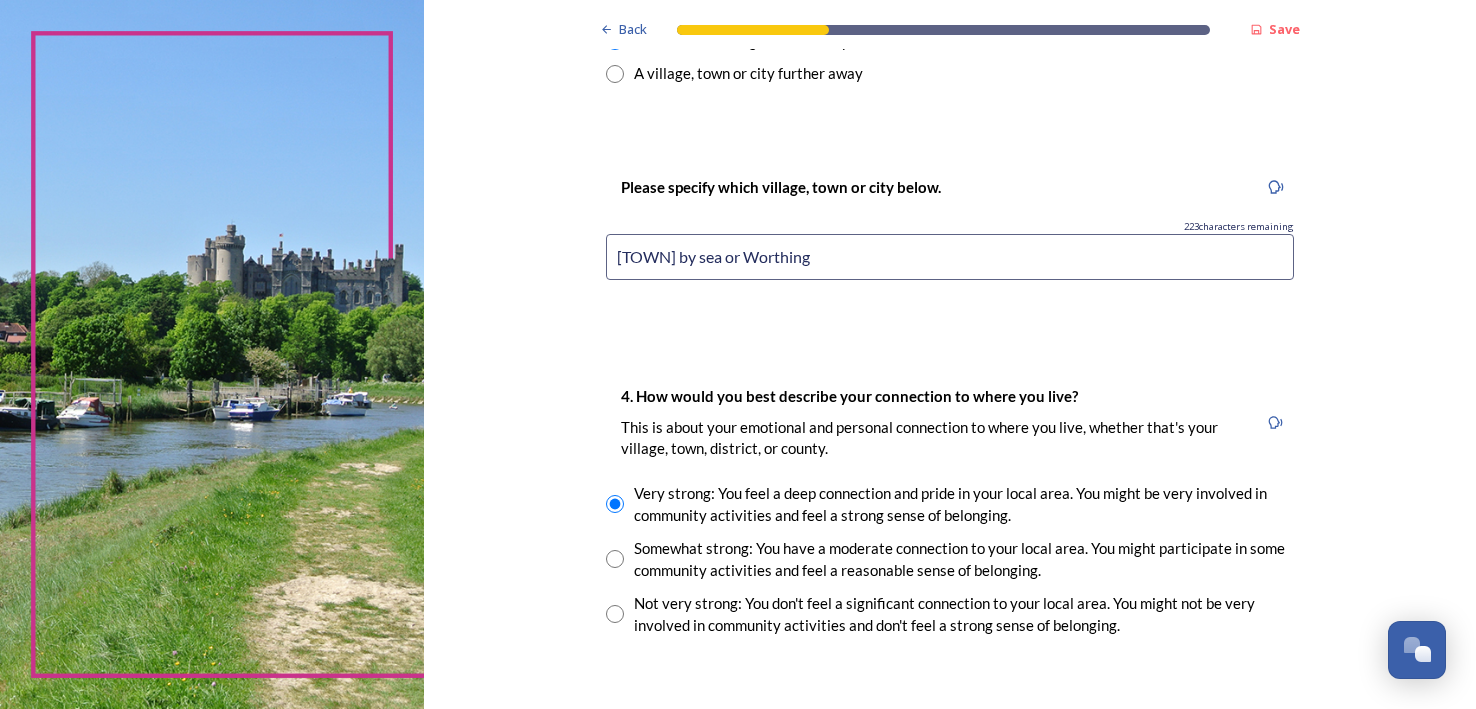 click on "Back Save You and your local area Are you responding as a.... * Resident or someone who works in West Sussex Member of staff from one of the councils within West Sussex (district, borough or county) Local organisation, charity or community group Local business Other stakeholder 1. Which district or borough council area do you live (and/or mainly work in)? We are asking this to make sure each area is represented. You can check your area by typing in your postcode on  the Government's 'find your local council' web page . * Adur District Council Arun District Council Chichester District Council Crawley Borough Council Horsham District Council Mid-Sussex District Council Worthing Borough Council 2. Which aspect of your local area do you most strongly identify with? The type of area Your district or borough area A neighbouring district or borough area The county as a whole 3. Where do you go for most of your leisure or recreation time? Your nearest village, town or city A village, town or city further away [POSTCODE]" at bounding box center [950, 123] 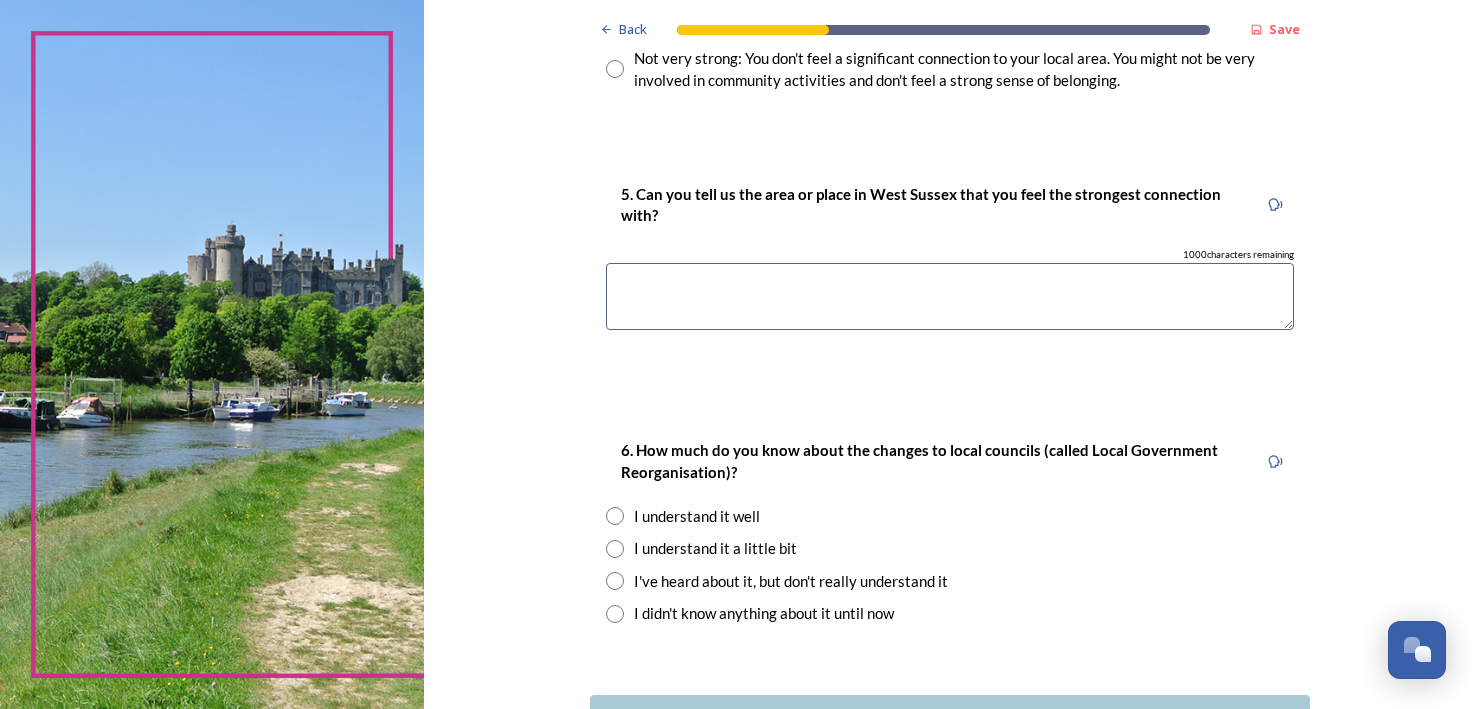 scroll, scrollTop: 1758, scrollLeft: 0, axis: vertical 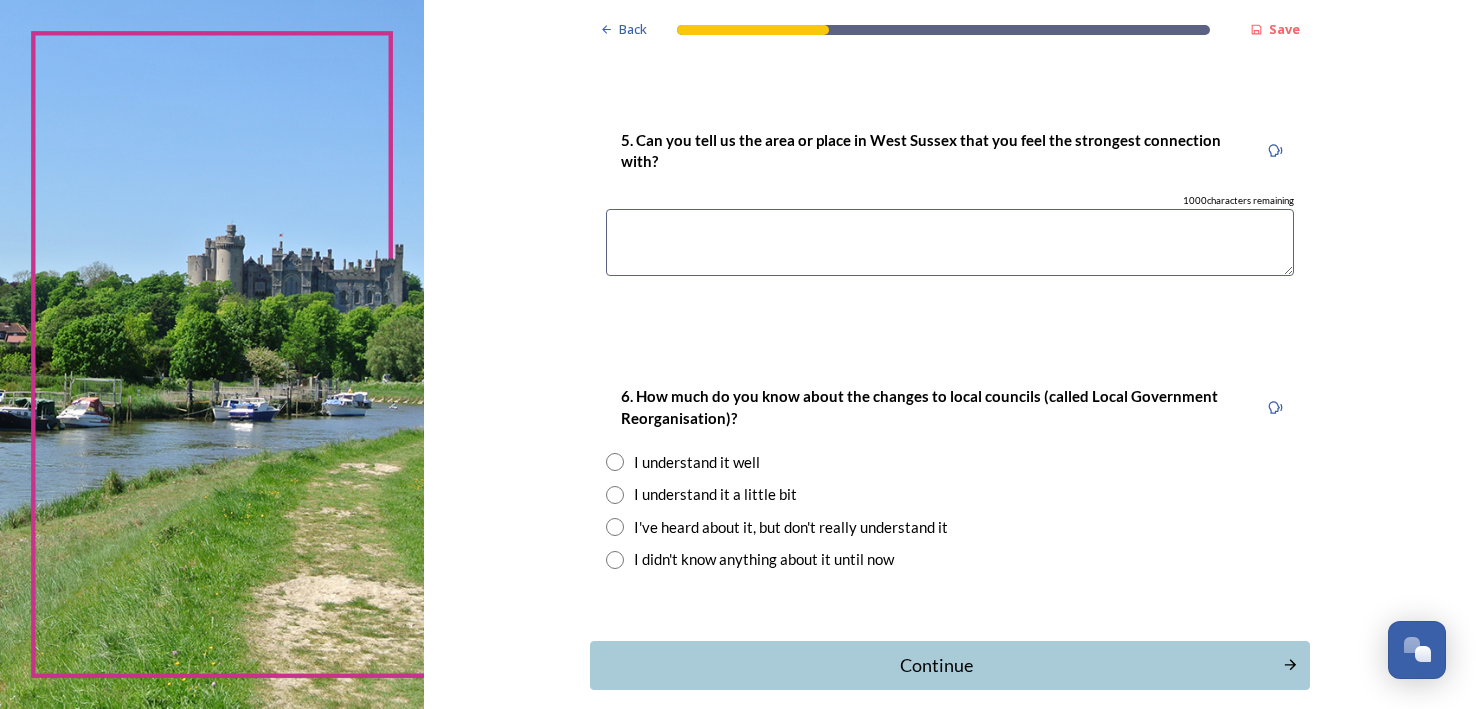 click at bounding box center (950, 242) 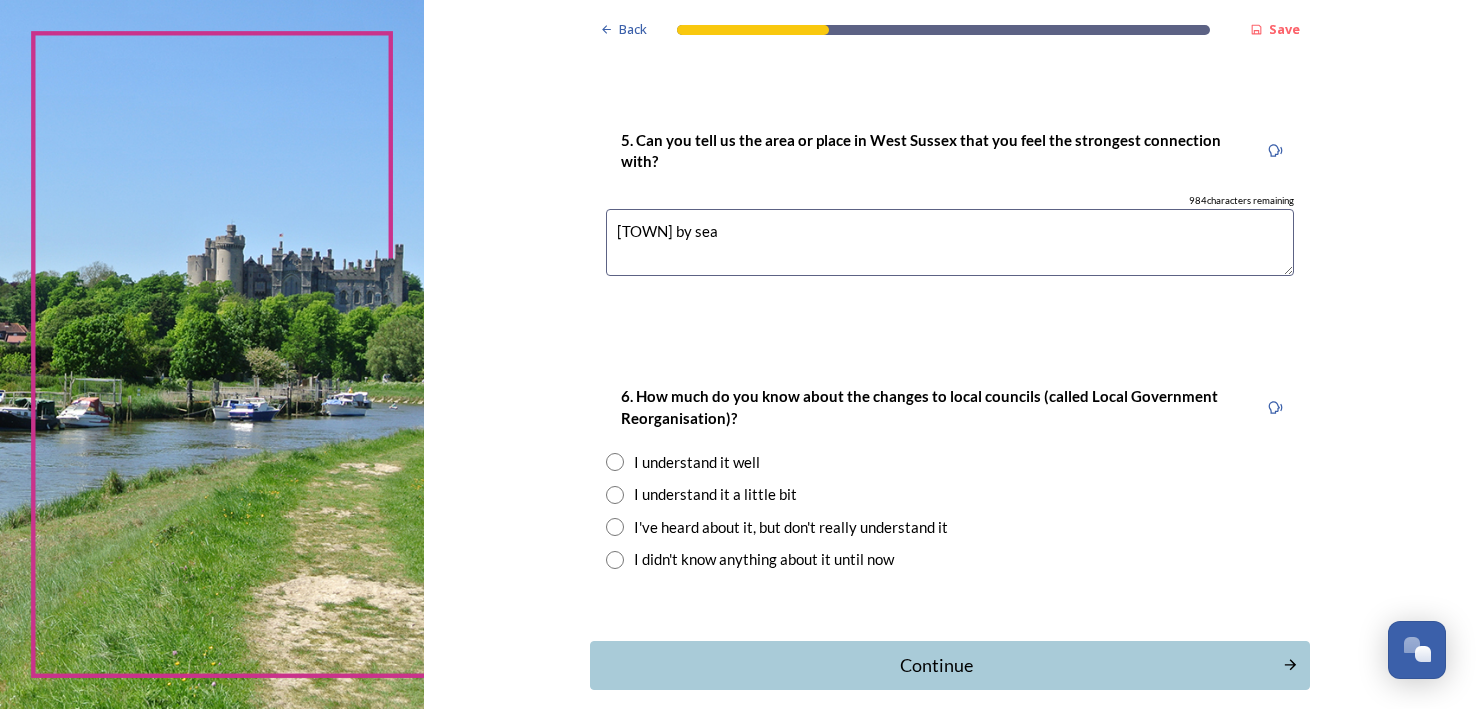 type on "[TOWN] by sea" 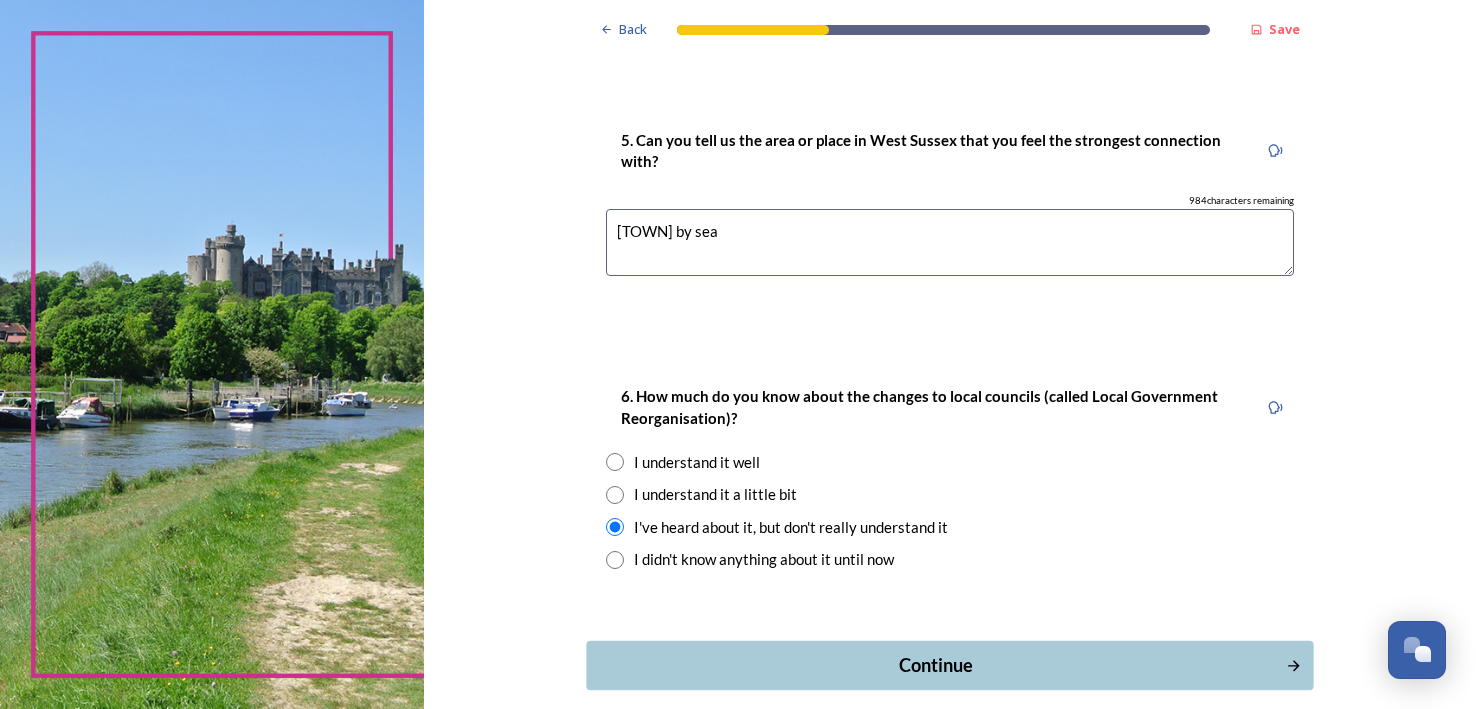 click on "Continue" at bounding box center (935, 665) 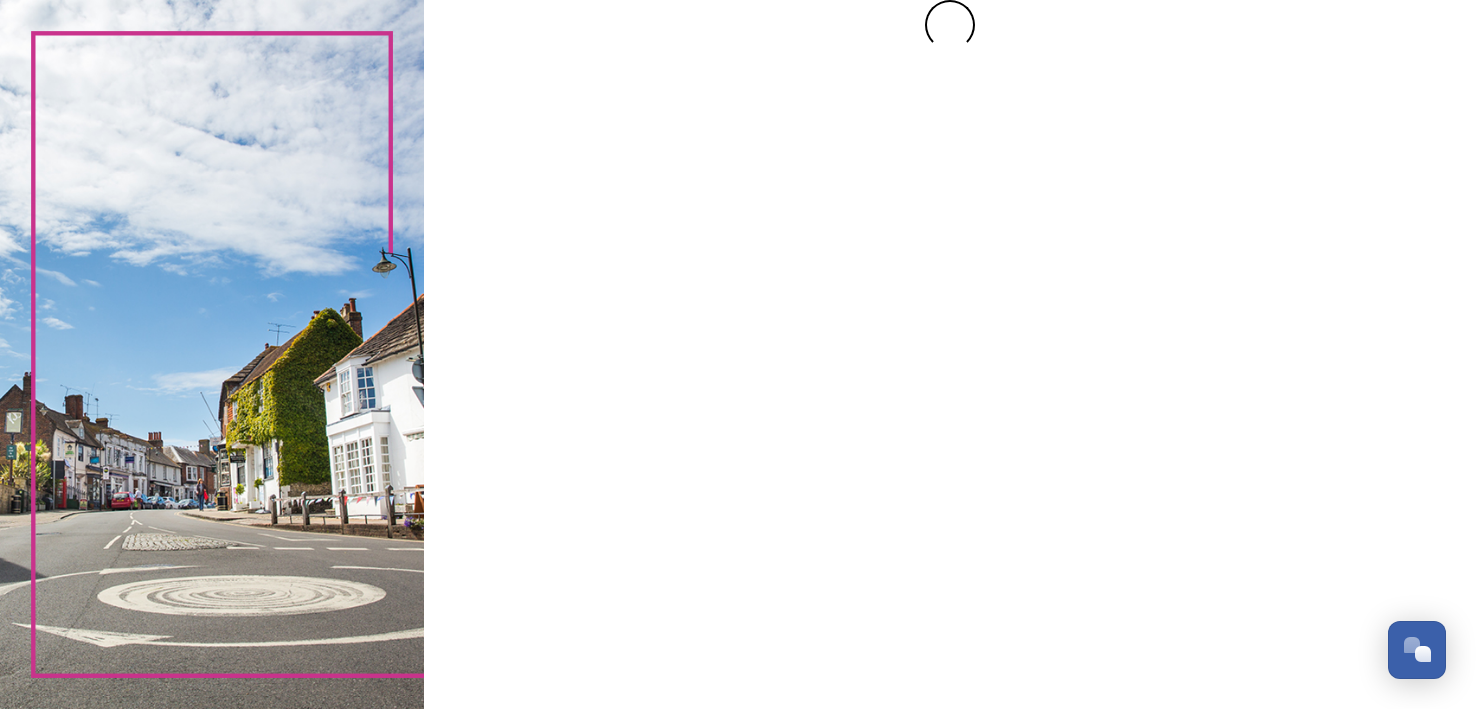 scroll, scrollTop: 0, scrollLeft: 0, axis: both 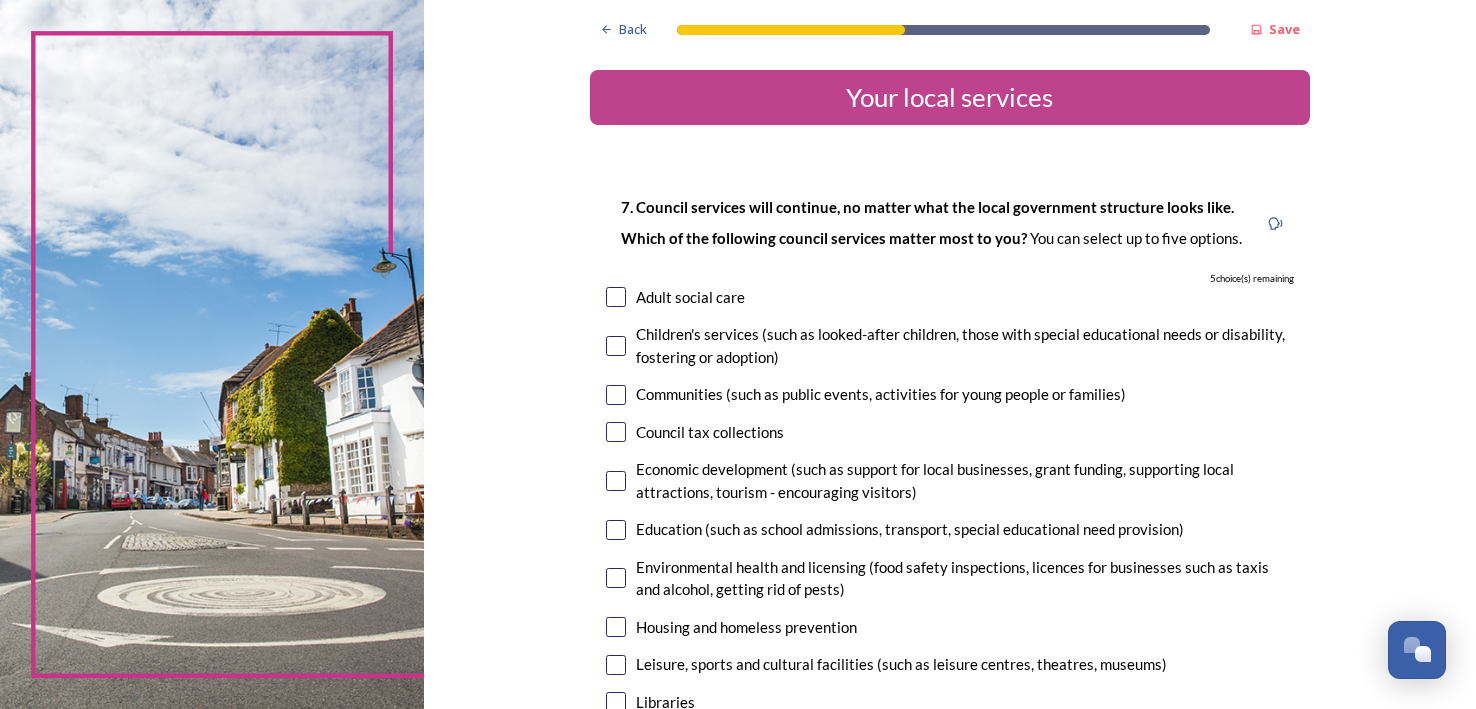 click at bounding box center [616, 346] 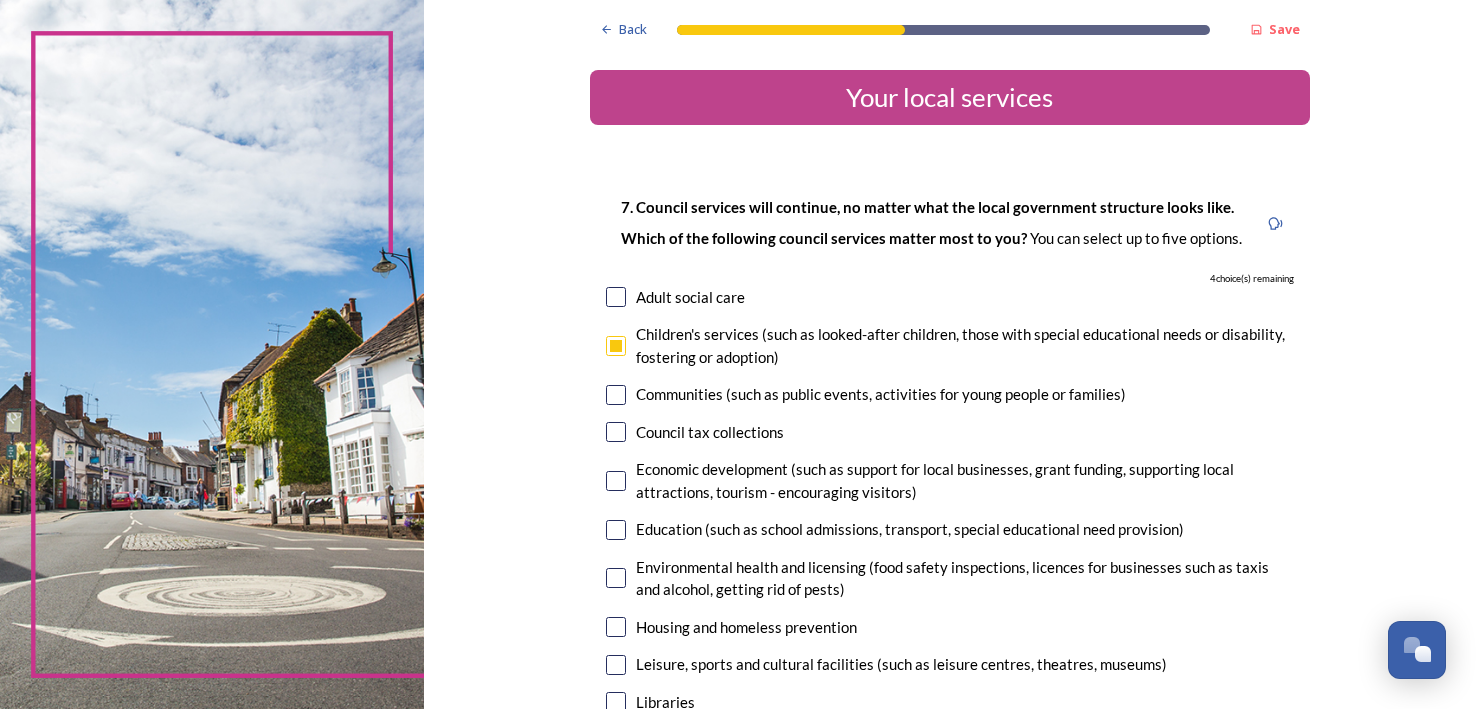 click at bounding box center (616, 346) 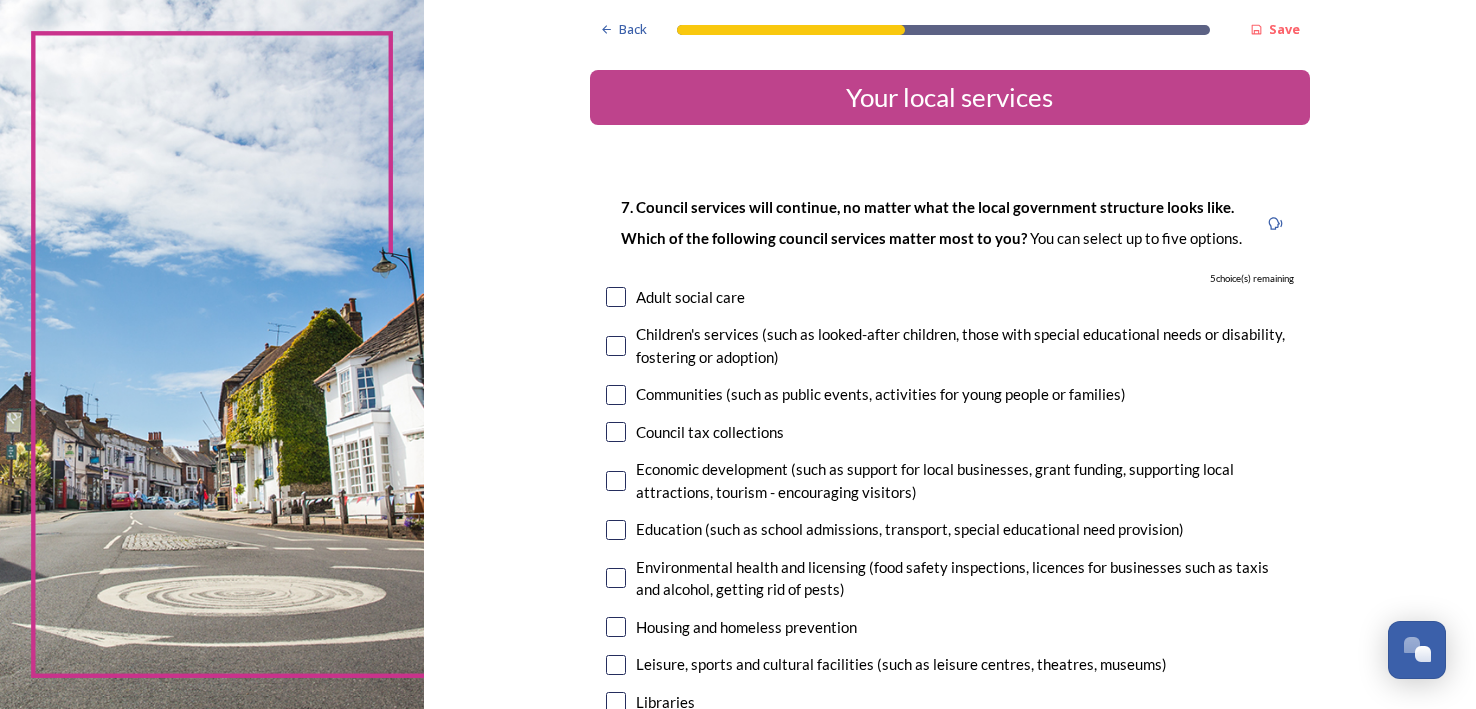 click at bounding box center [616, 346] 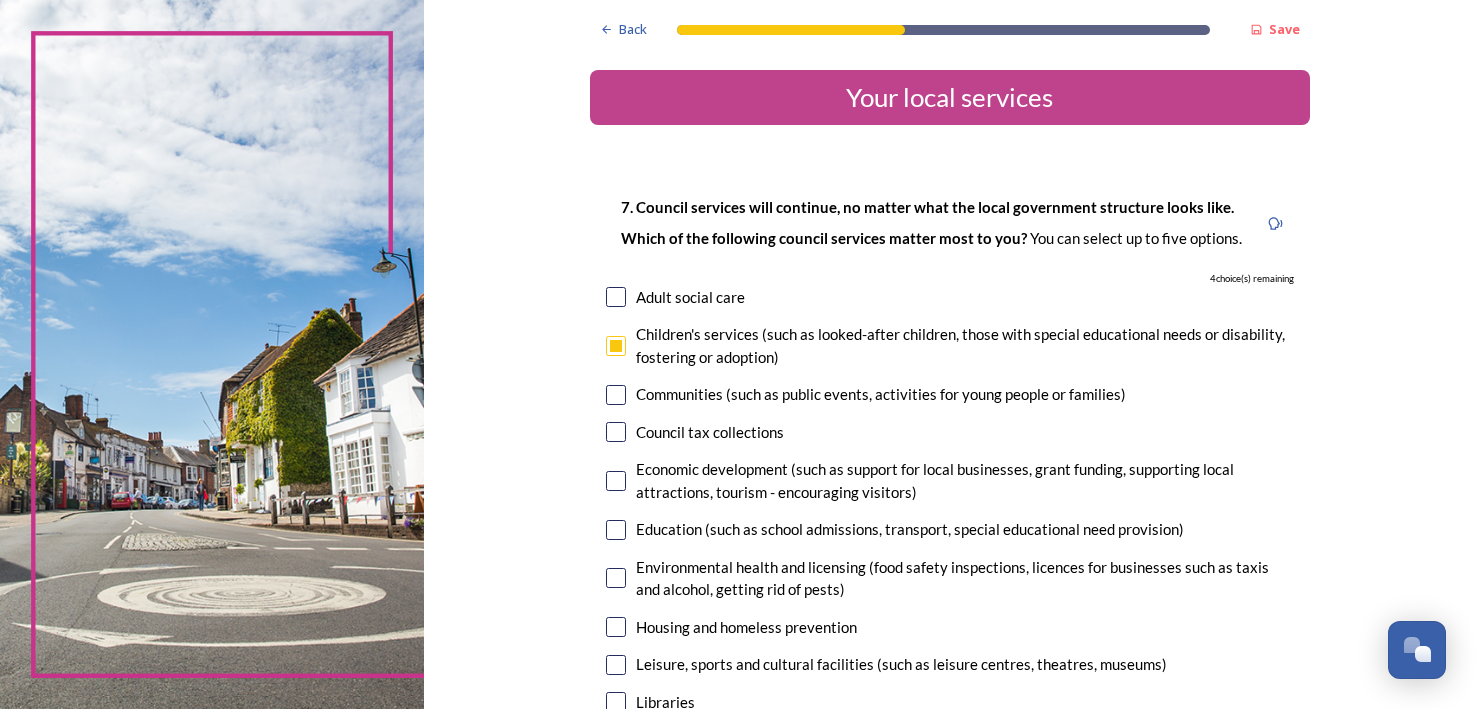 click at bounding box center [616, 481] 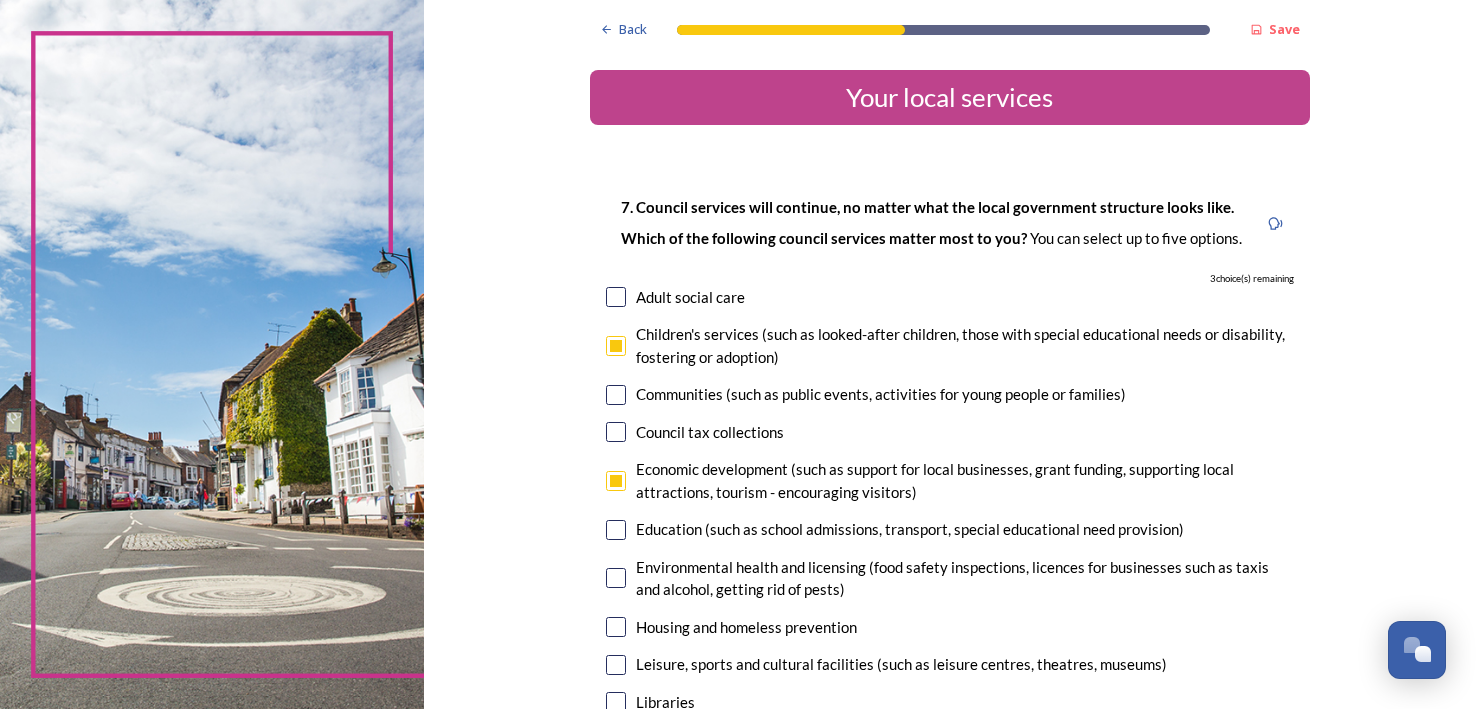 click at bounding box center (616, 627) 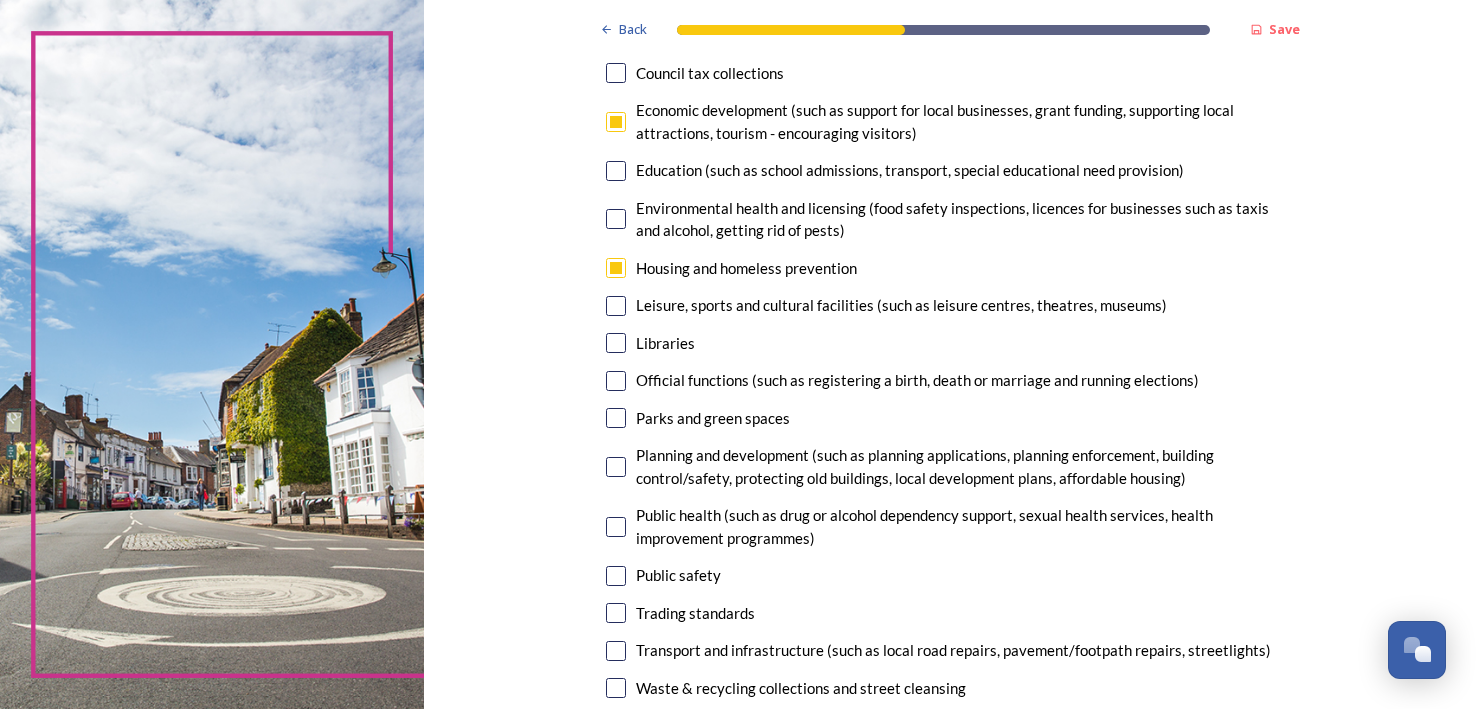 scroll, scrollTop: 479, scrollLeft: 0, axis: vertical 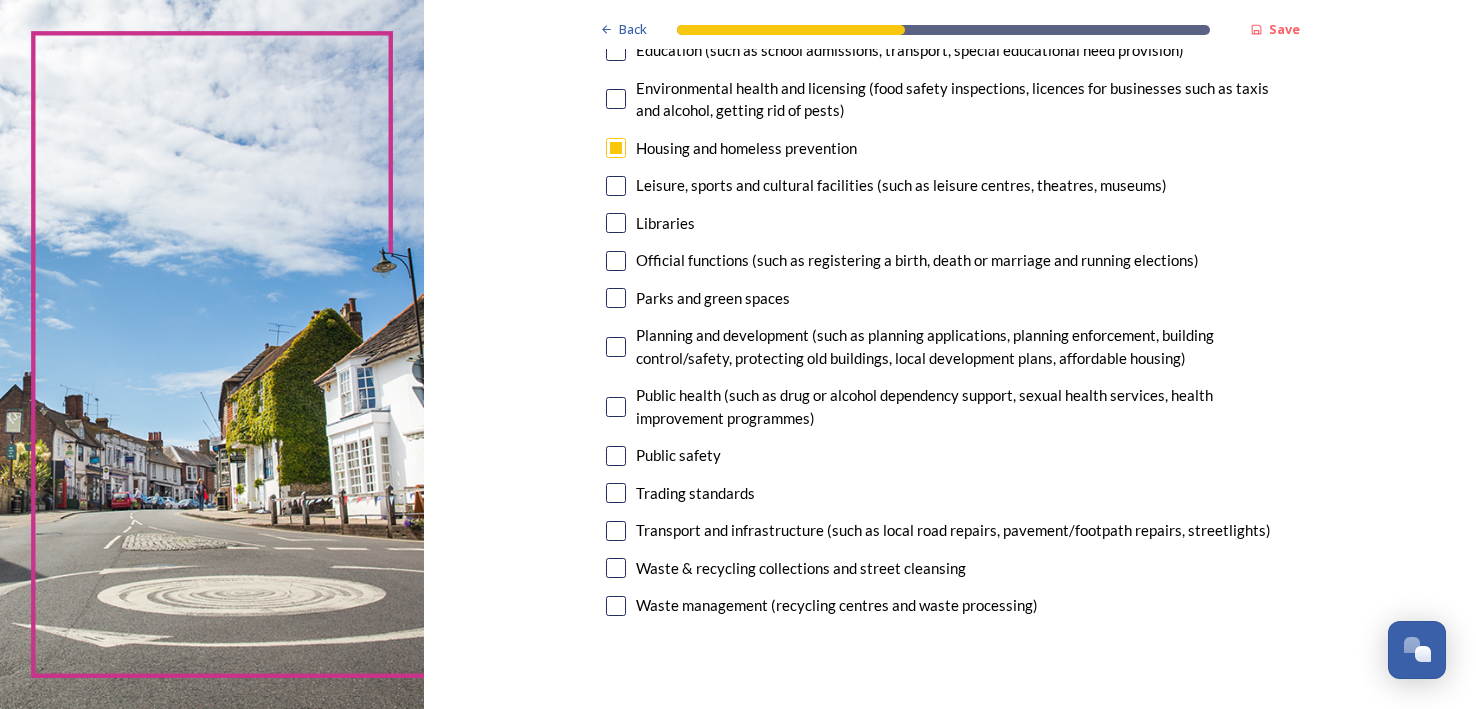click at bounding box center [616, 298] 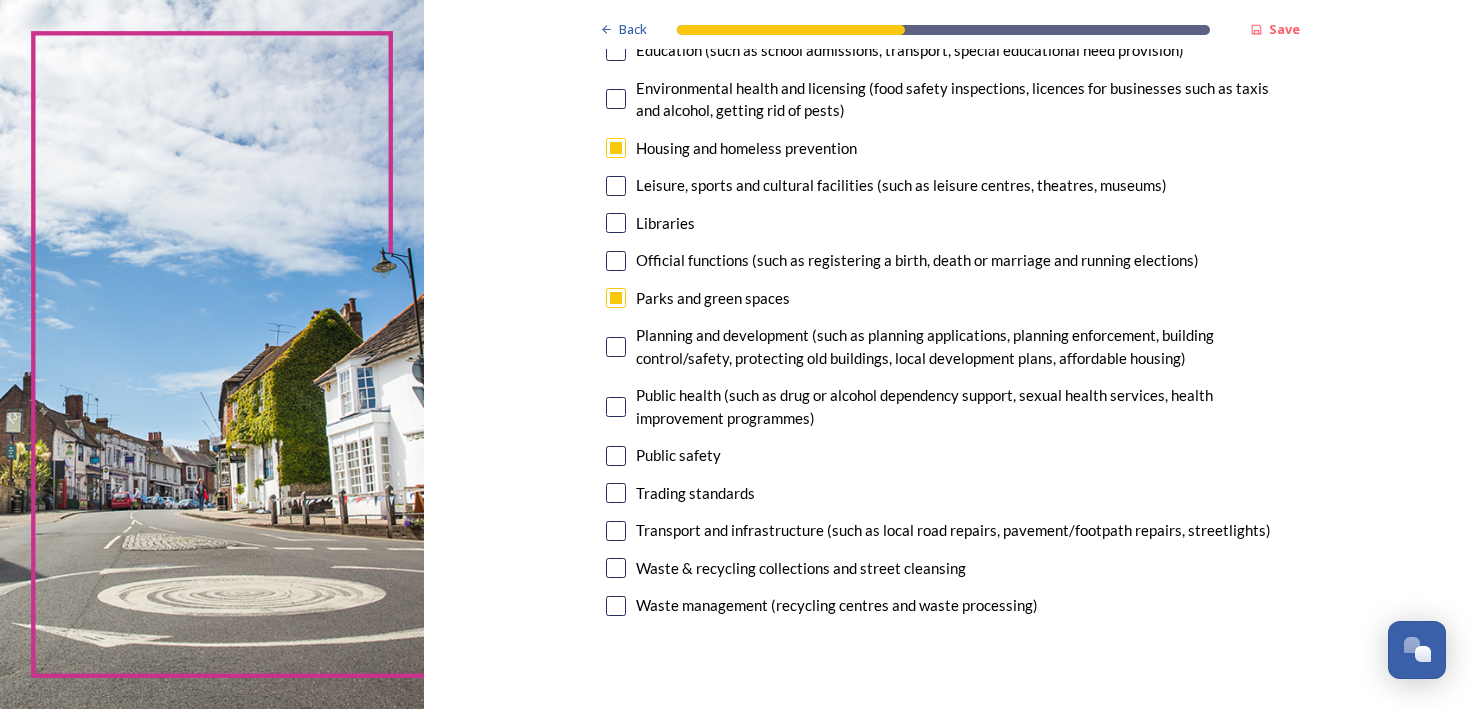 click at bounding box center [616, 347] 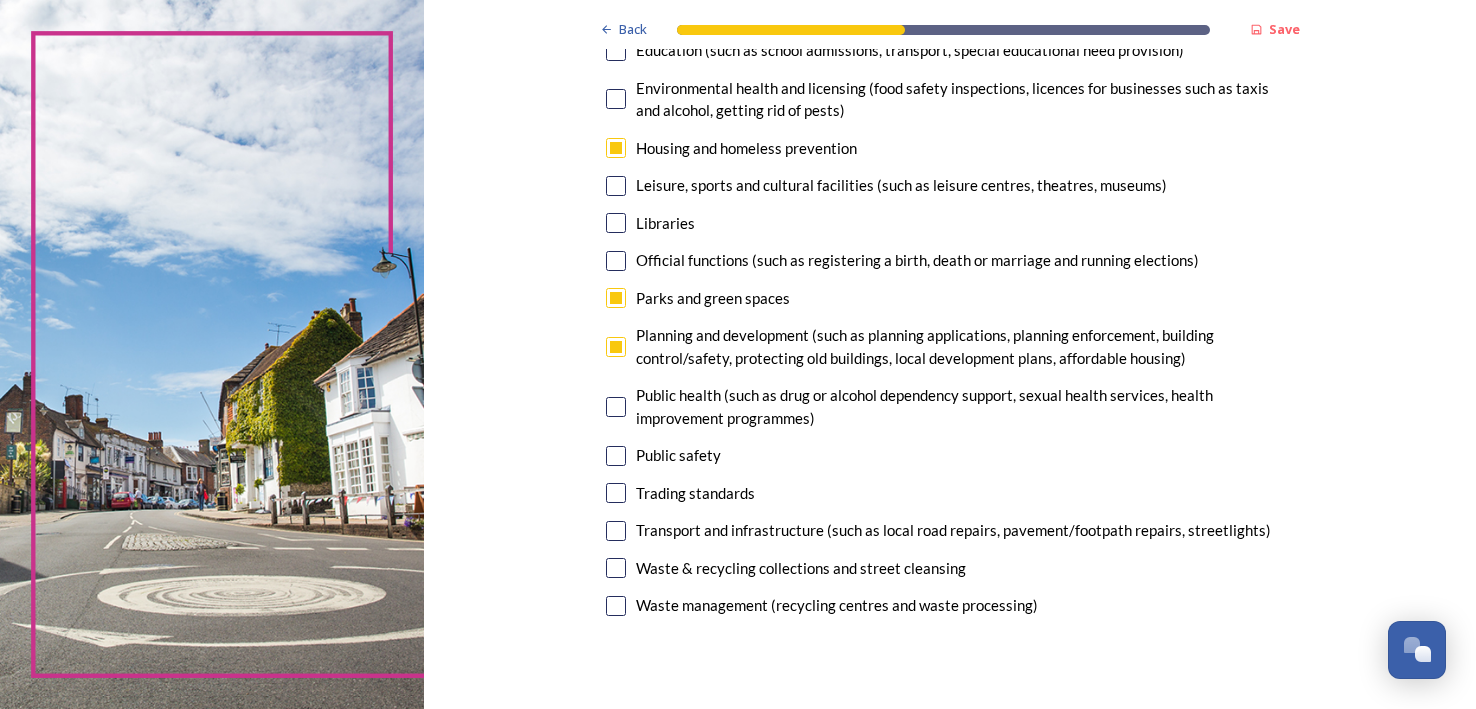 click at bounding box center (616, 606) 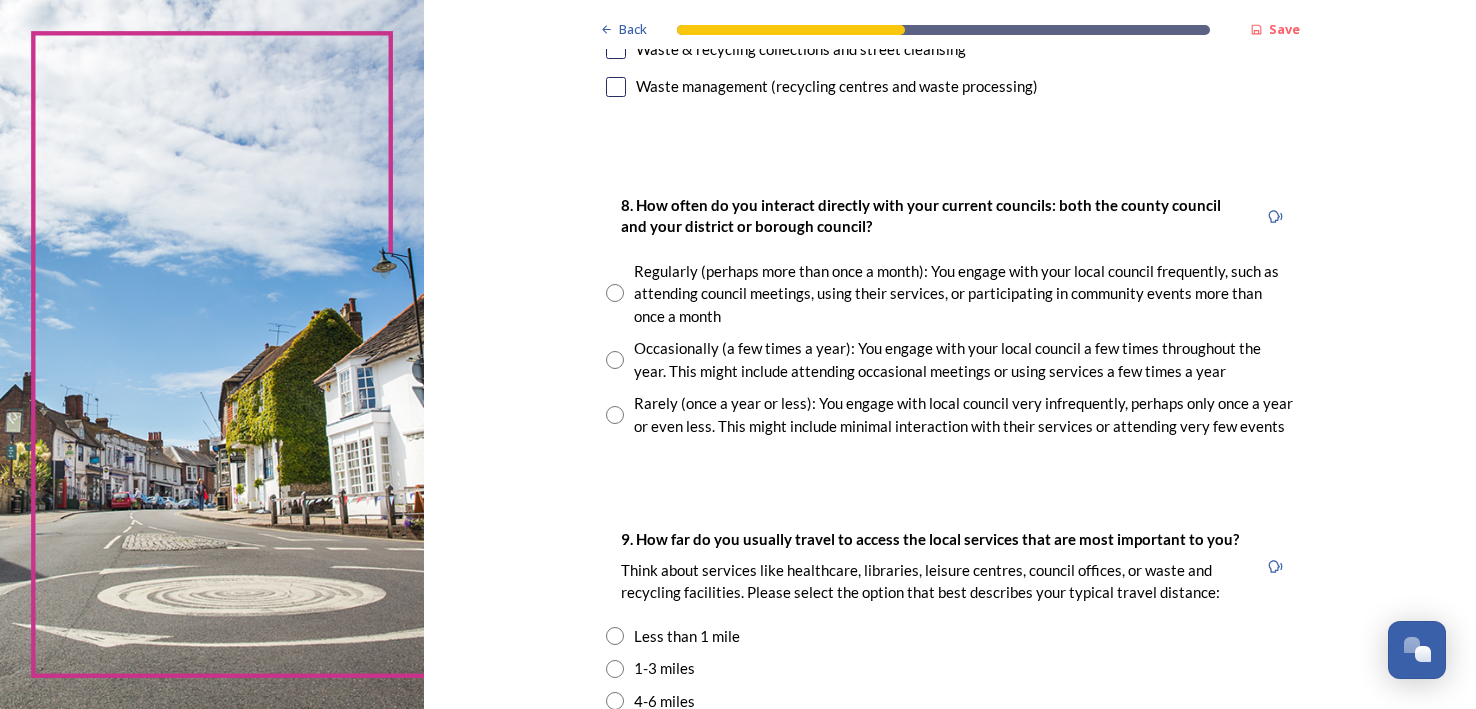 scroll, scrollTop: 999, scrollLeft: 0, axis: vertical 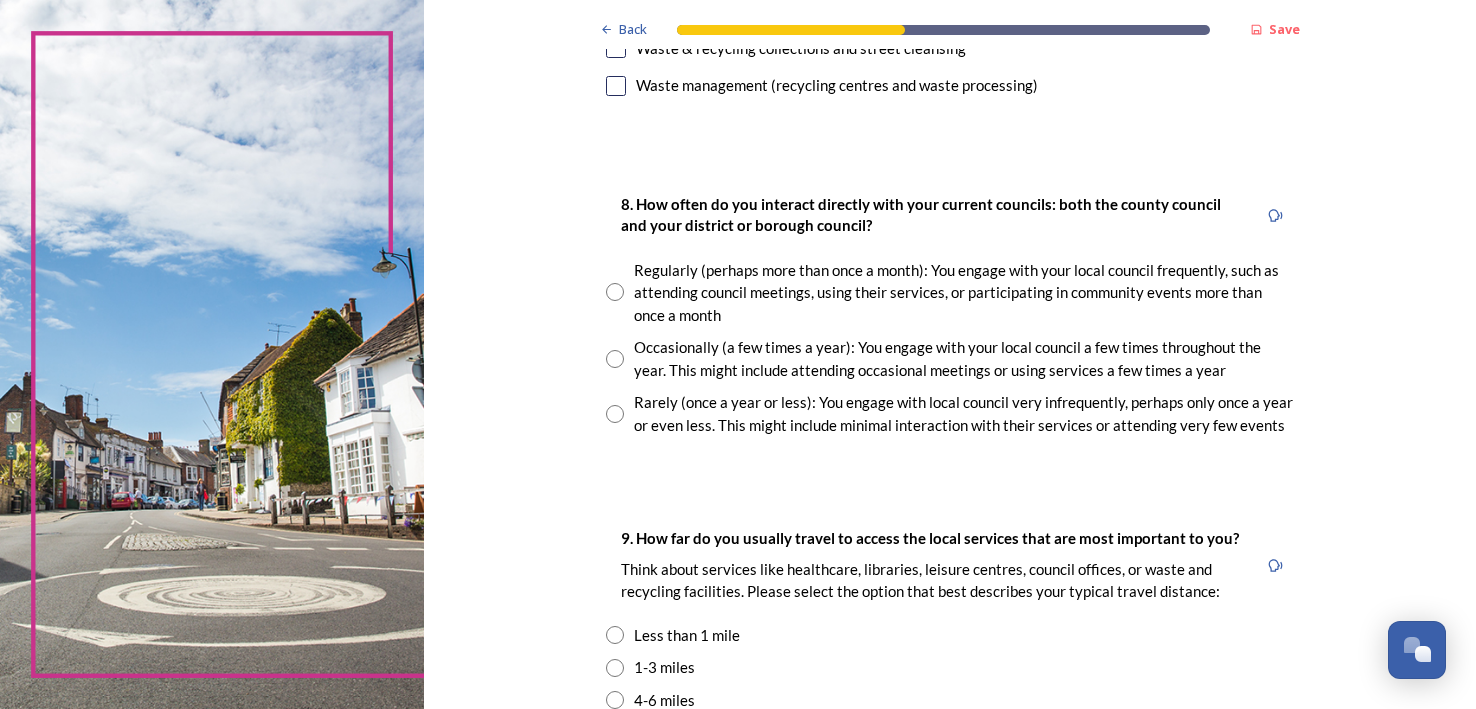 click at bounding box center [615, 359] 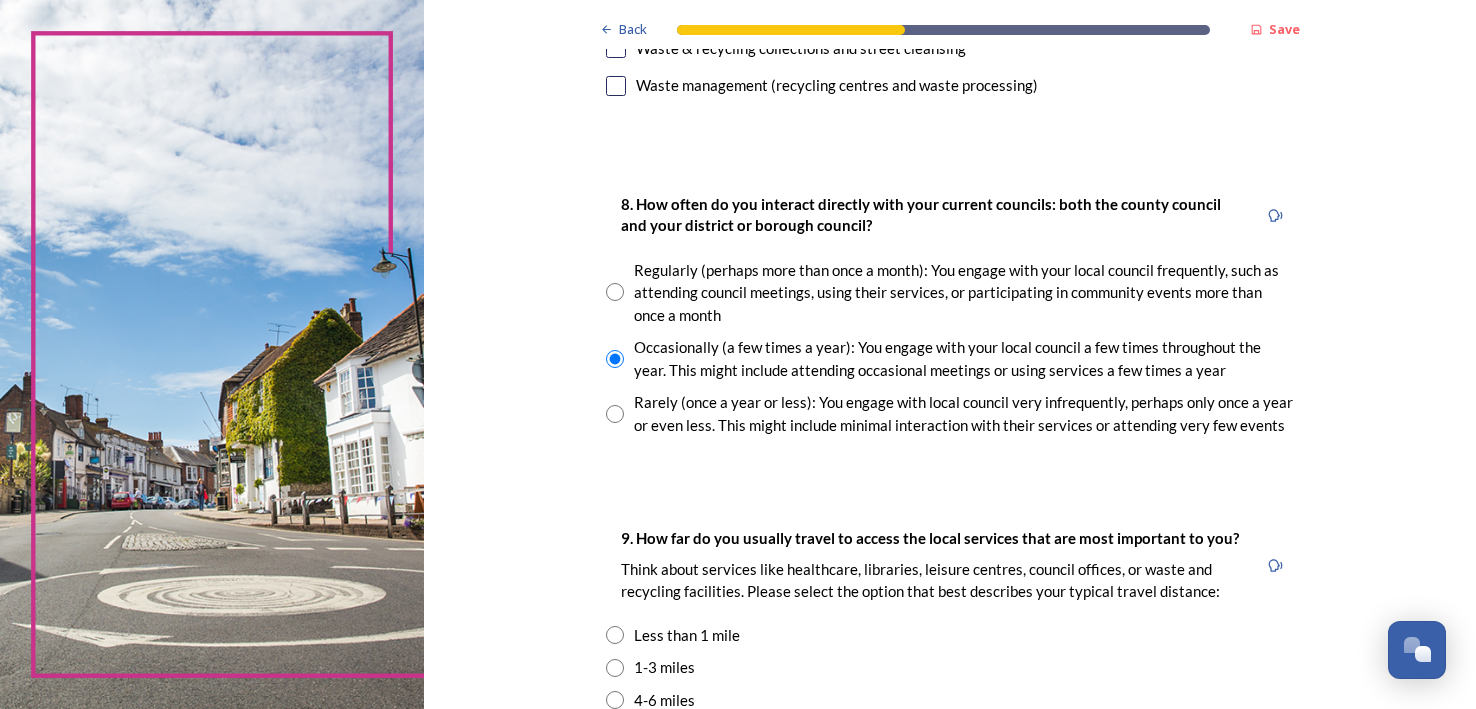 click at bounding box center (615, 668) 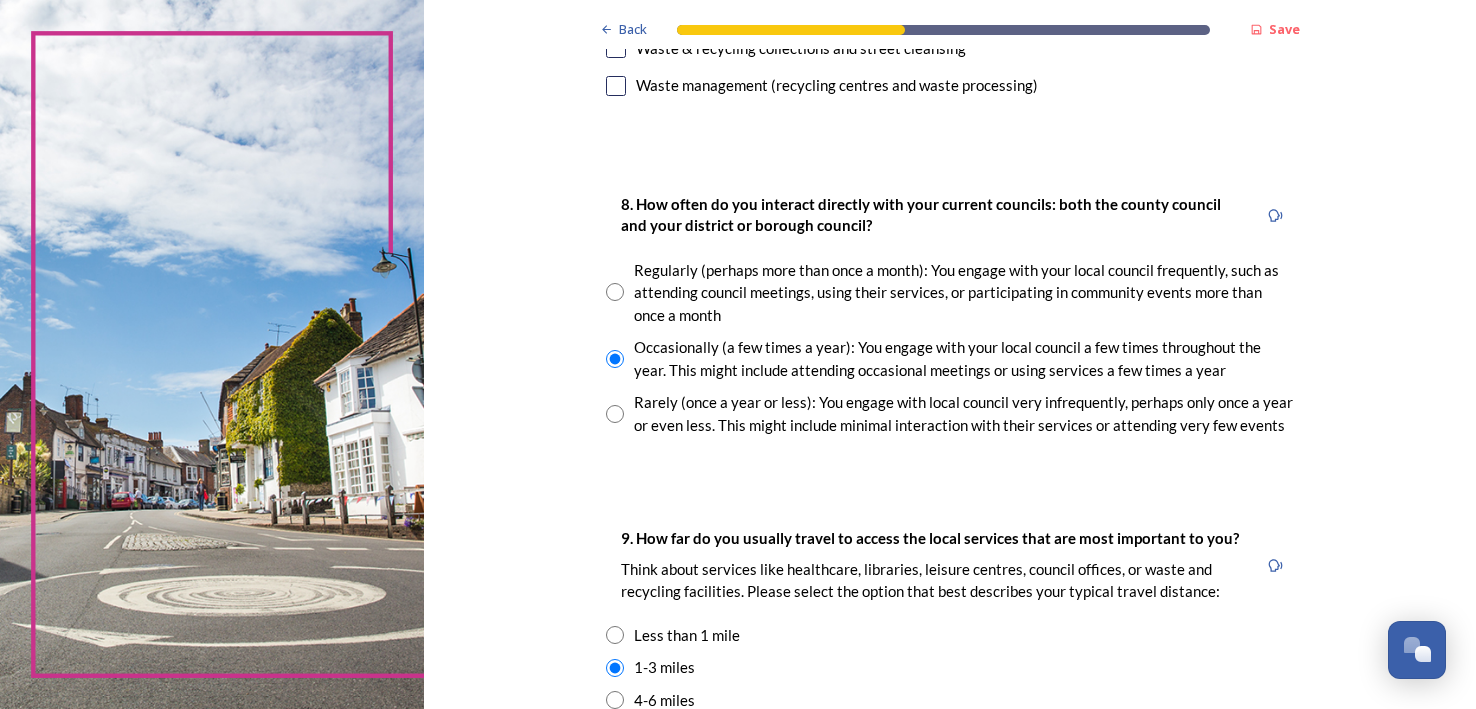 click at bounding box center [615, 700] 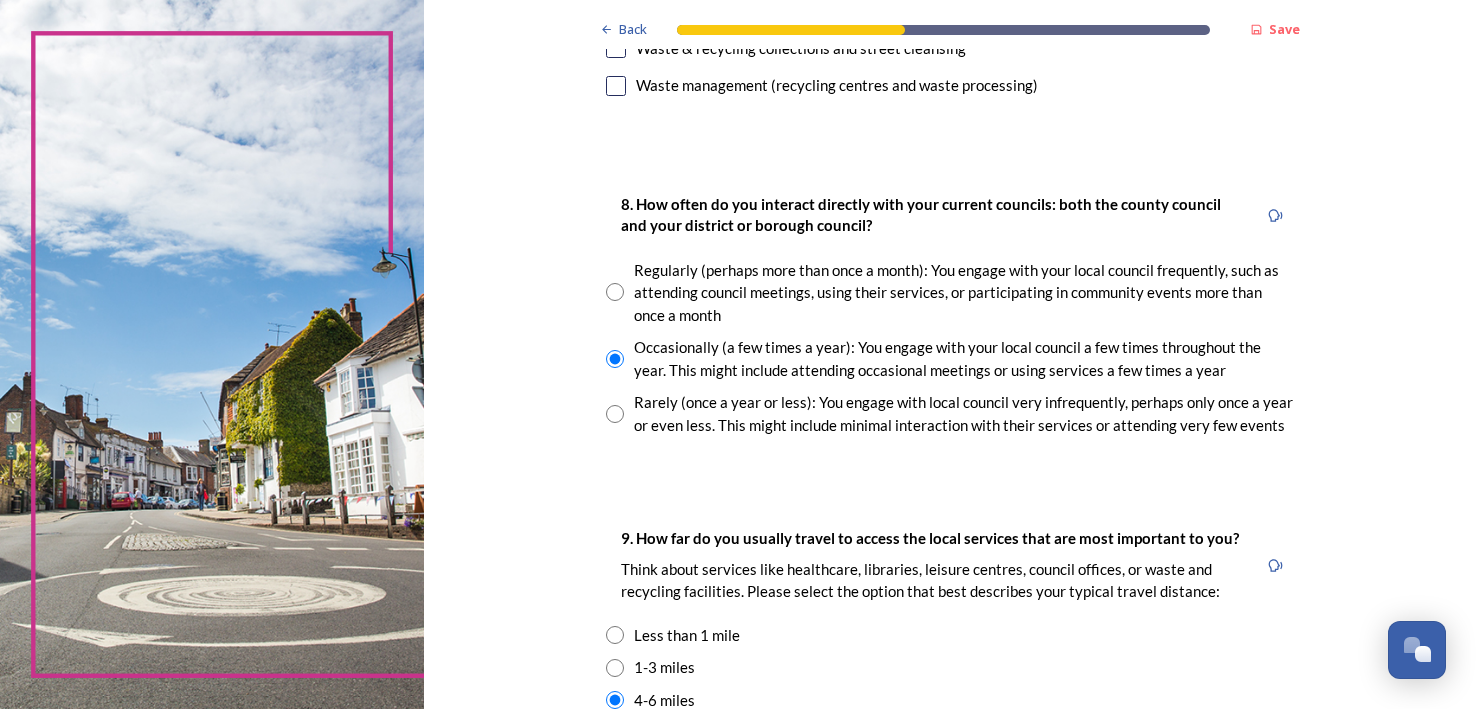click at bounding box center (615, 733) 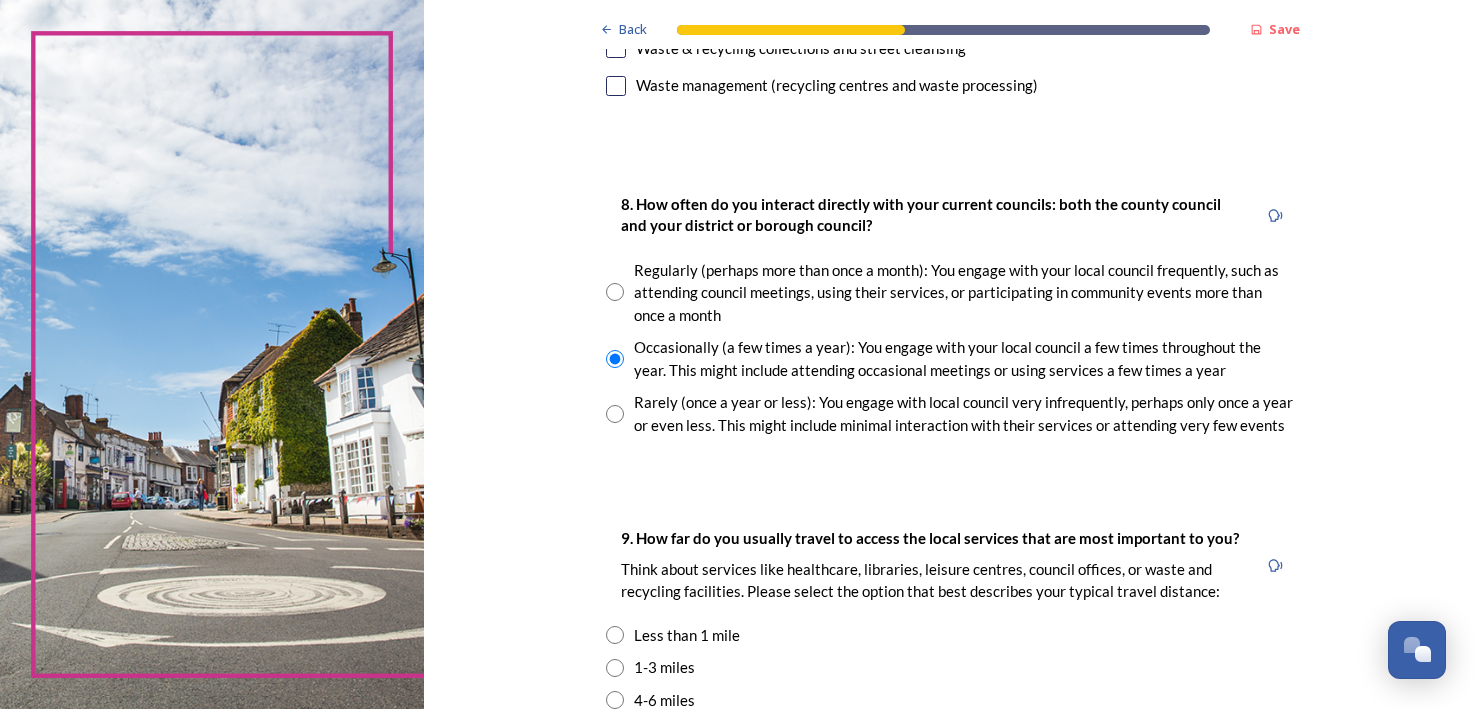 click at bounding box center [615, 765] 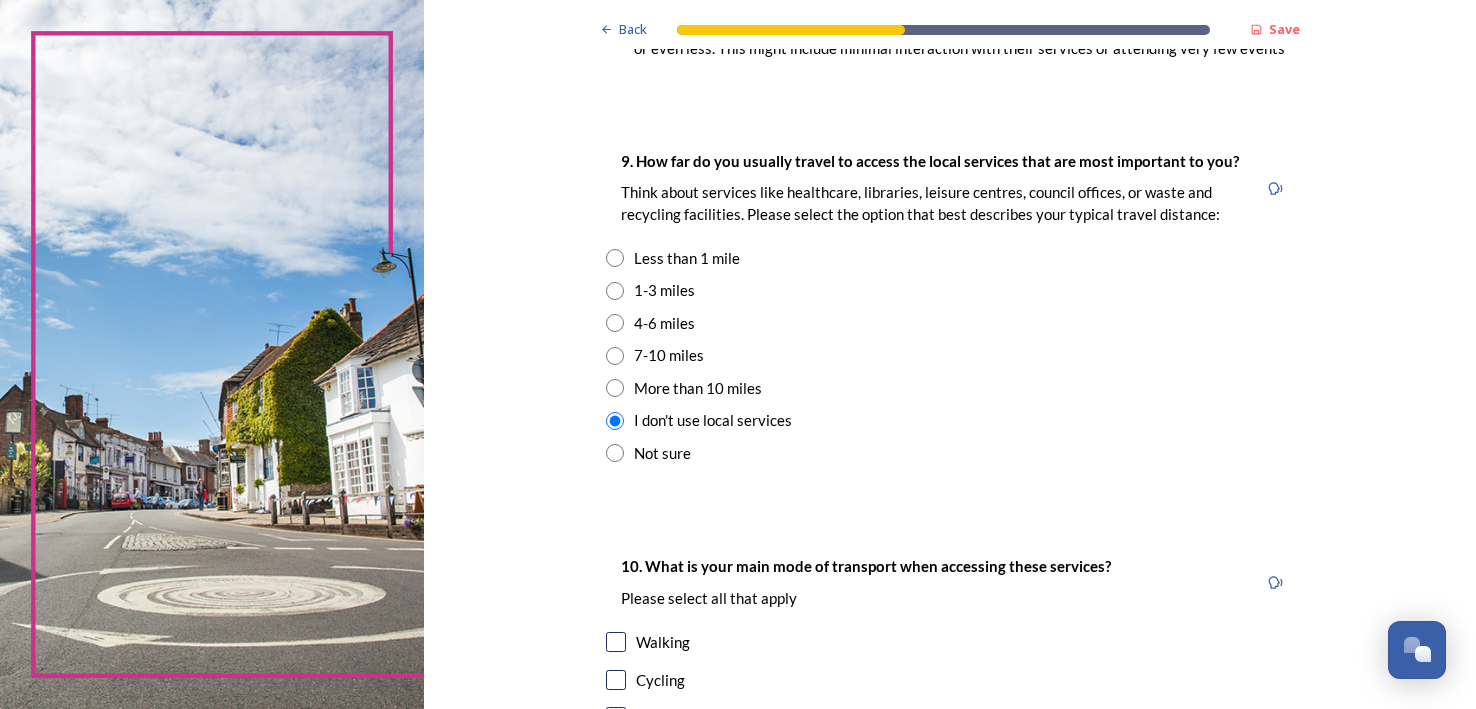 click at bounding box center (615, 453) 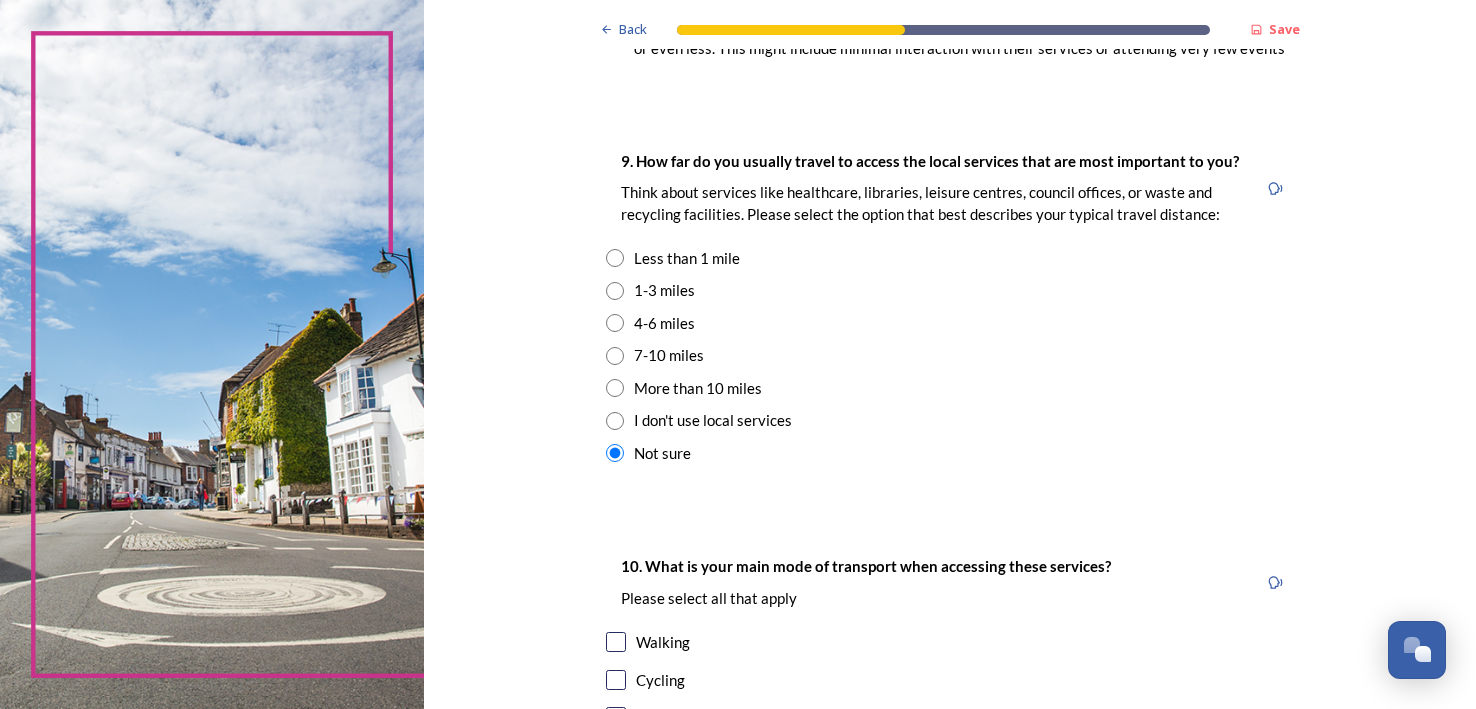 click at bounding box center (615, 291) 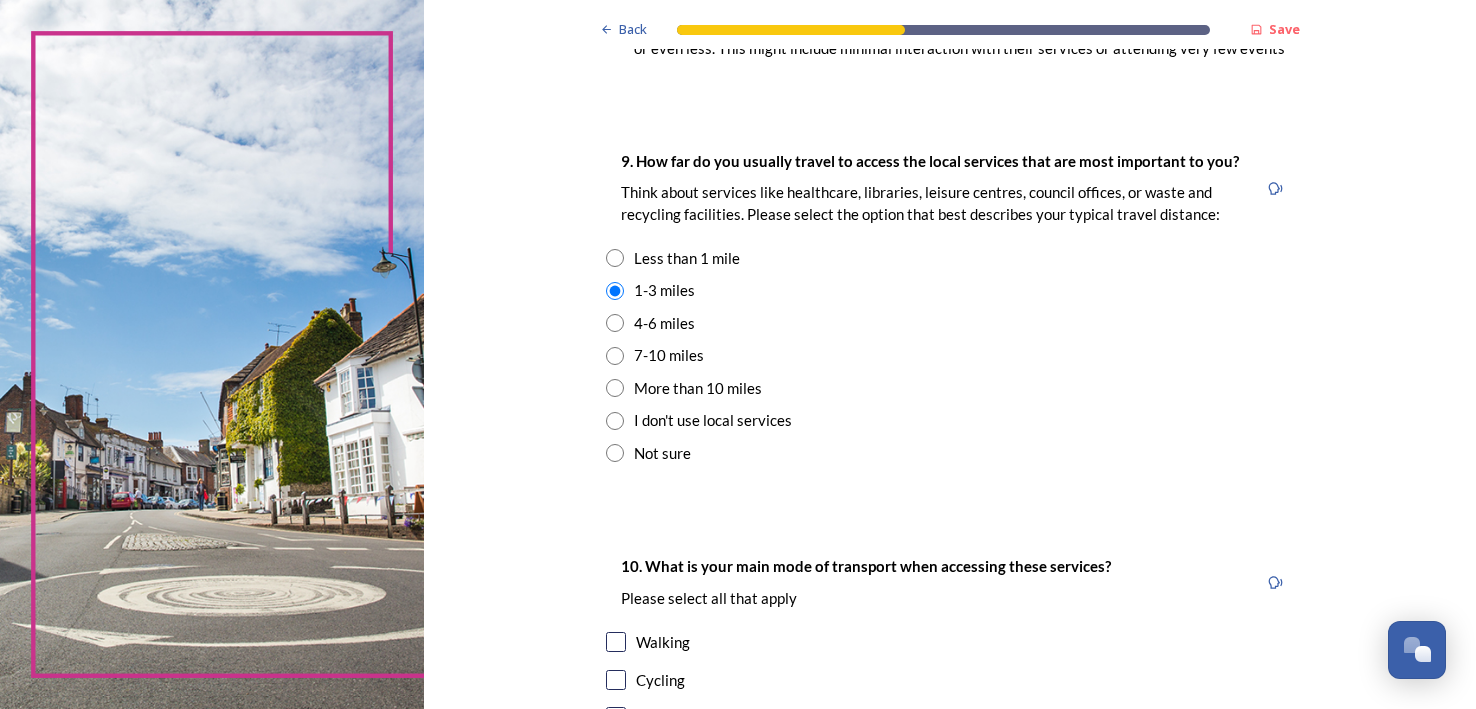 click on "Back Save Your local services 7. Council services will continue, no matter what the local government structure looks like.  ﻿﻿Which of the following council services matter most to you?  You can select up to five options. 0  choice(s) remaining Adult social care   Children's services (such as looked-after children, those with special educational needs or disability, fostering or adoption) Communities (such as public events, activities for young people or families) Council tax collections Economic development (such as support for local businesses, grant funding, supporting local attractions, tourism - encouraging visitors)  Education (such as school admissions, transport, special educational need provision)  Environmental health and licensing (food safety inspections, licences for businesses such as taxis and alcohol, getting rid of pests) Housing and homeless prevention Leisure, sports and cultural facilities (such as leisure centres, theatres, museums) Libraries Parks and green spaces Public safety" at bounding box center (950, -110) 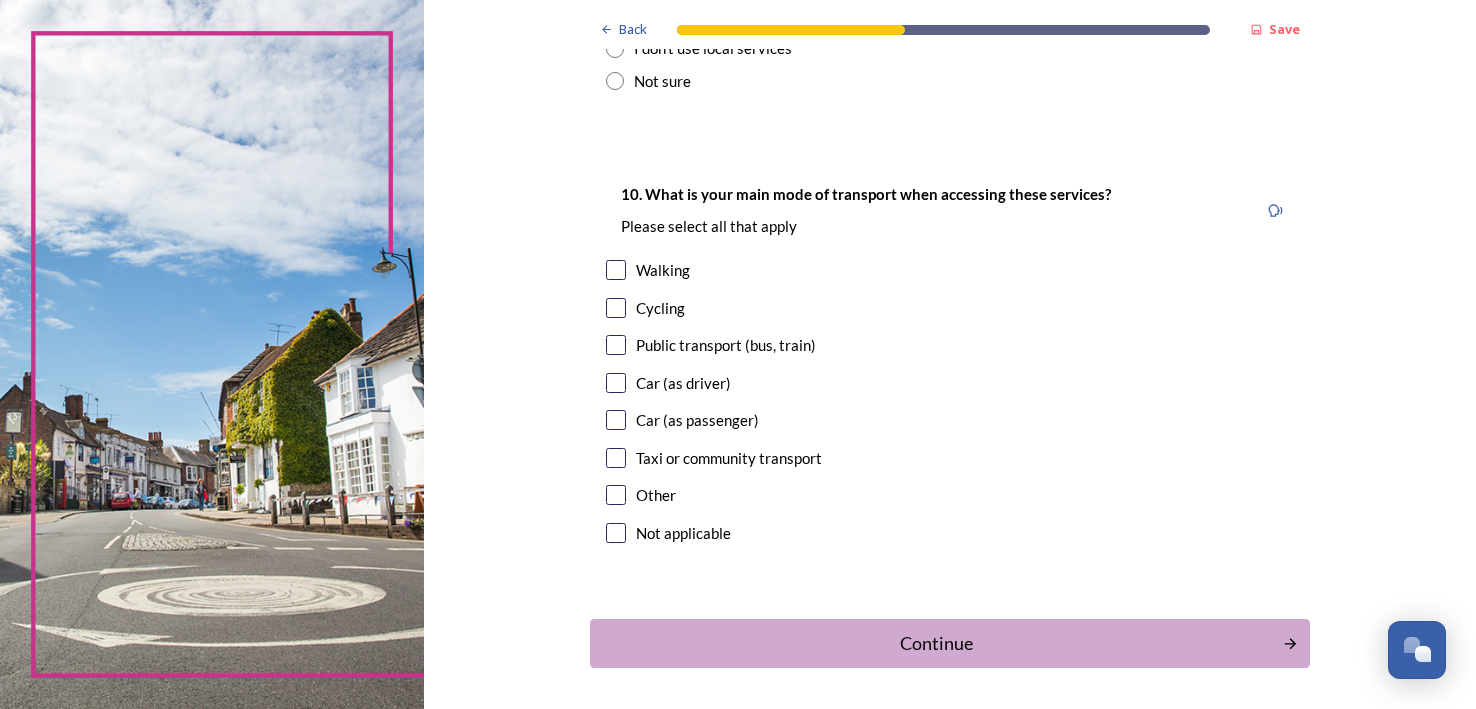 scroll, scrollTop: 1776, scrollLeft: 0, axis: vertical 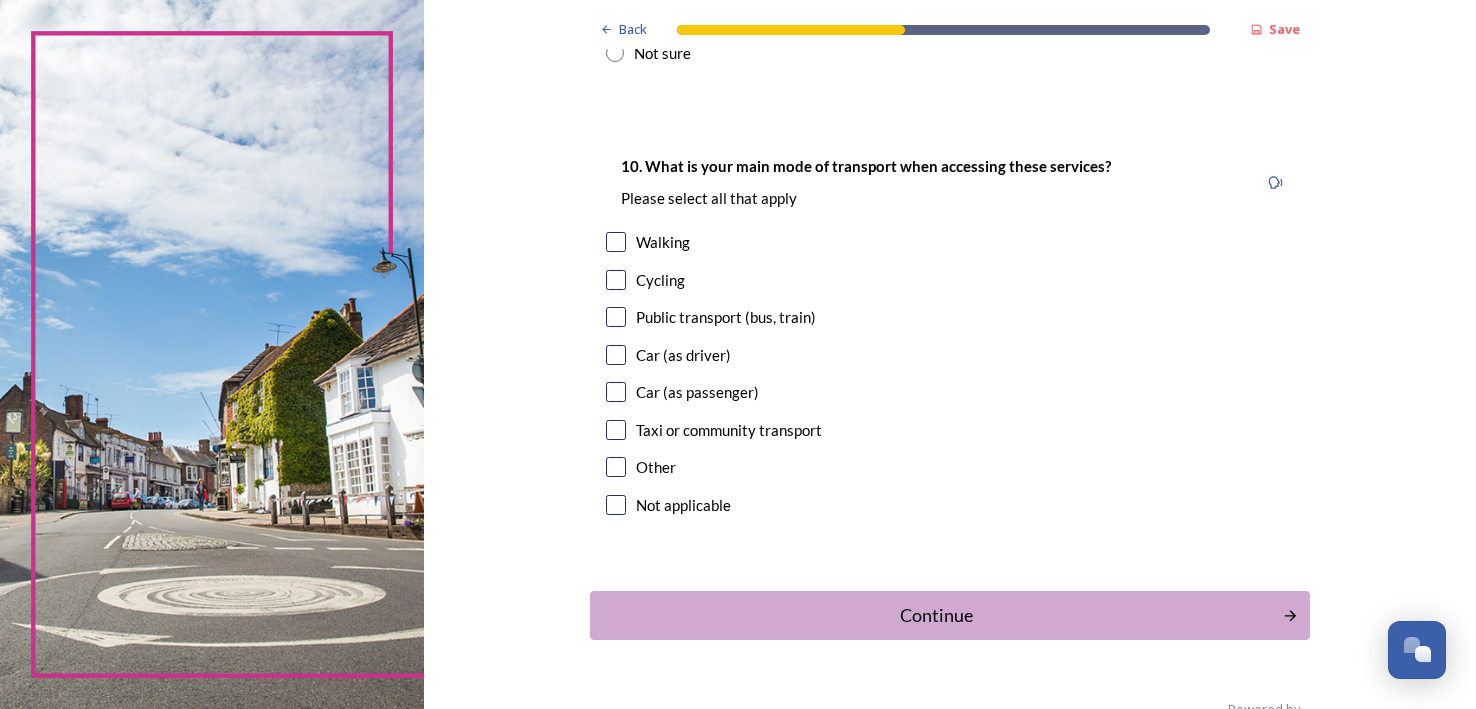 click at bounding box center (616, 242) 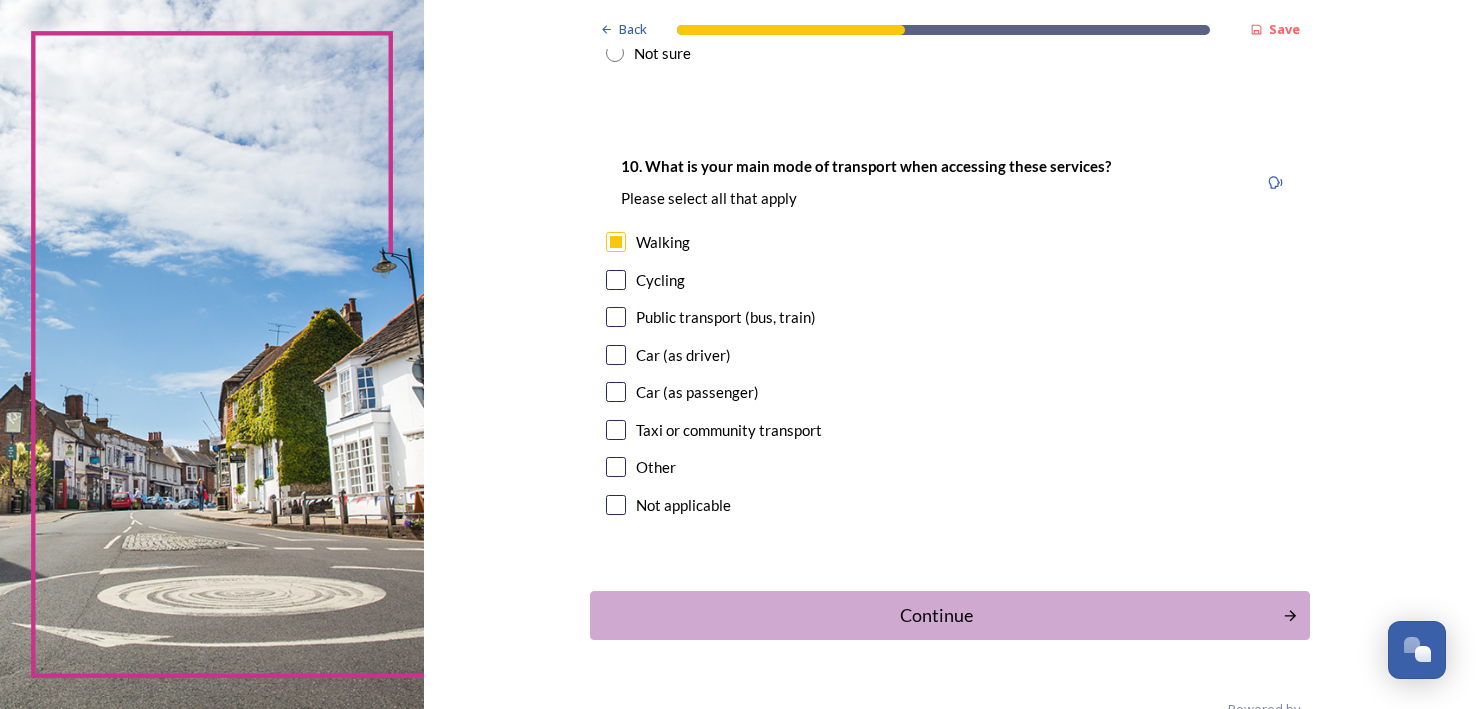 click at bounding box center (616, 392) 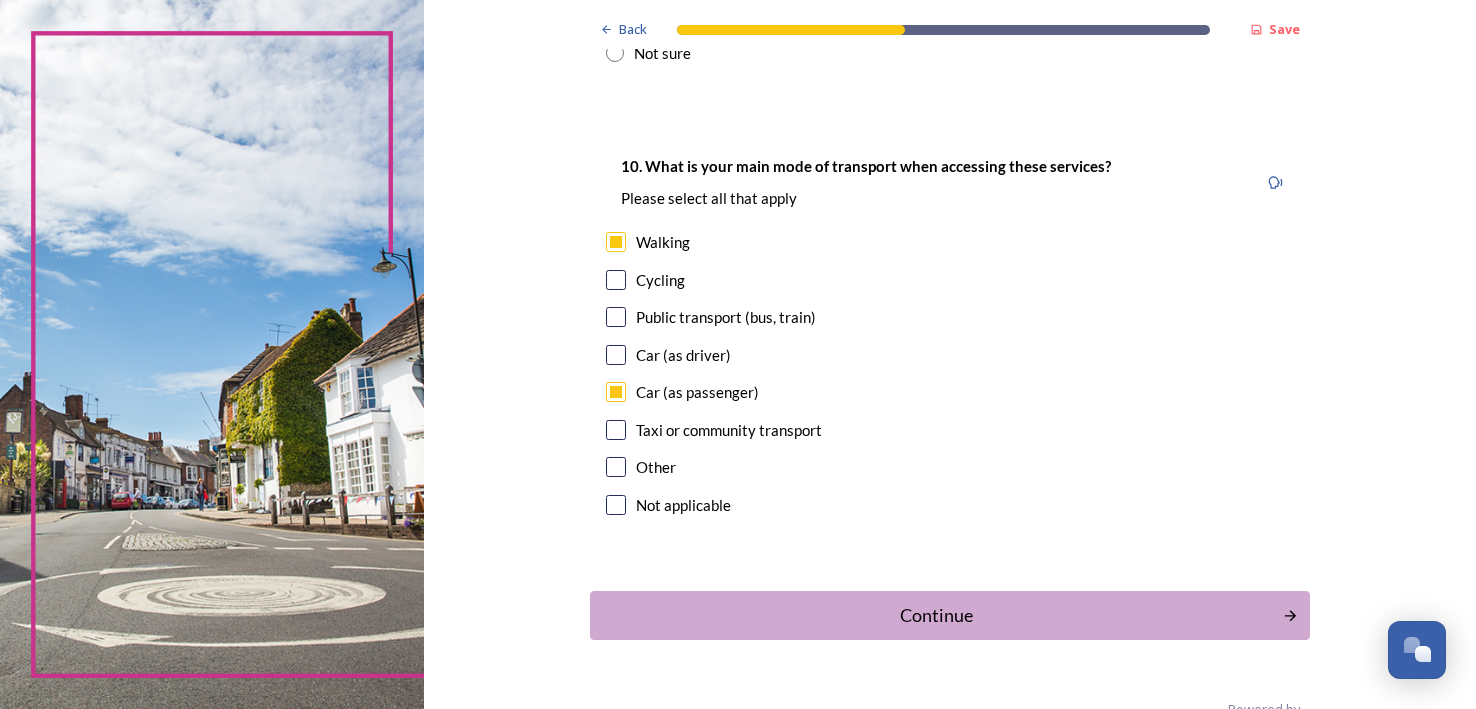click at bounding box center [616, 317] 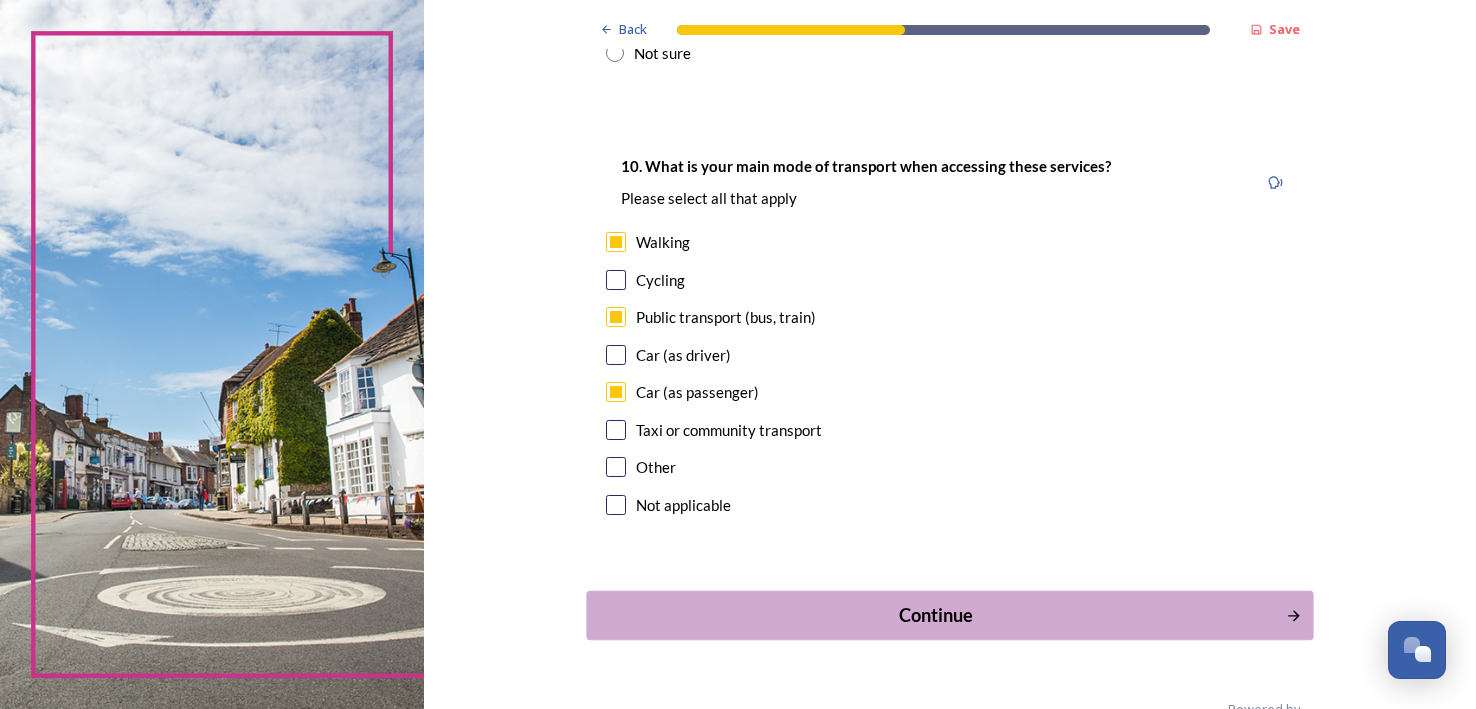 click on "Continue" at bounding box center [935, 615] 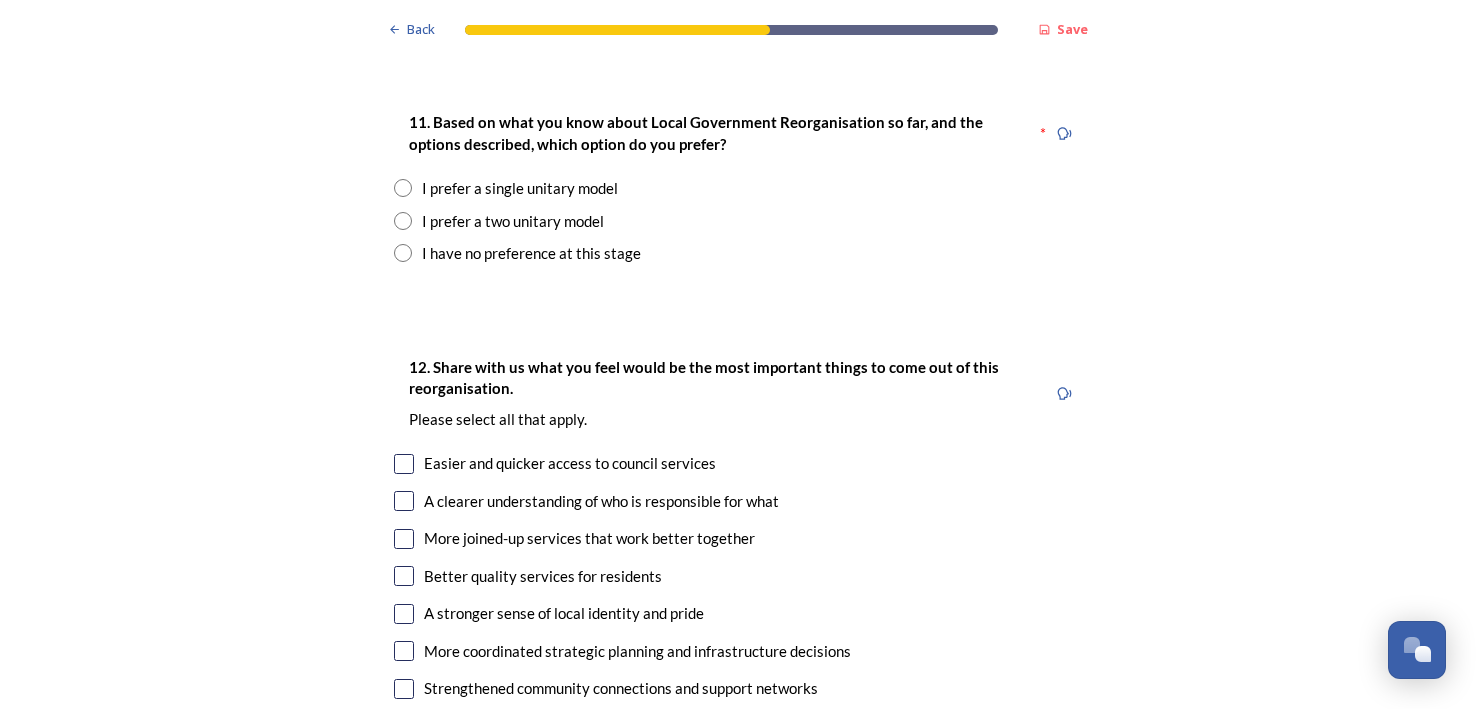 scroll, scrollTop: 2558, scrollLeft: 0, axis: vertical 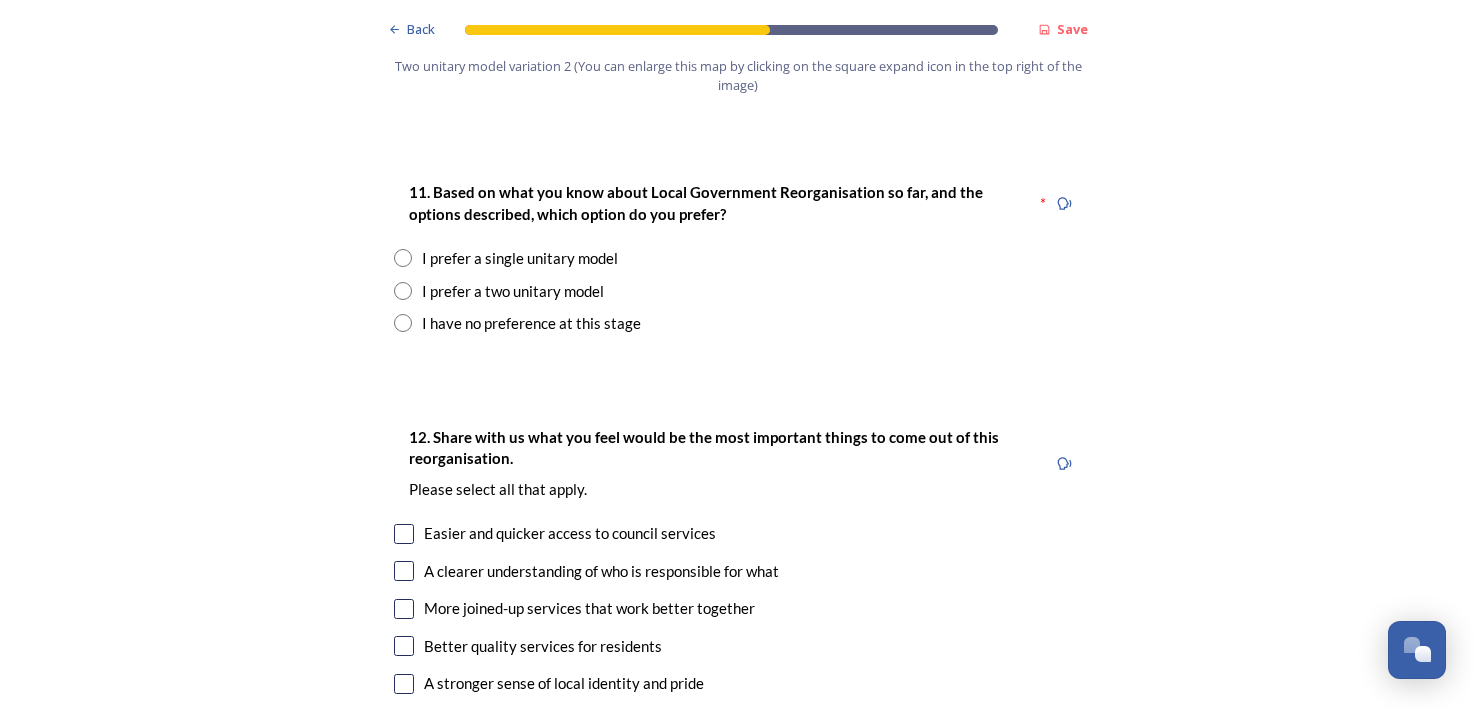 click at bounding box center [403, 291] 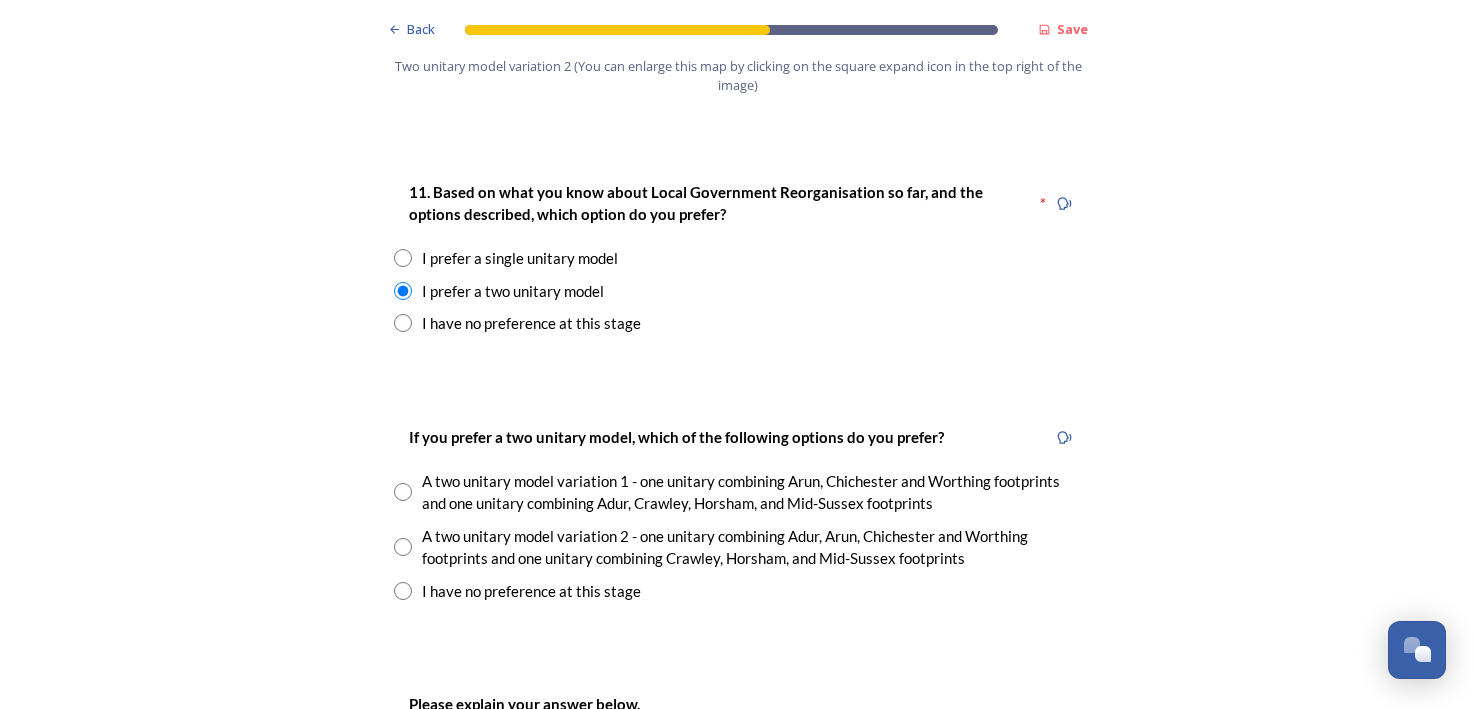 click at bounding box center [403, 547] 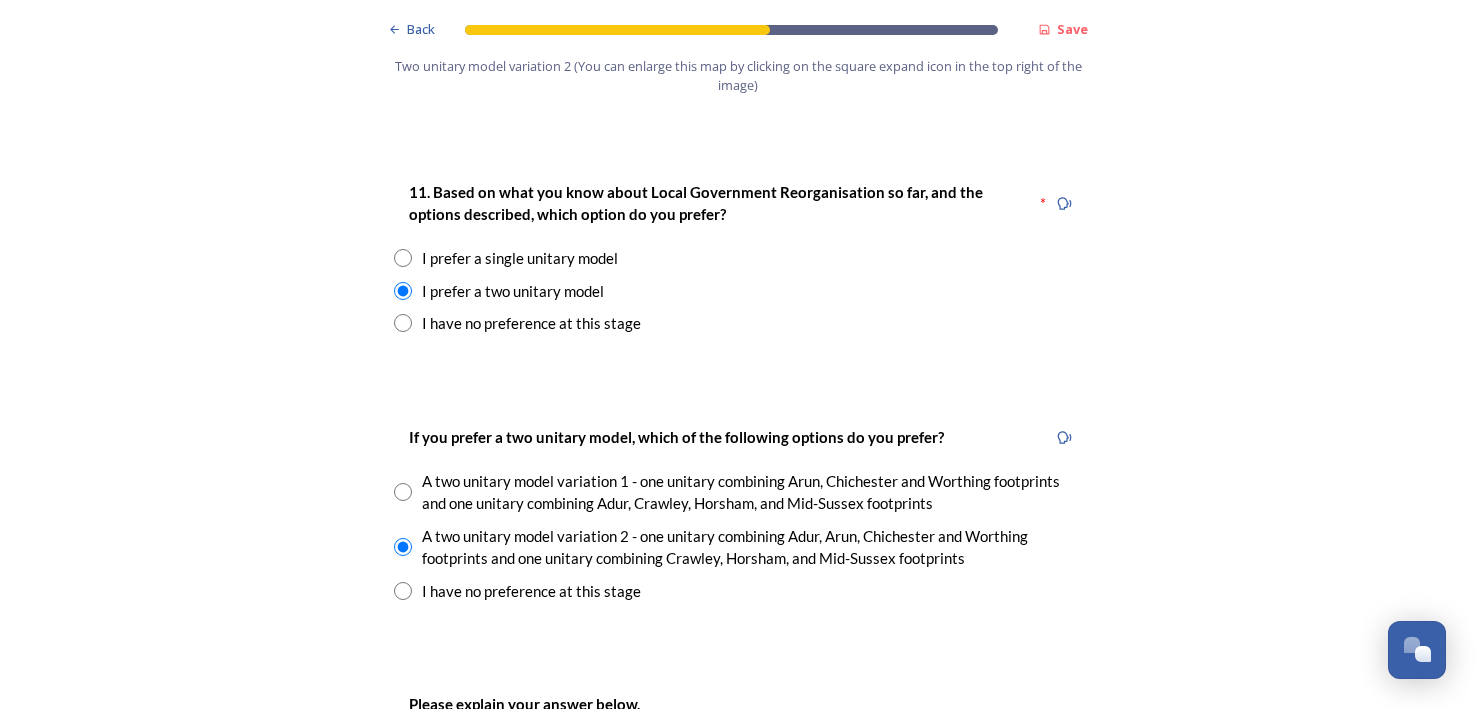 click on "Back Save Prioritising future services As explained on our  Shaping West Sussex hub , Local Government Reorganisation for West Sussex means that the county, district and borough councils will be replaced with one, or more than one, single-tier council (referred to as a unitary council) to deliver all your services.  Options currently being explored within West Sussex are detailed on our  hub , but map visuals can be found below. A single county unitary , bringing the County Council and all seven District and Borough Councils services together to form a new unitary council for West Sussex. Single unitary model (You can enlarge this map by clicking on the square expand icon in the top right of the image) Two unitary option, variation 1  -   one unitary combining Arun, Chichester and Worthing footprints and one unitary combining Adur, Crawley, Horsham, and Mid-Sussex footprints. Two unitary model variation 1 (You can enlarge this map by clicking on the square expand icon in the top right of the image) * Other 5" at bounding box center (738, 884) 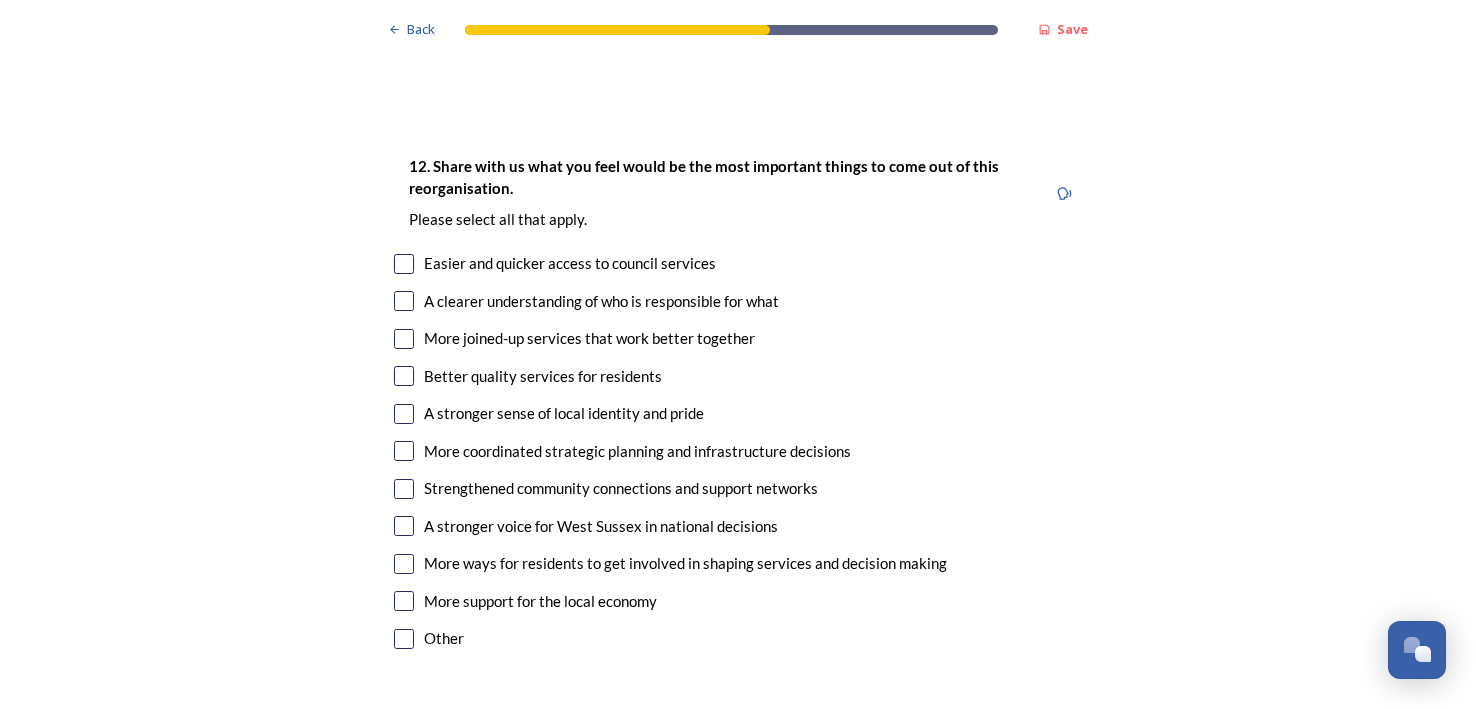 scroll, scrollTop: 3597, scrollLeft: 0, axis: vertical 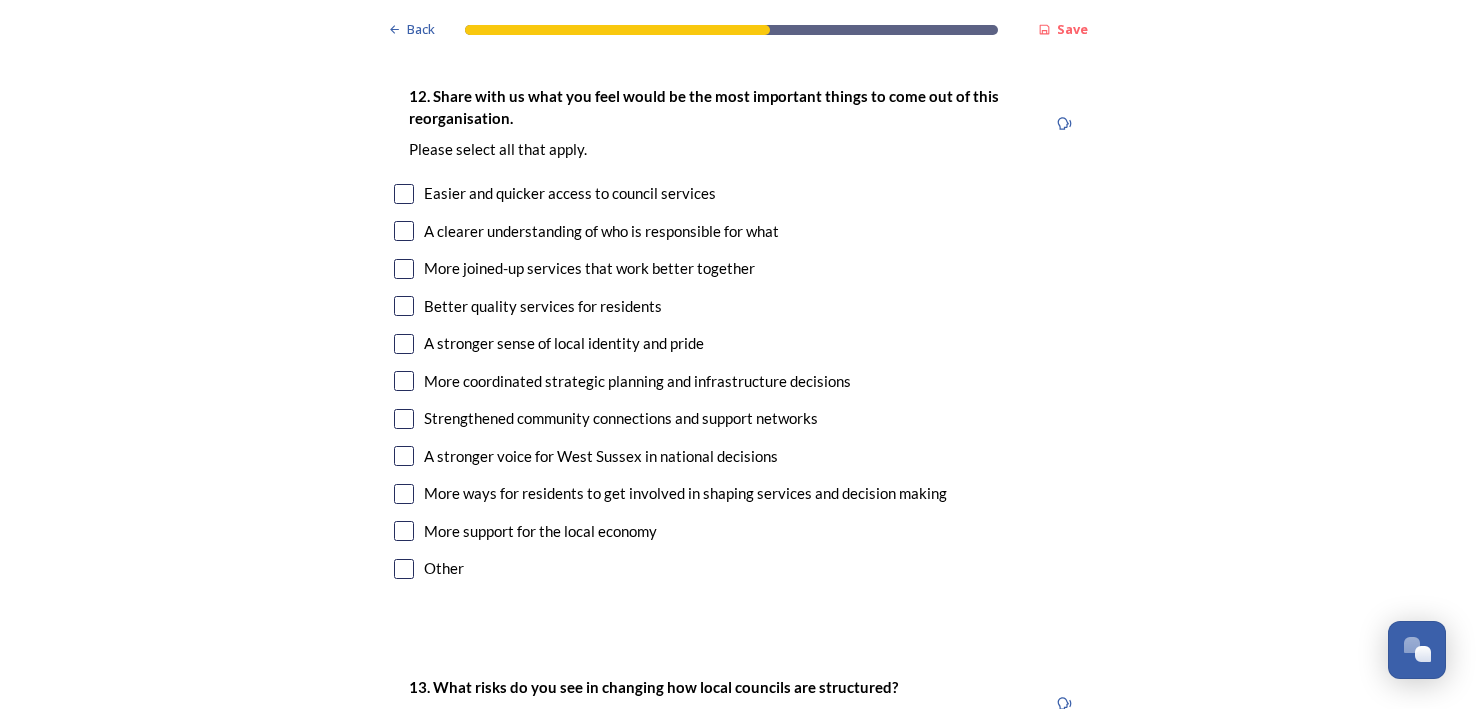 click at bounding box center [404, 494] 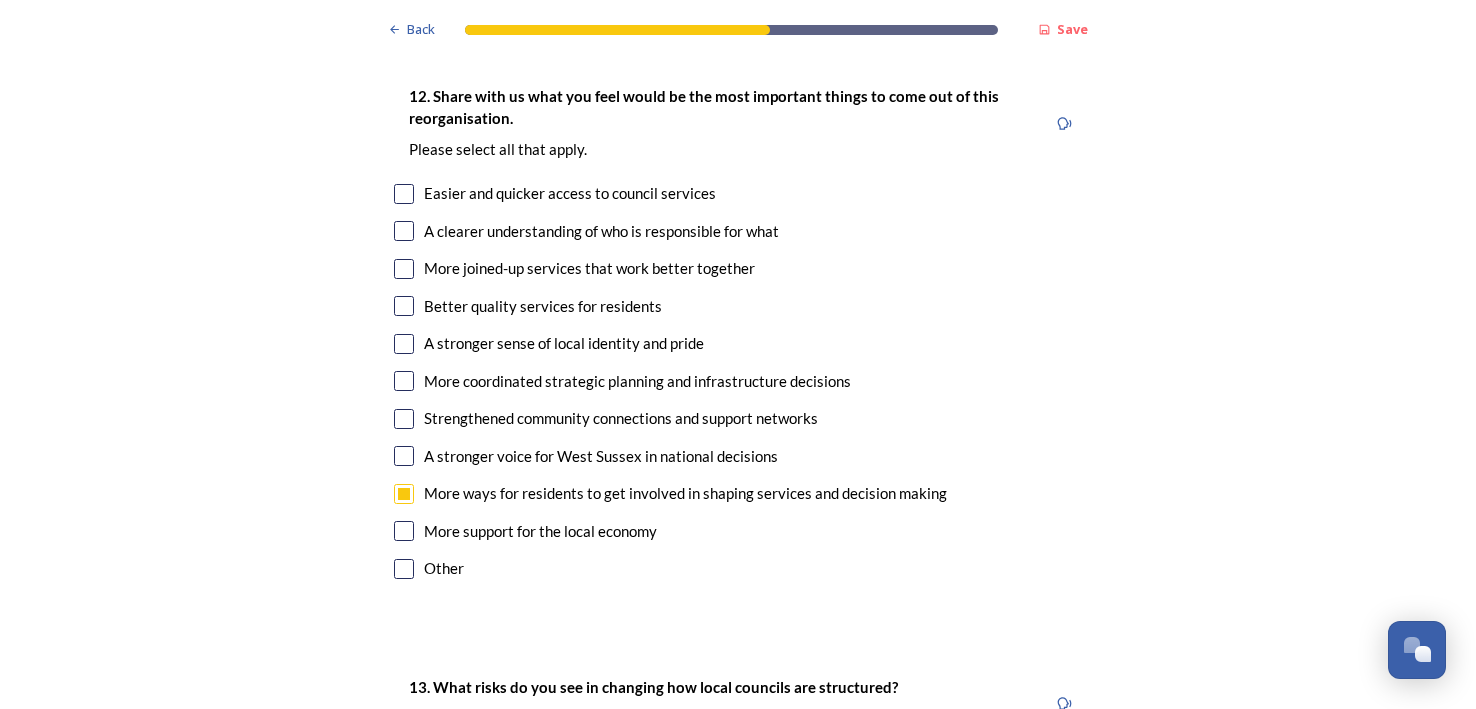 click at bounding box center [404, 419] 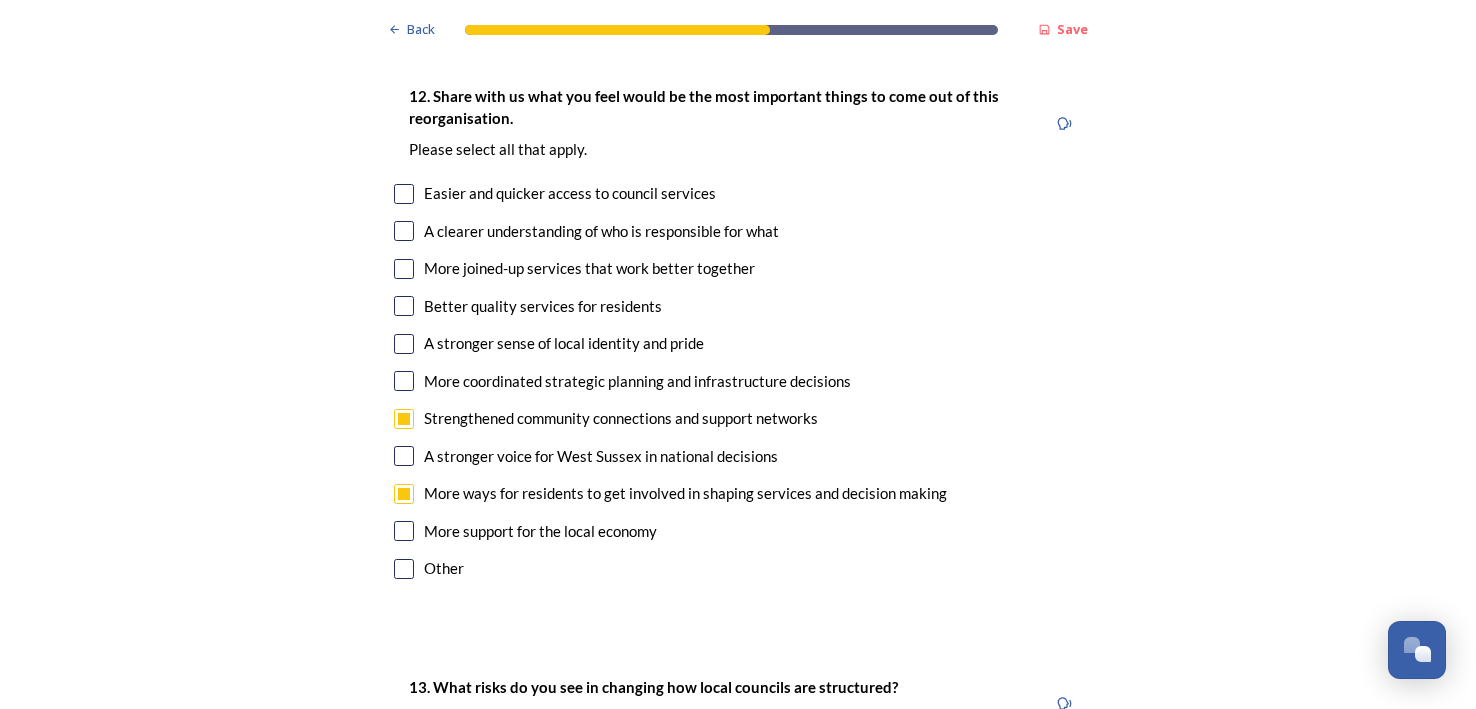 click at bounding box center (404, 344) 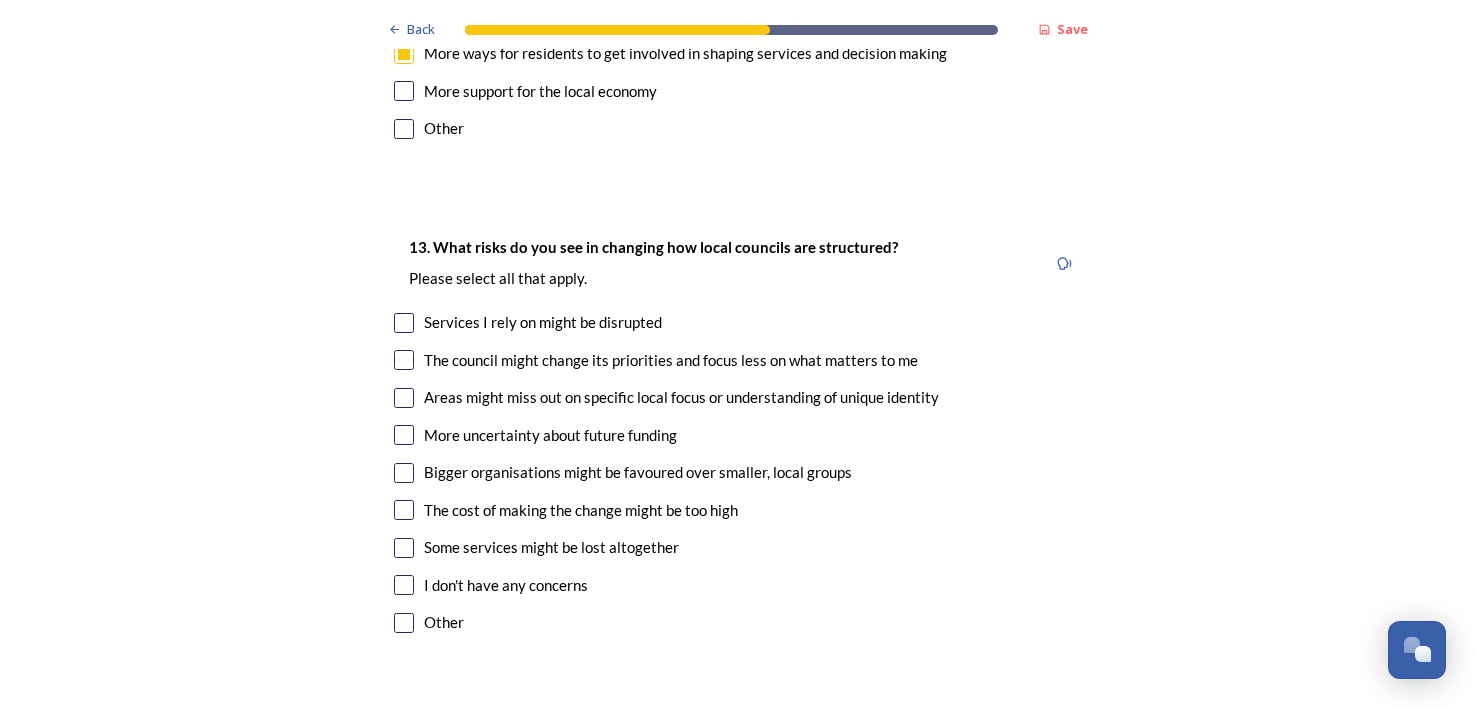 scroll, scrollTop: 4117, scrollLeft: 0, axis: vertical 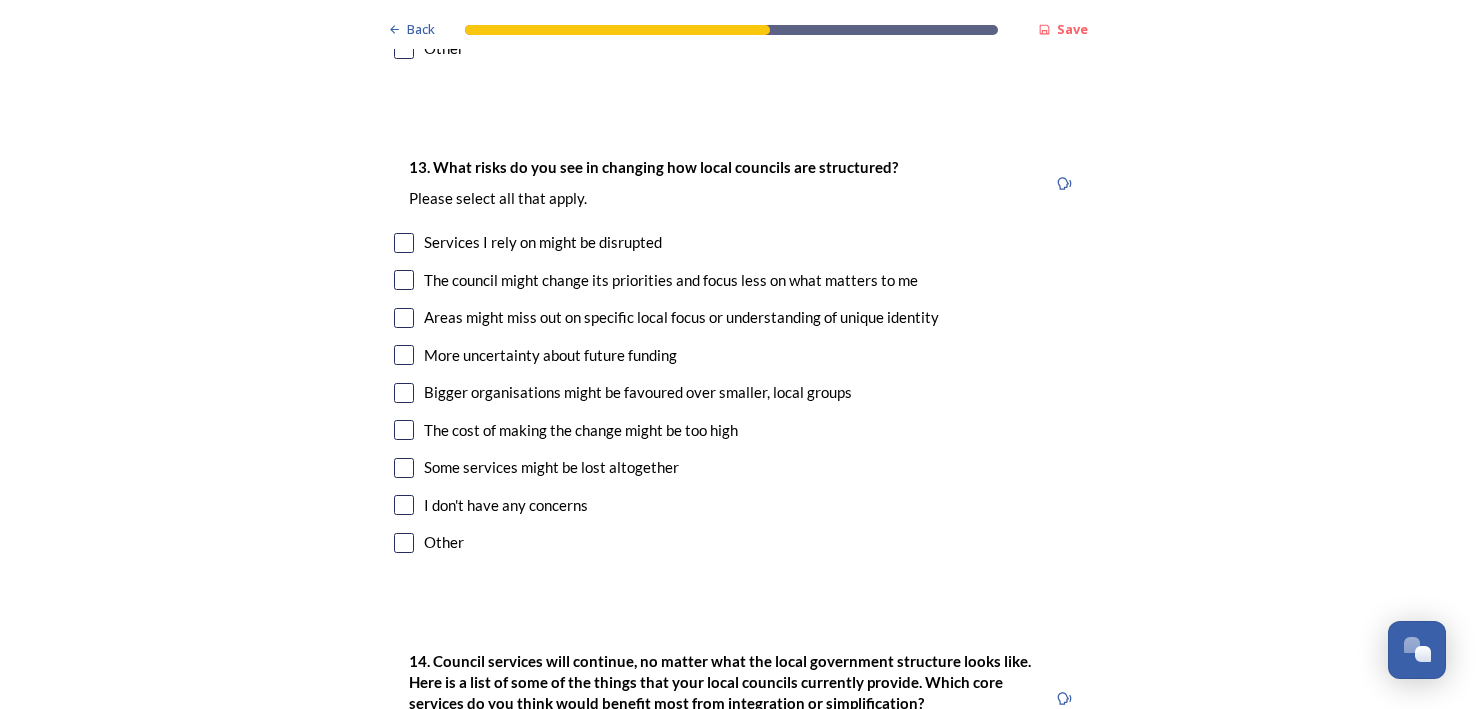 click at bounding box center (404, 430) 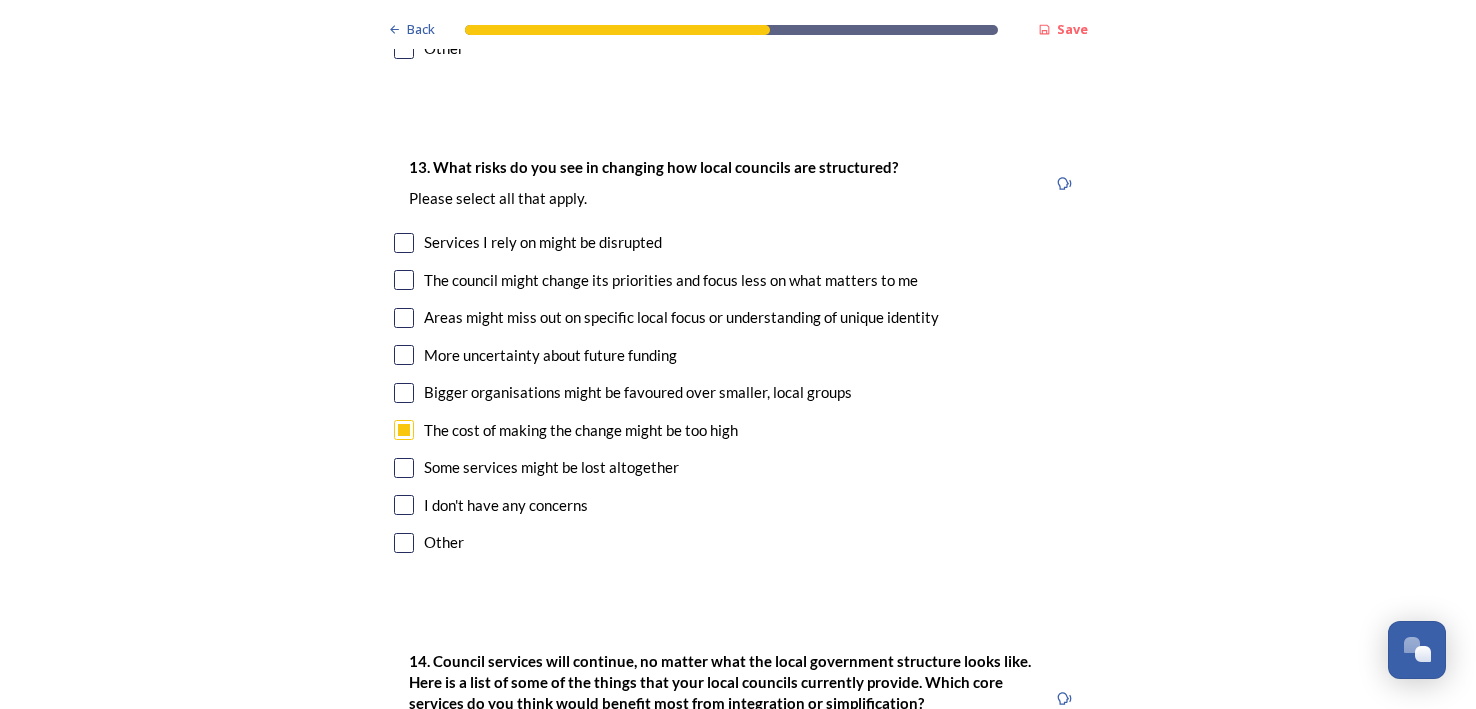 click at bounding box center [404, 355] 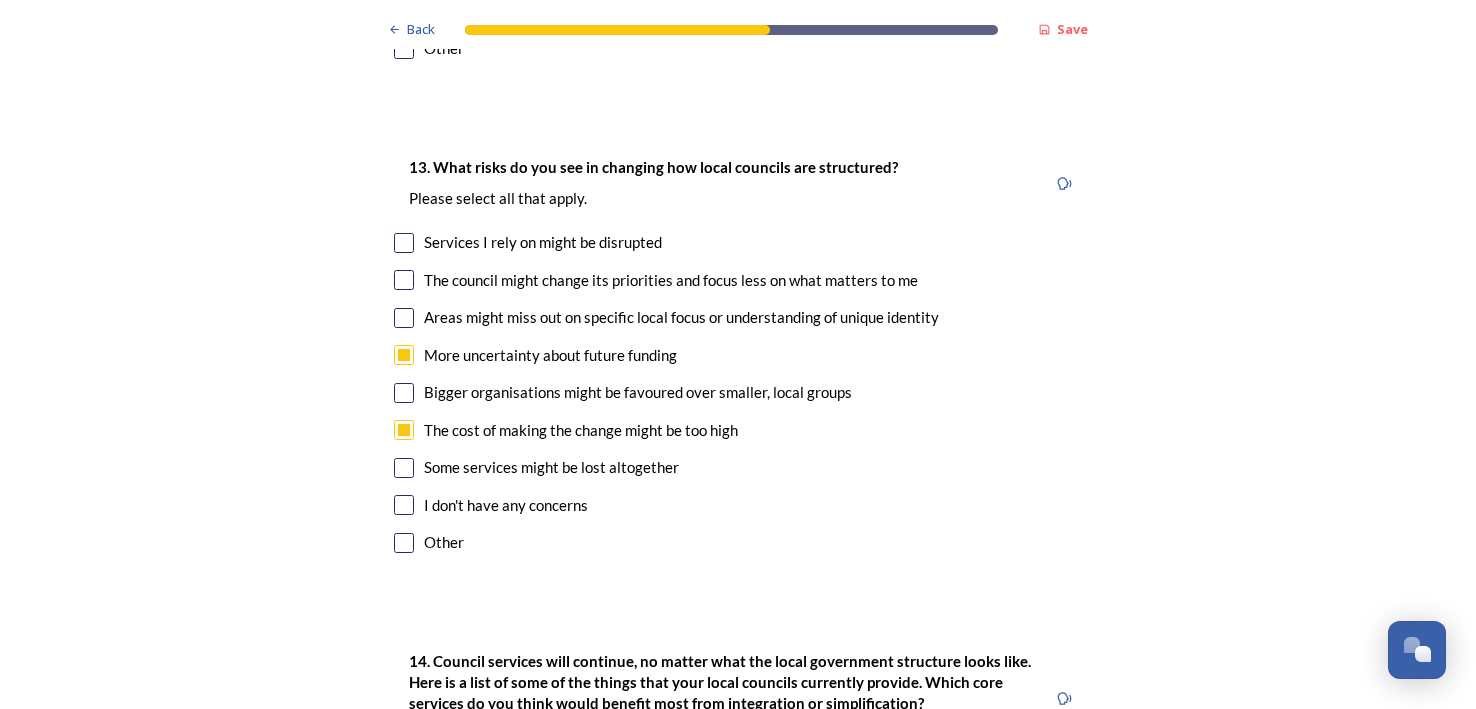 click on "Back Save Prioritising future services As explained on our  Shaping West Sussex hub , Local Government Reorganisation for West Sussex means that the county, district and borough councils will be replaced with one, or more than one, single-tier council (referred to as a unitary council) to deliver all your services.  Options currently being explored within West Sussex are detailed on our  hub , but map visuals can be found below. A single county unitary , bringing the County Council and all seven District and Borough Councils services together to form a new unitary council for West Sussex. Single unitary model (You can enlarge this map by clicking on the square expand icon in the top right of the image) Two unitary option, variation 1  -   one unitary combining Arun, Chichester and Worthing footprints and one unitary combining Adur, Crawley, Horsham, and Mid-Sussex footprints. Two unitary model variation 1 (You can enlarge this map by clicking on the square expand icon in the top right of the image) * Other 5" at bounding box center [738, -675] 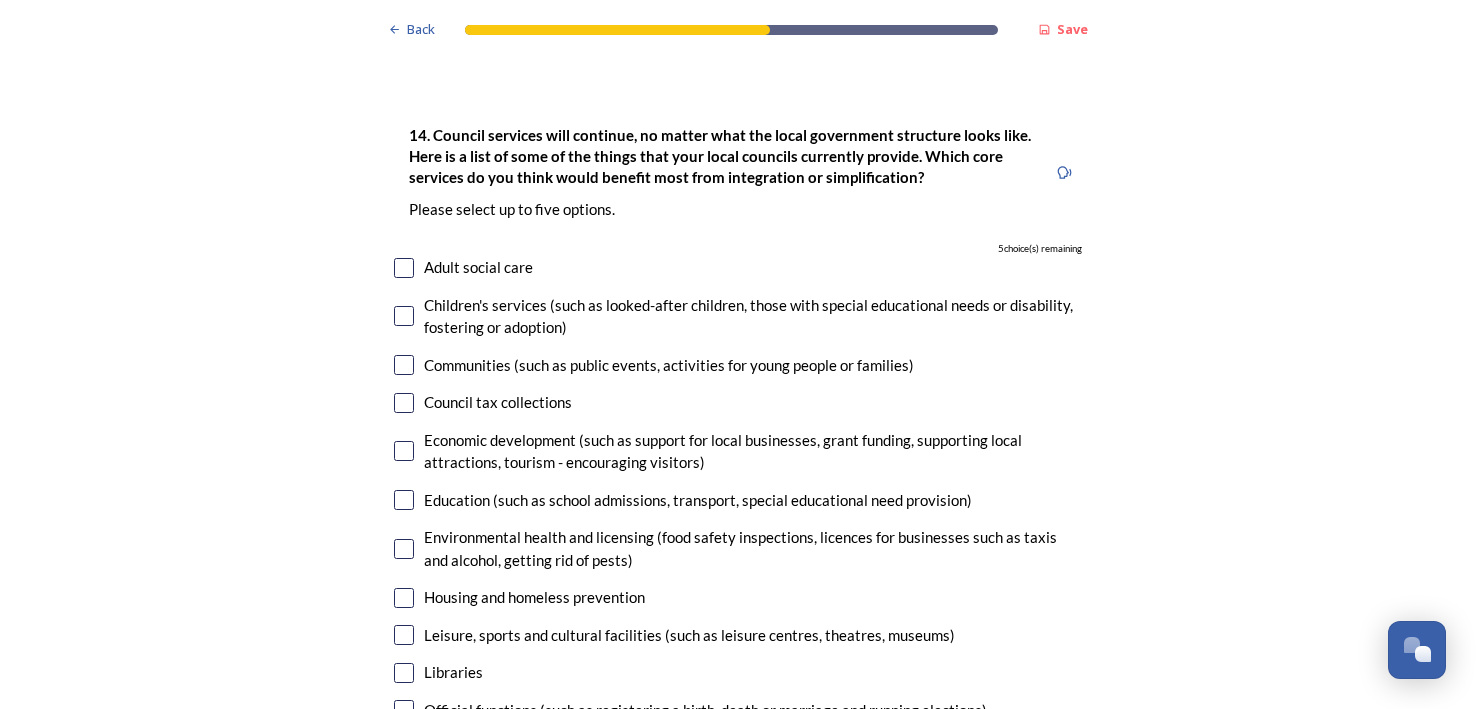 scroll, scrollTop: 4677, scrollLeft: 0, axis: vertical 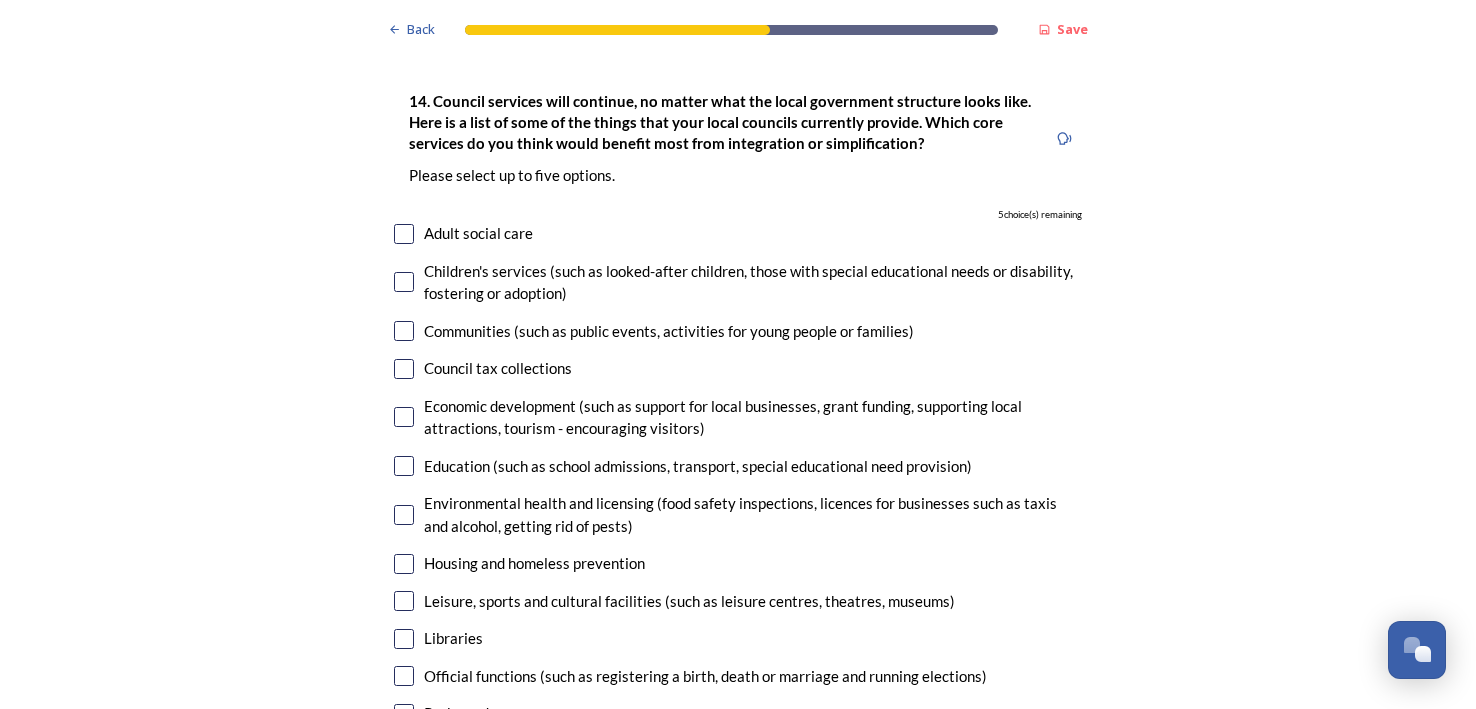 click at bounding box center [404, 282] 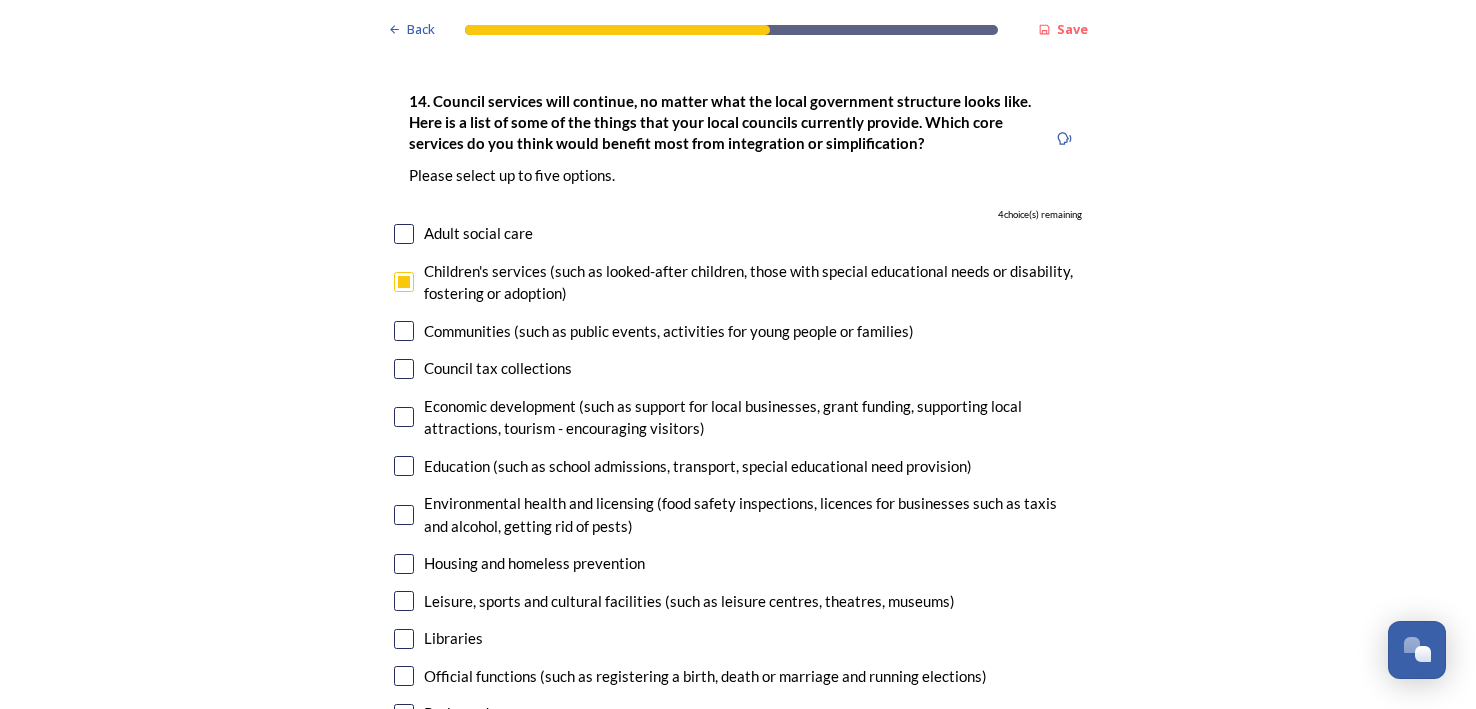 click at bounding box center [404, 466] 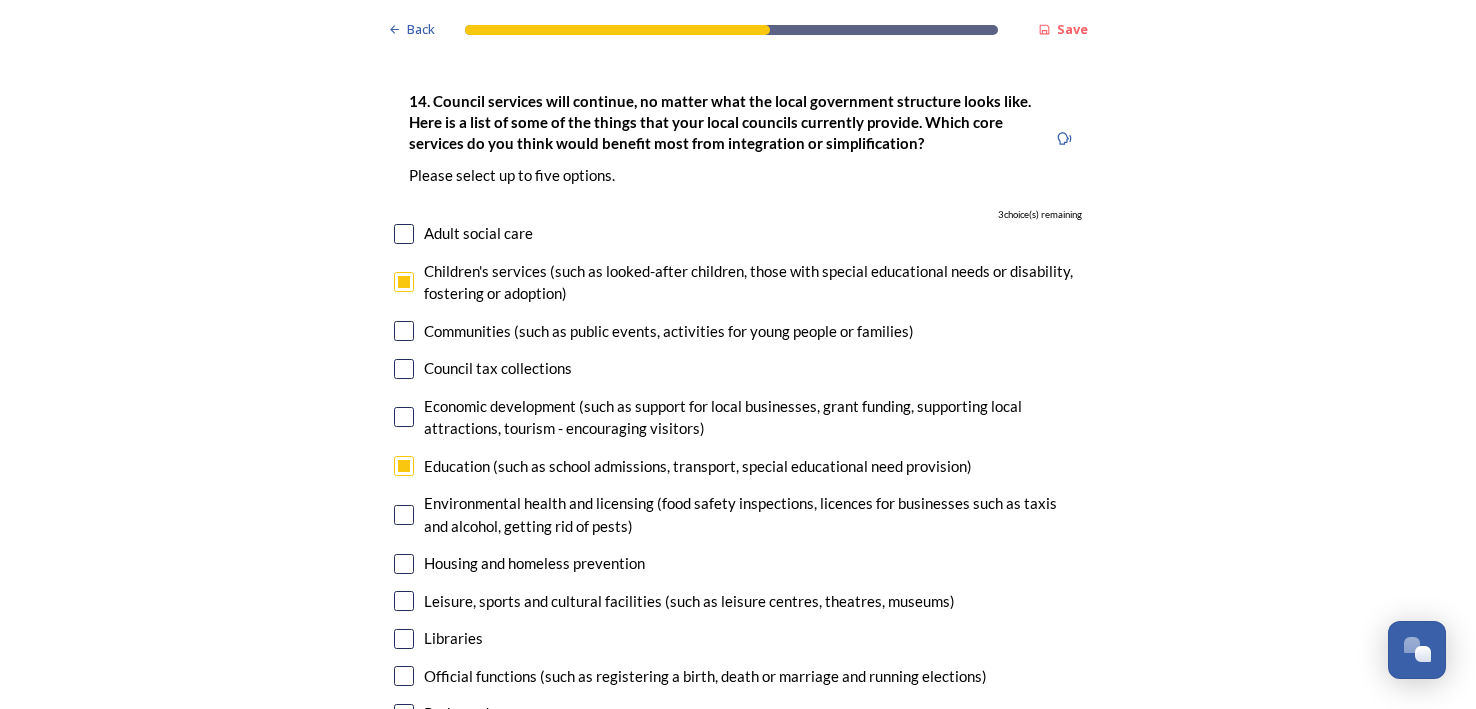 click at bounding box center (404, 564) 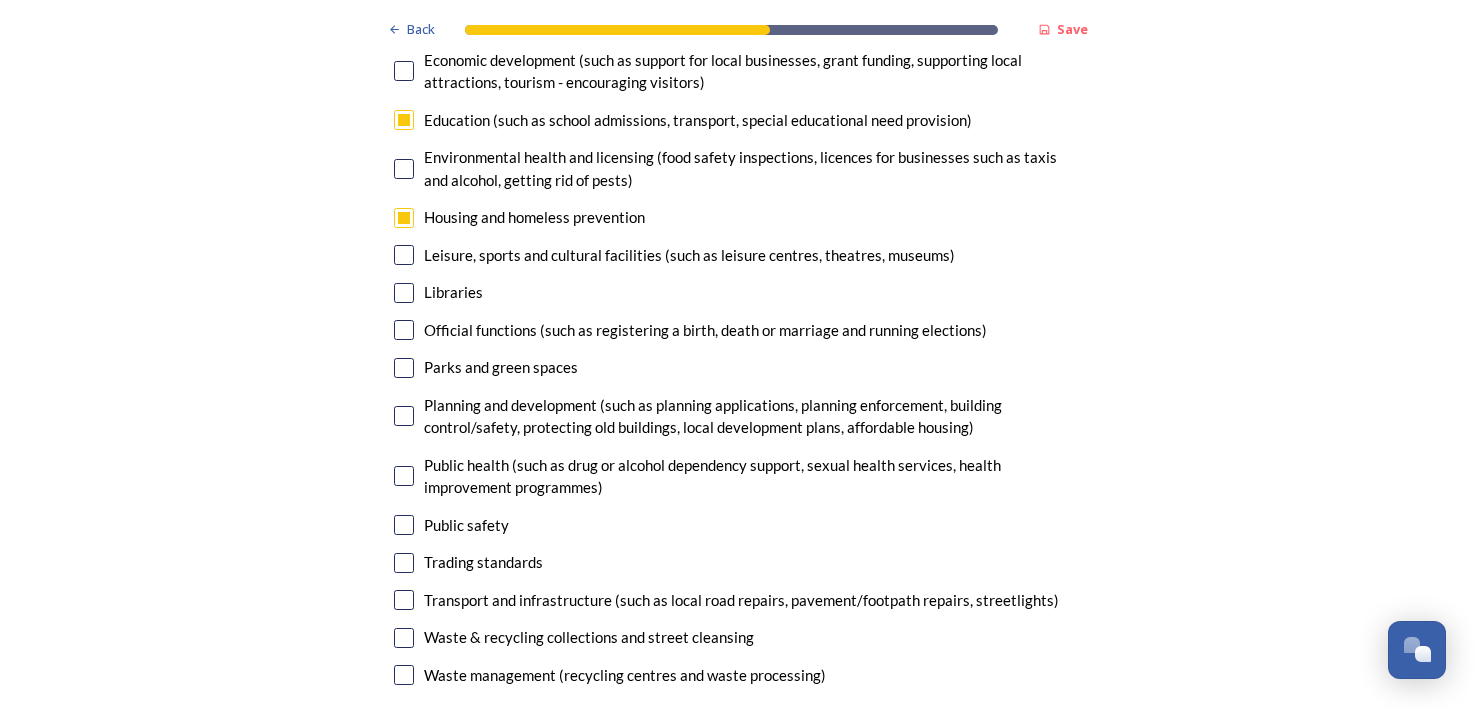 scroll, scrollTop: 5076, scrollLeft: 0, axis: vertical 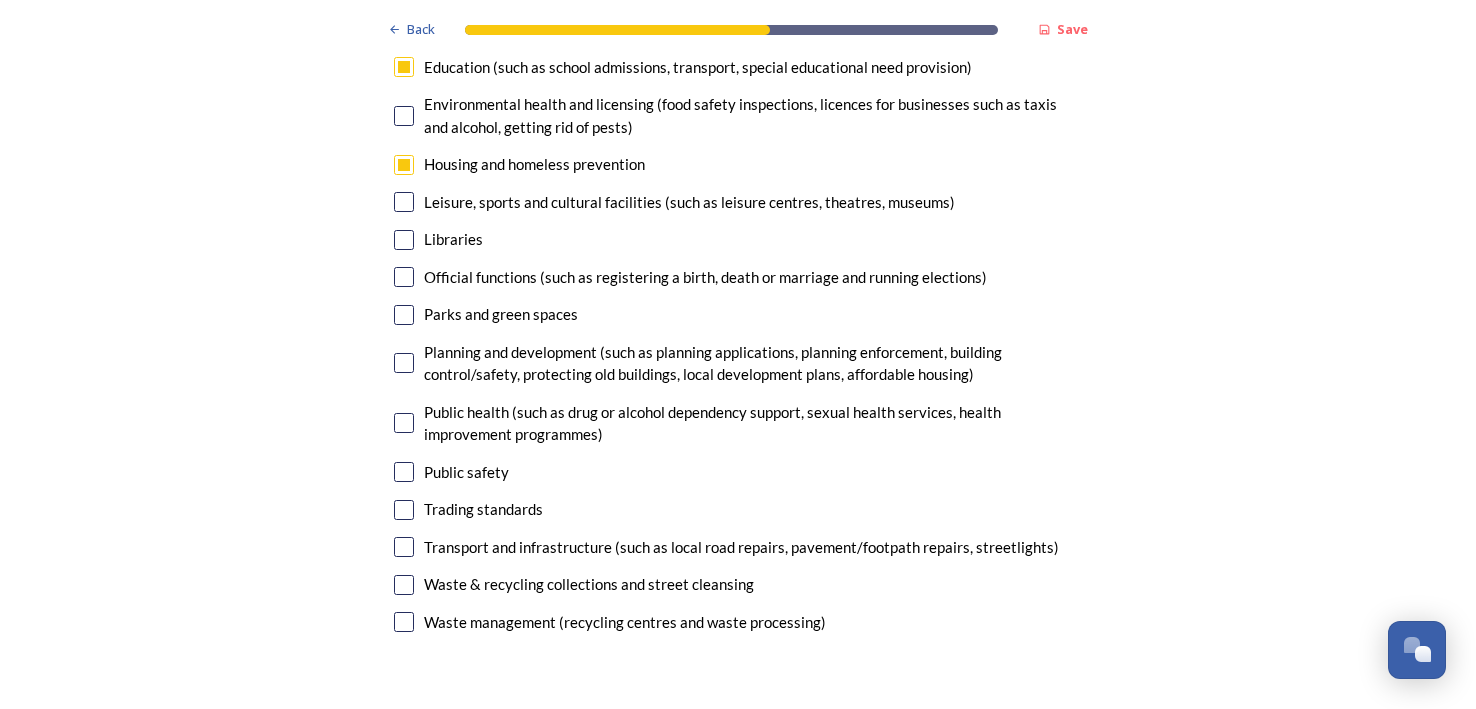 click at bounding box center (404, 315) 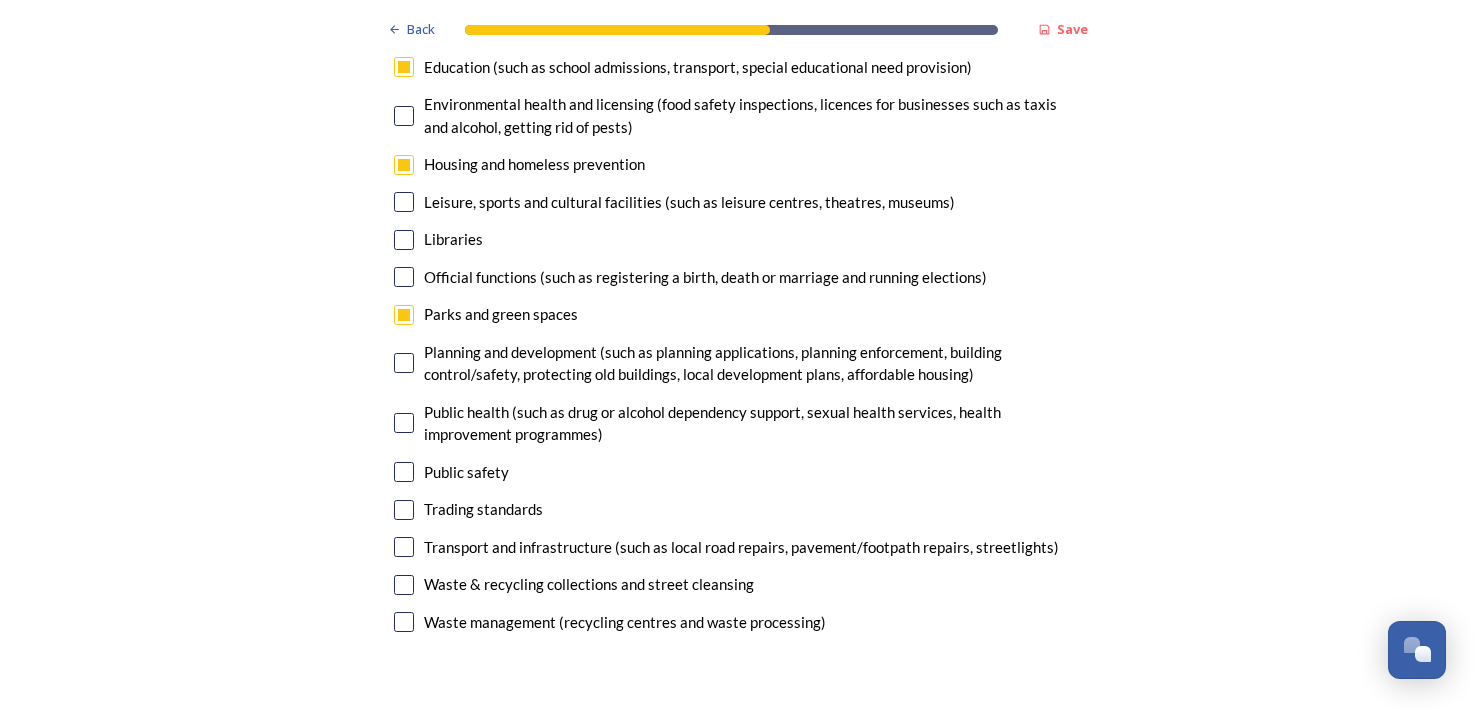 click at bounding box center [404, 202] 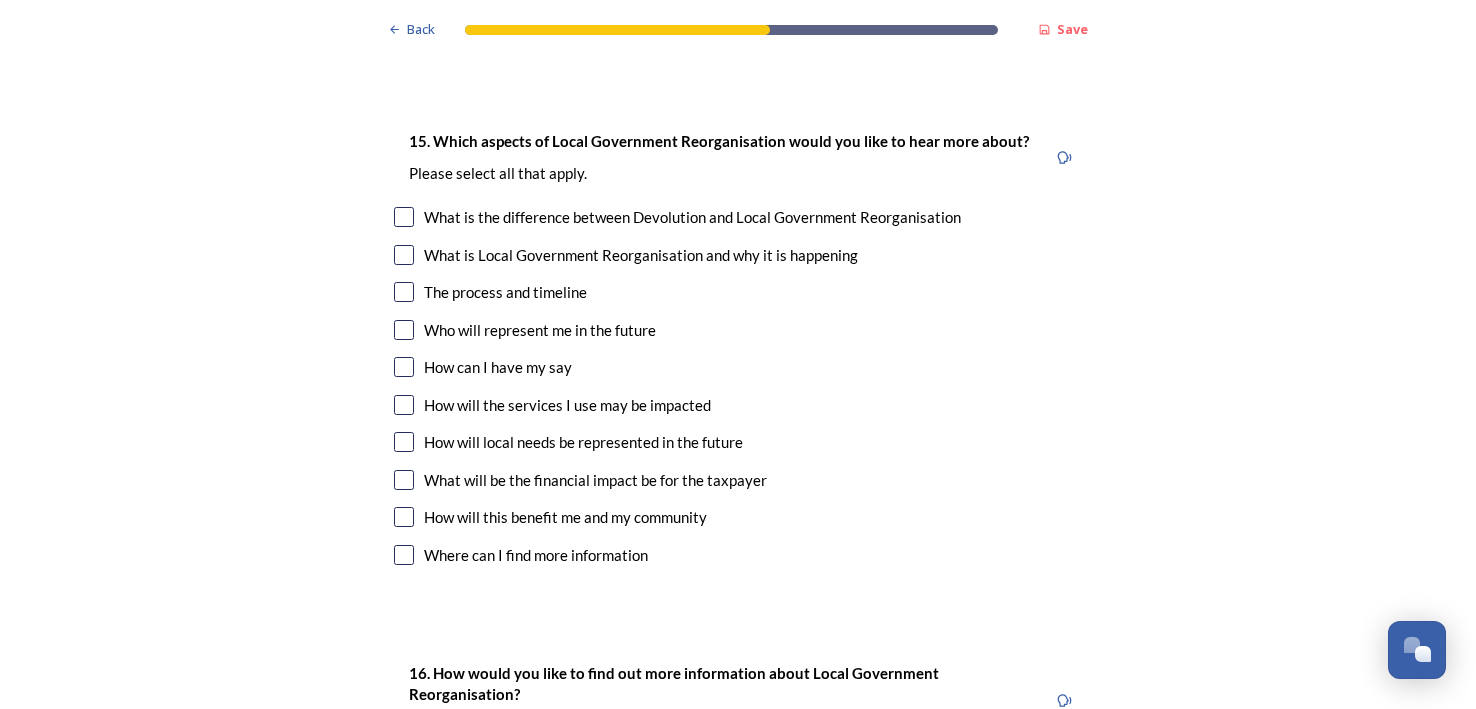 scroll, scrollTop: 5676, scrollLeft: 0, axis: vertical 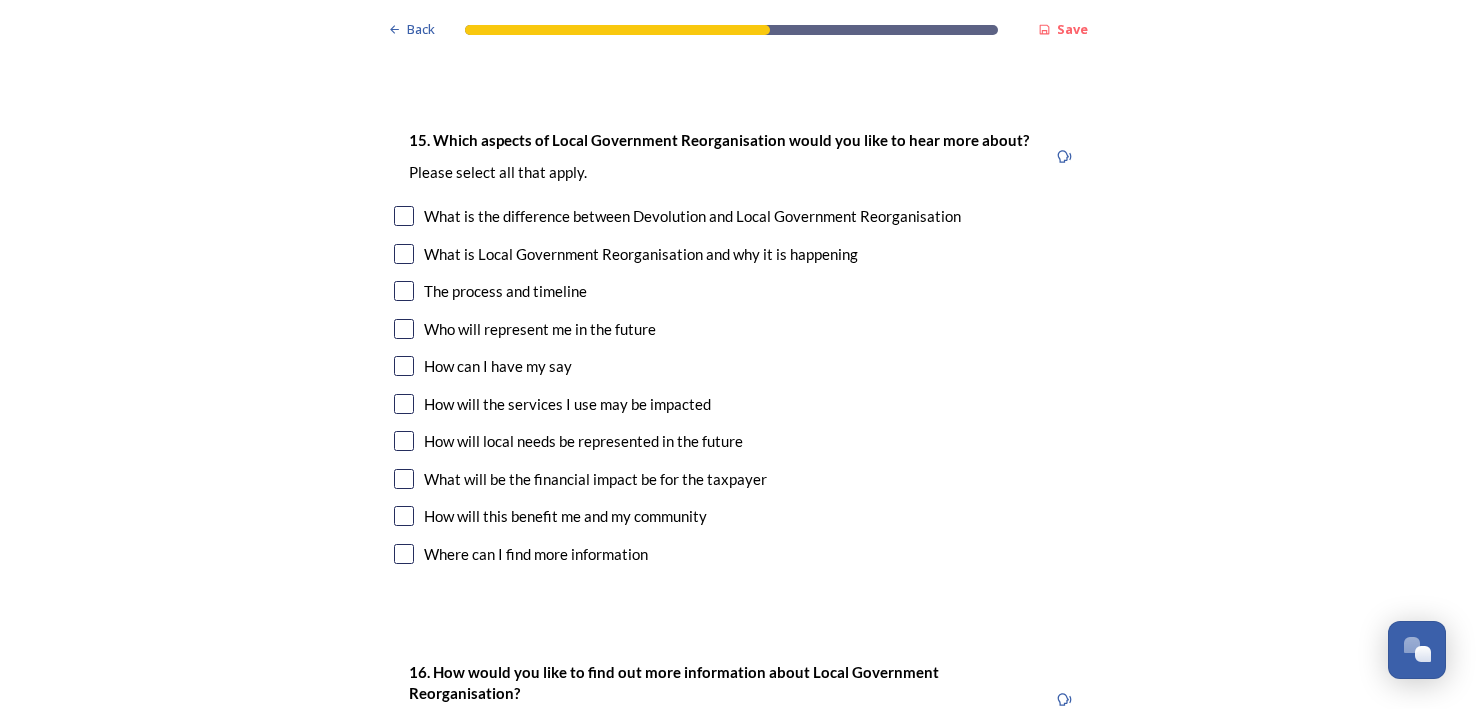 click at bounding box center [404, 291] 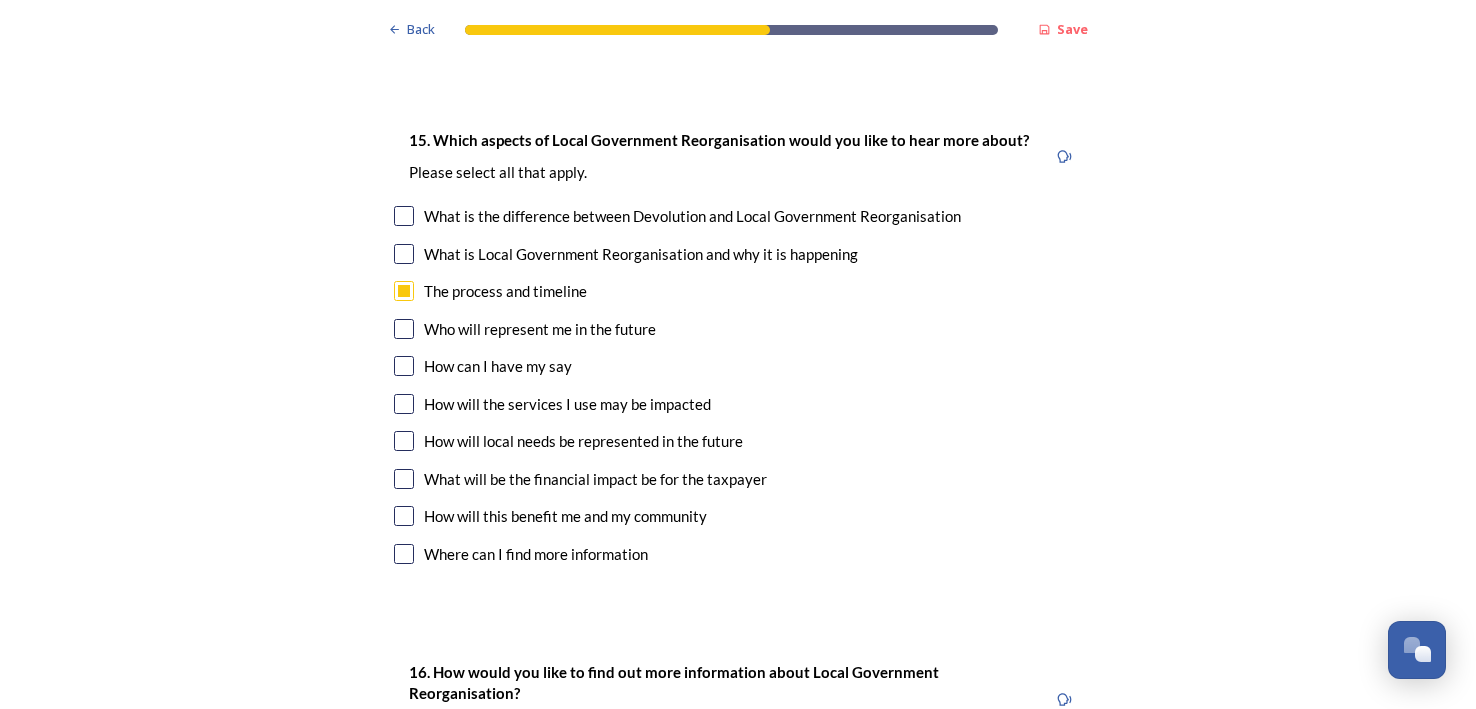 click at bounding box center (404, 329) 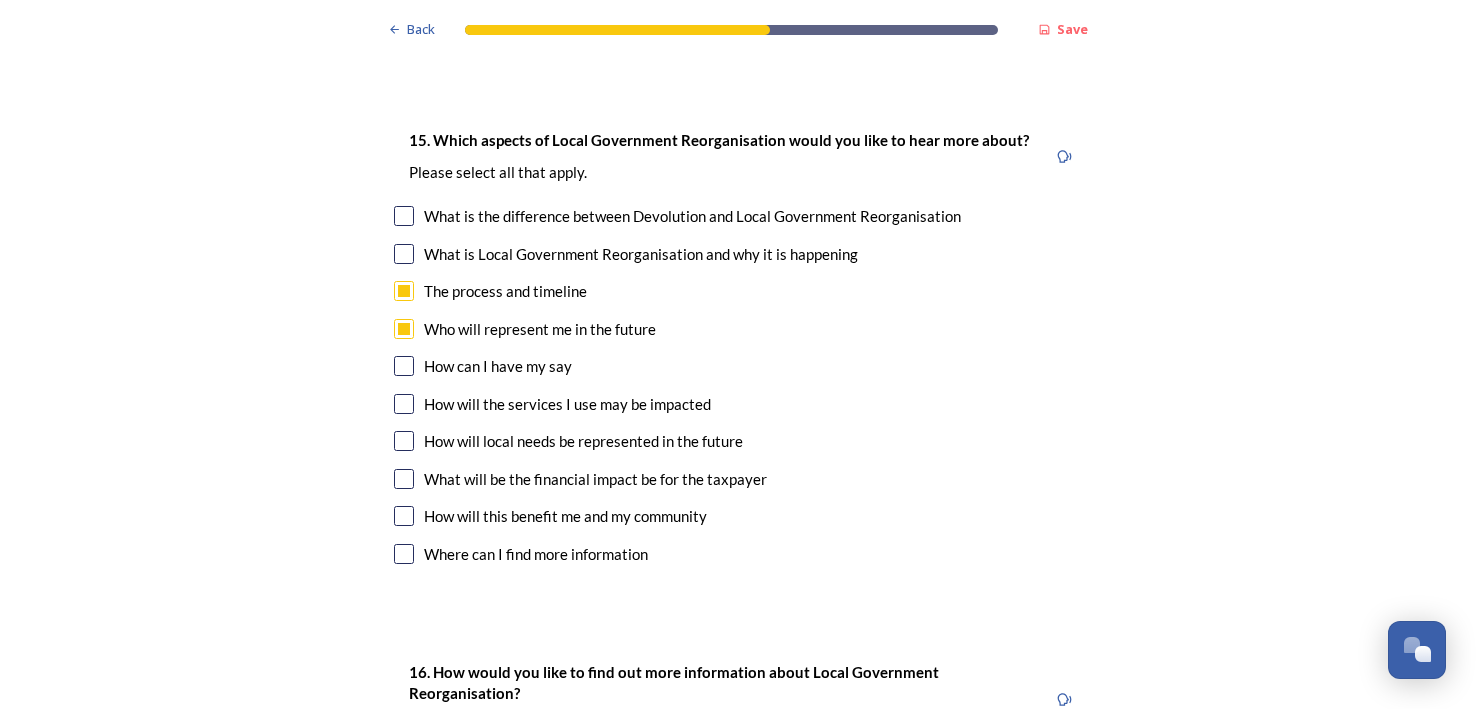 click at bounding box center (404, 516) 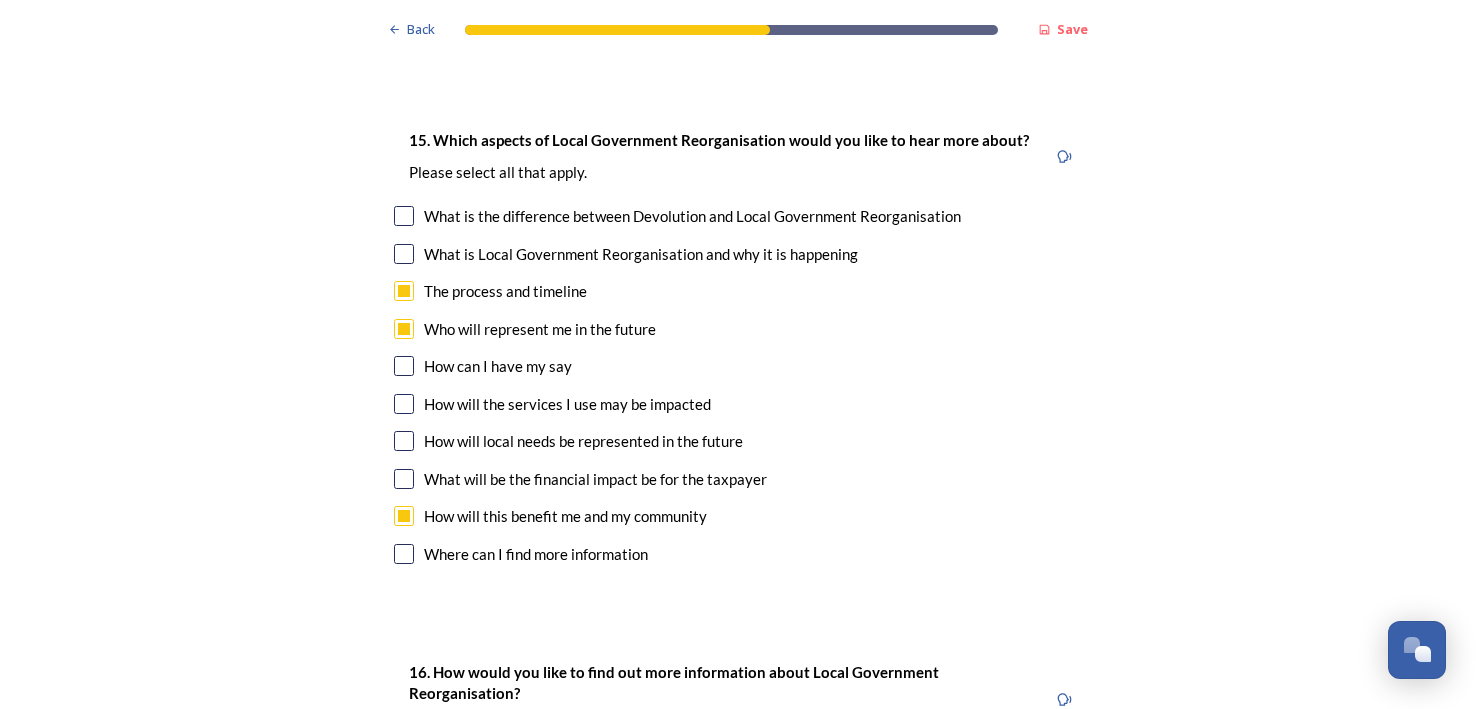 click at bounding box center (404, 554) 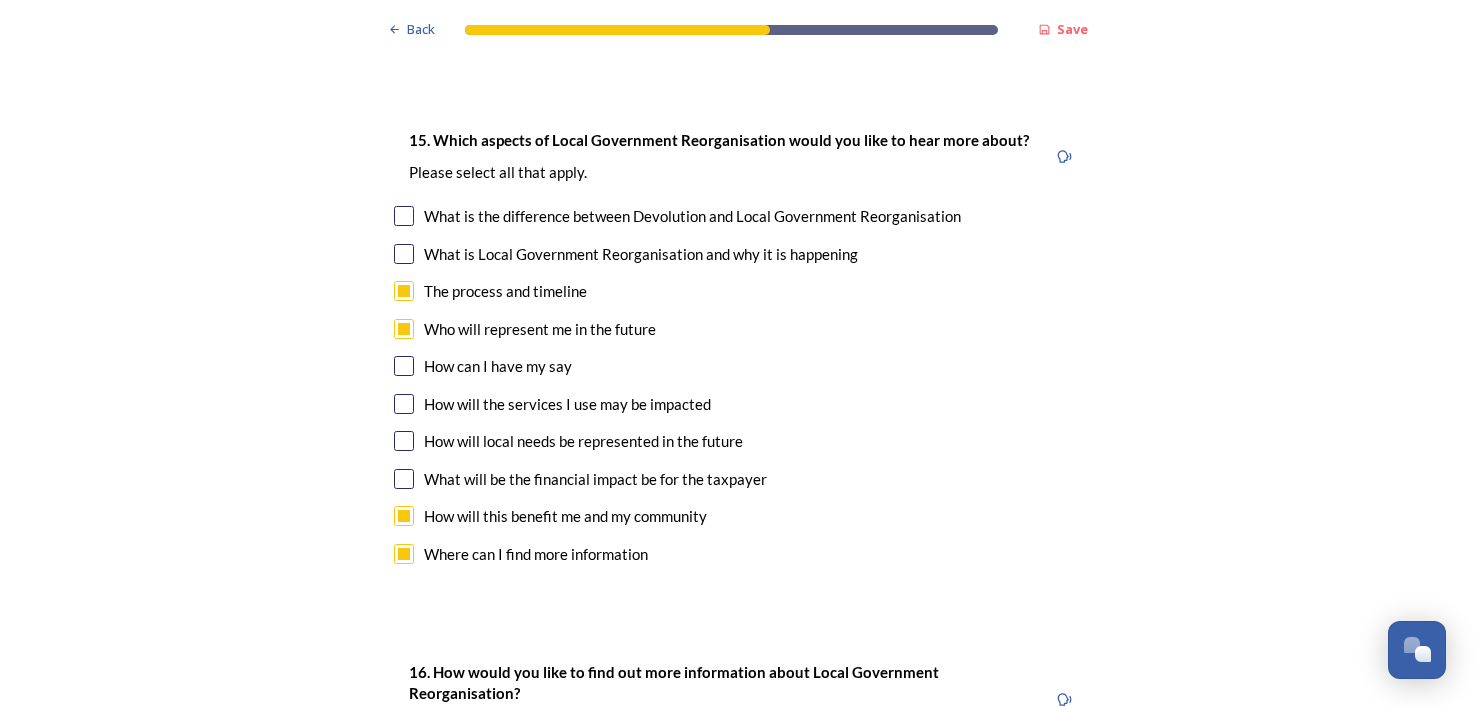 click on "15. Which aspects of Local Government Reorganisation would you like to hear more about? ﻿Please select all that apply.   What is the difference between Devolution and Local Government Reorganisation What is Local Government Reorganisation and why it is happening The process and timeline Who will represent me in the future How can I have my say How will the services I use may be impacted How will local needs be represented in the future What will be the financial impact be for the taxpayer How will this benefit me and my community Where can I find more information" at bounding box center (738, 349) 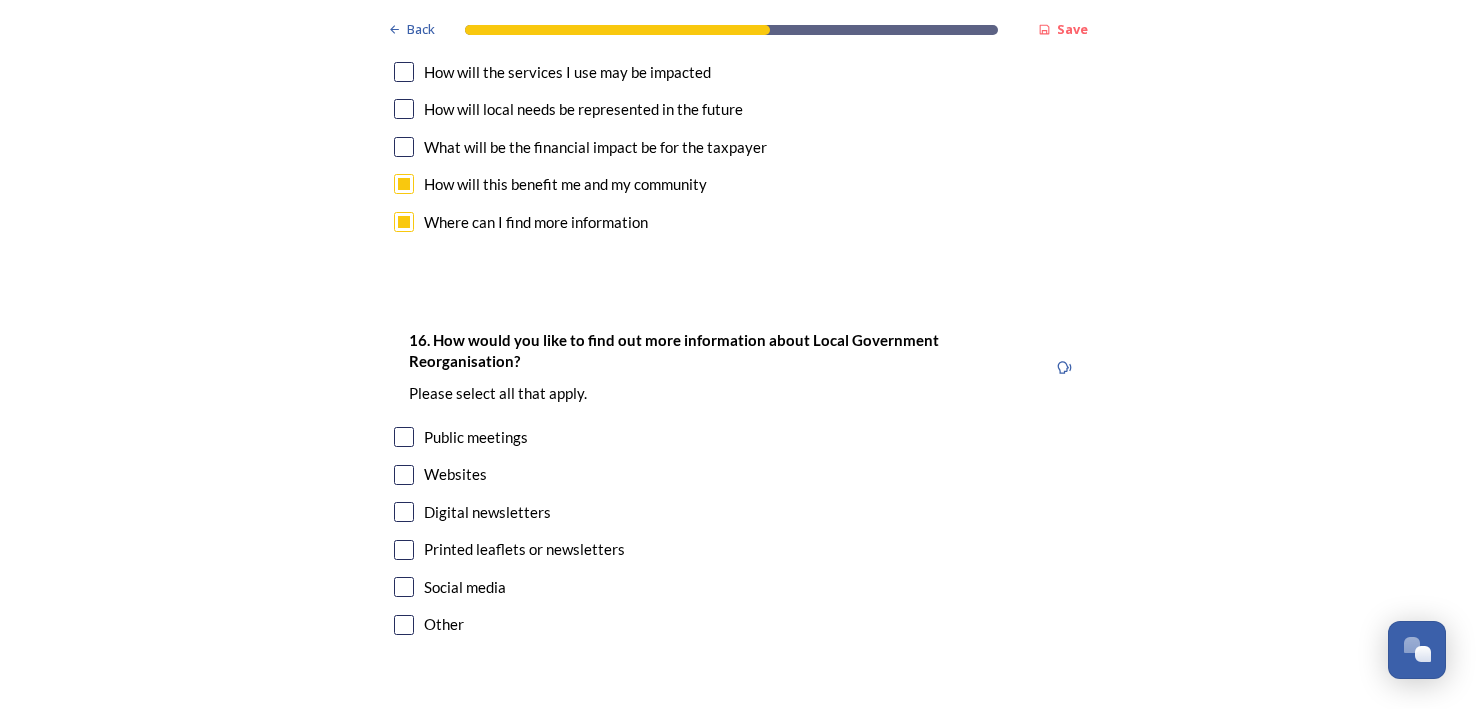 scroll, scrollTop: 6076, scrollLeft: 0, axis: vertical 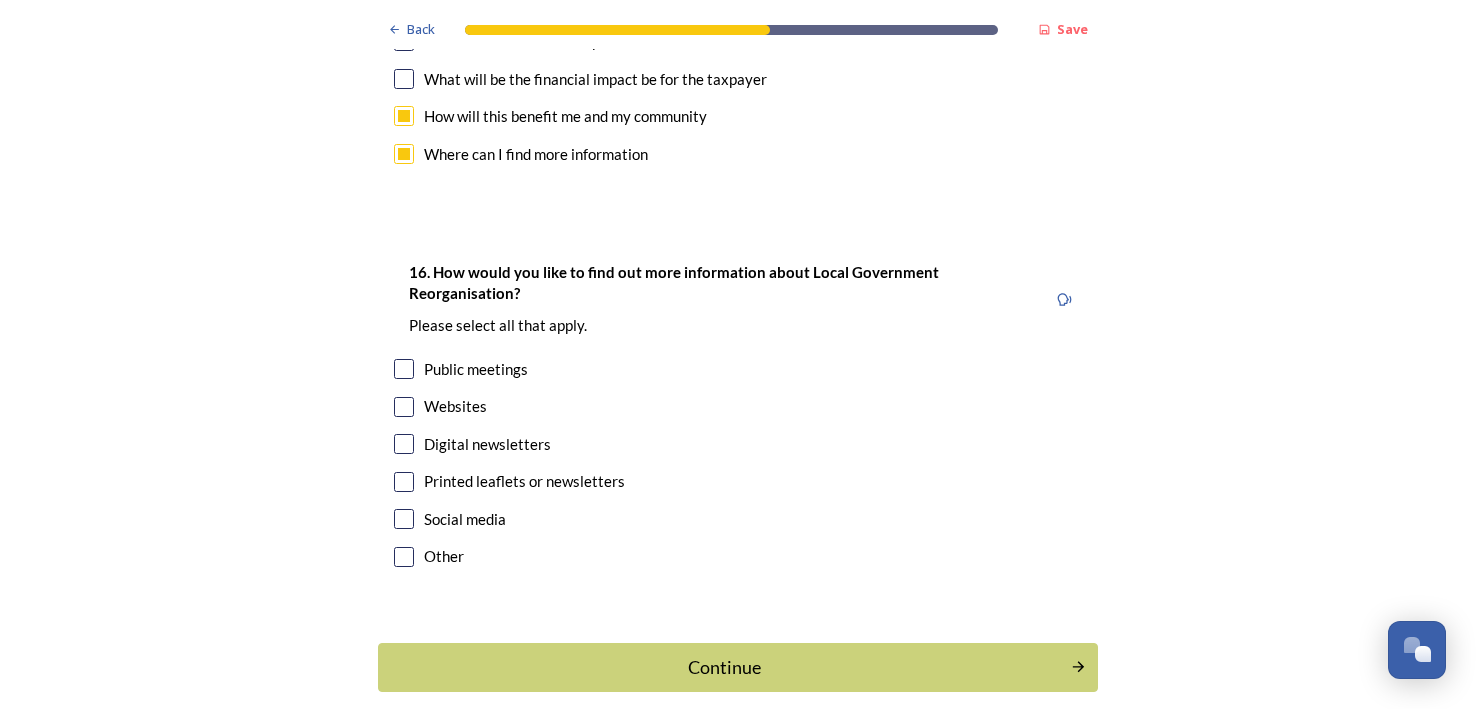 click at bounding box center (404, 407) 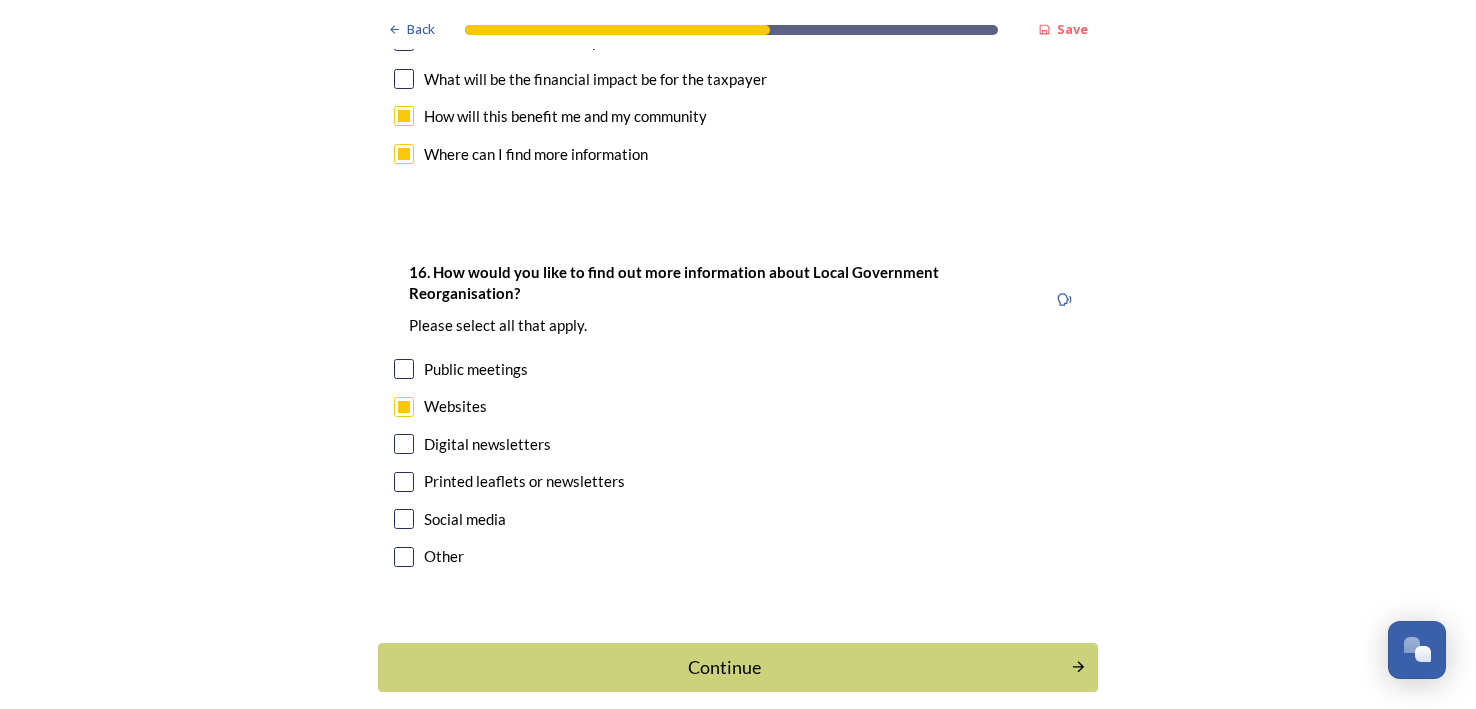click at bounding box center (404, 444) 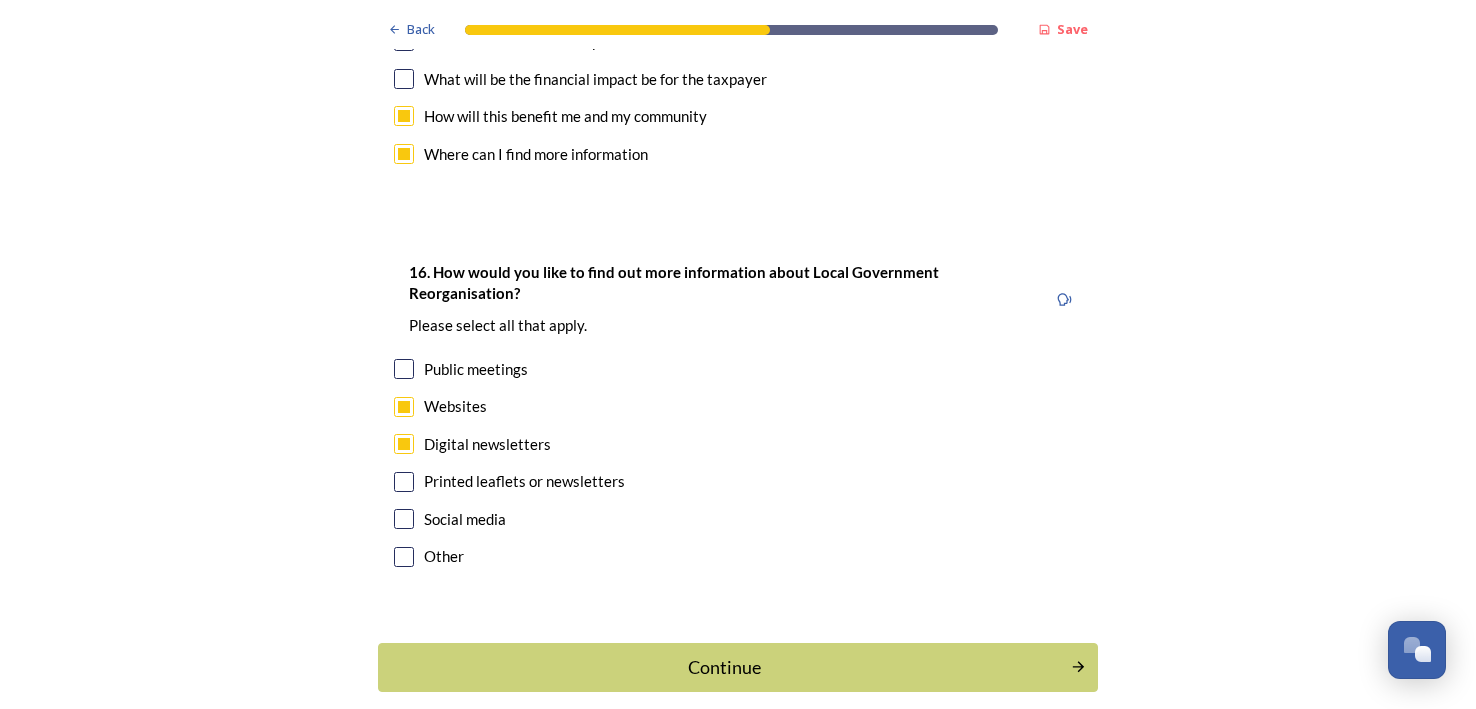 click at bounding box center [404, 482] 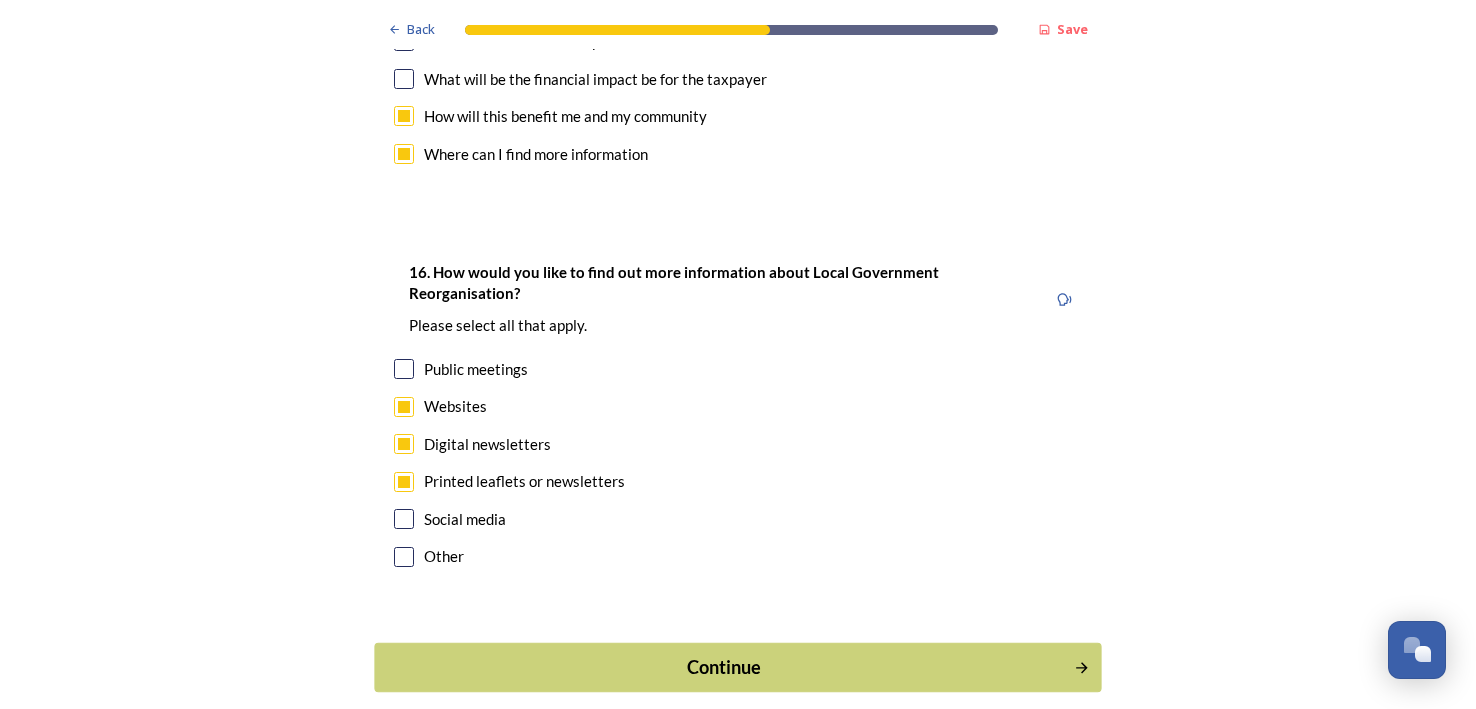 click on "Continue" at bounding box center (724, 667) 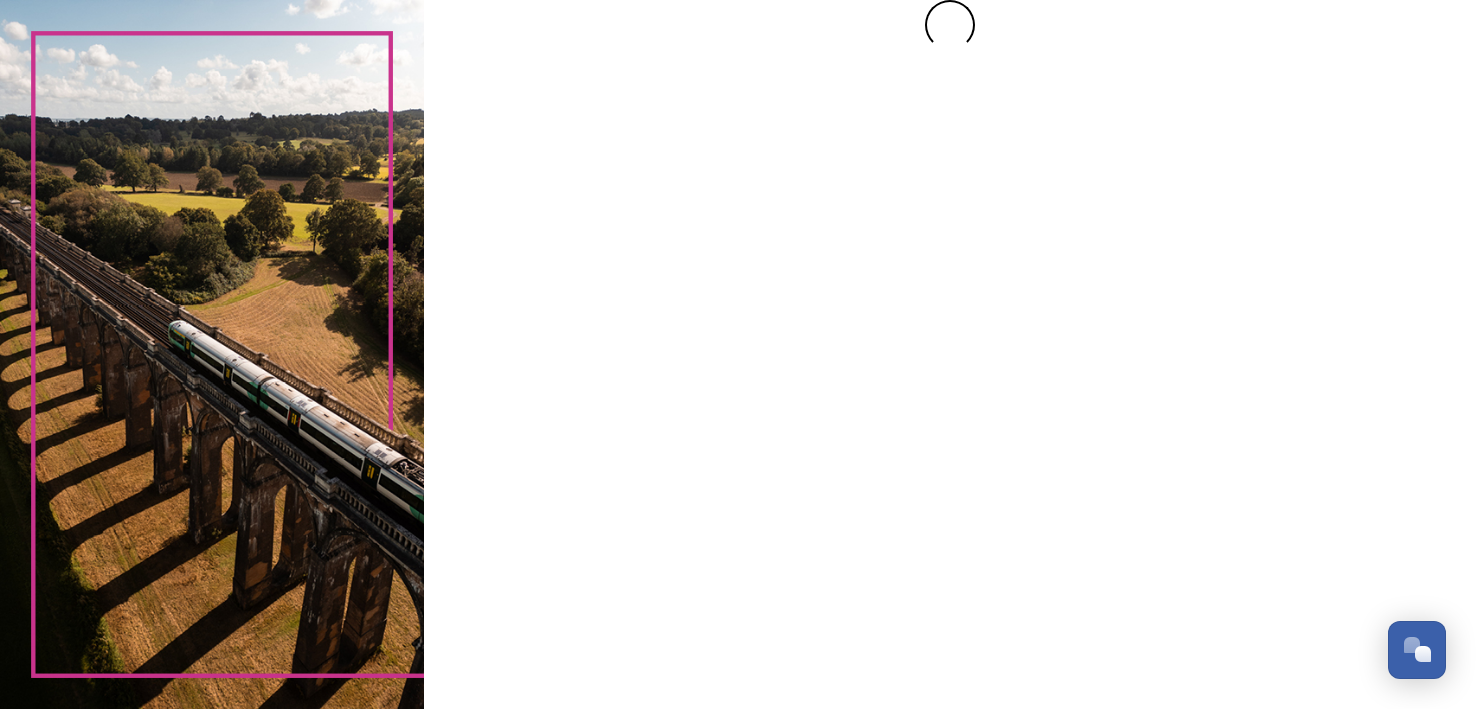 scroll, scrollTop: 0, scrollLeft: 0, axis: both 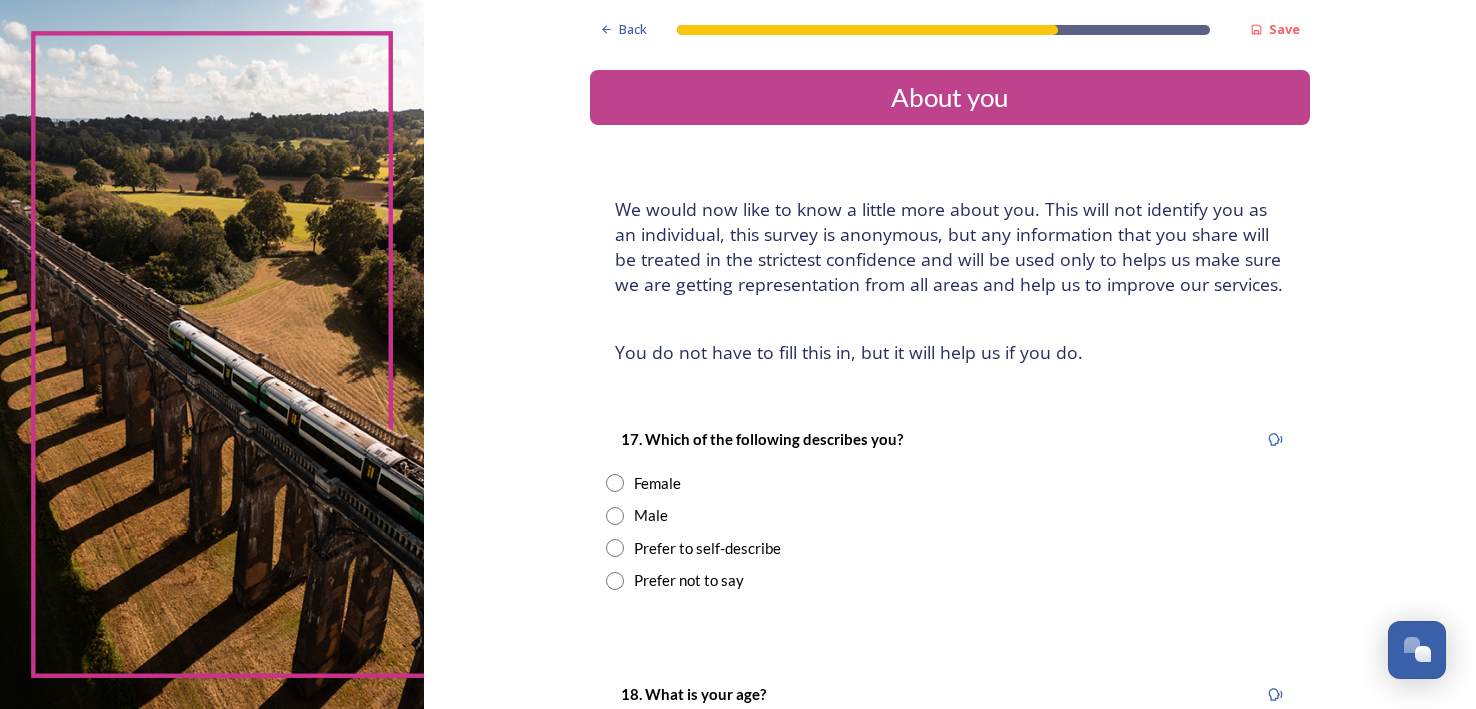 click at bounding box center [615, 483] 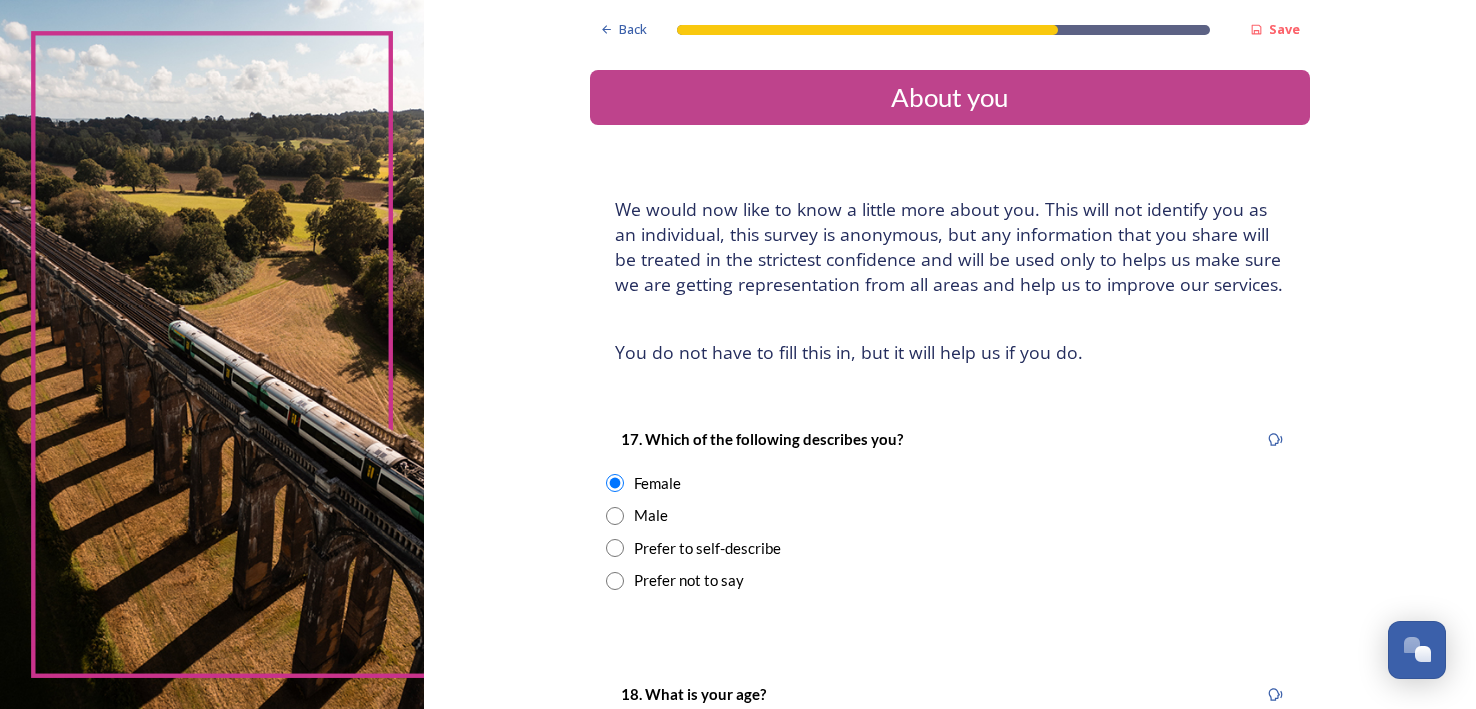 click on "17. Which of the following describes you?  Female Male Prefer to self-describe Prefer not to say" at bounding box center [950, 509] 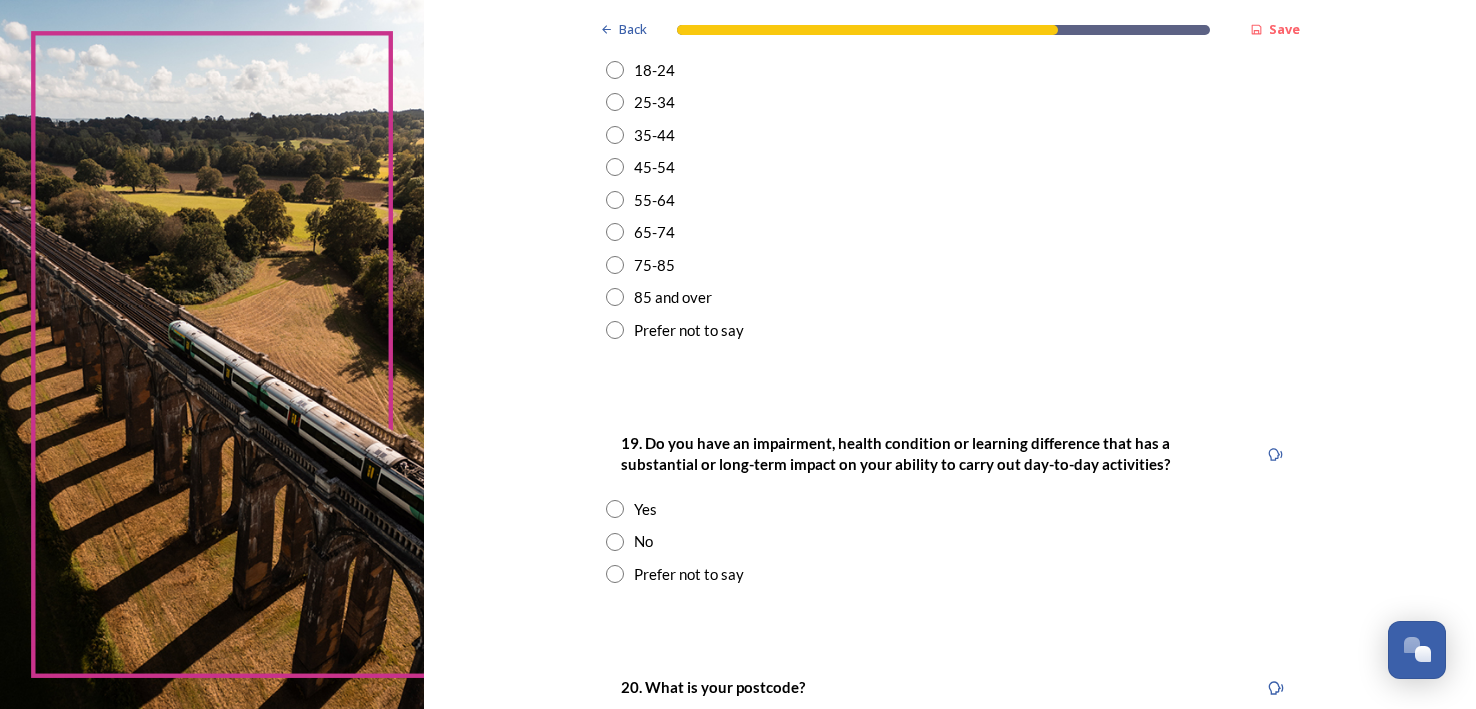 scroll, scrollTop: 719, scrollLeft: 0, axis: vertical 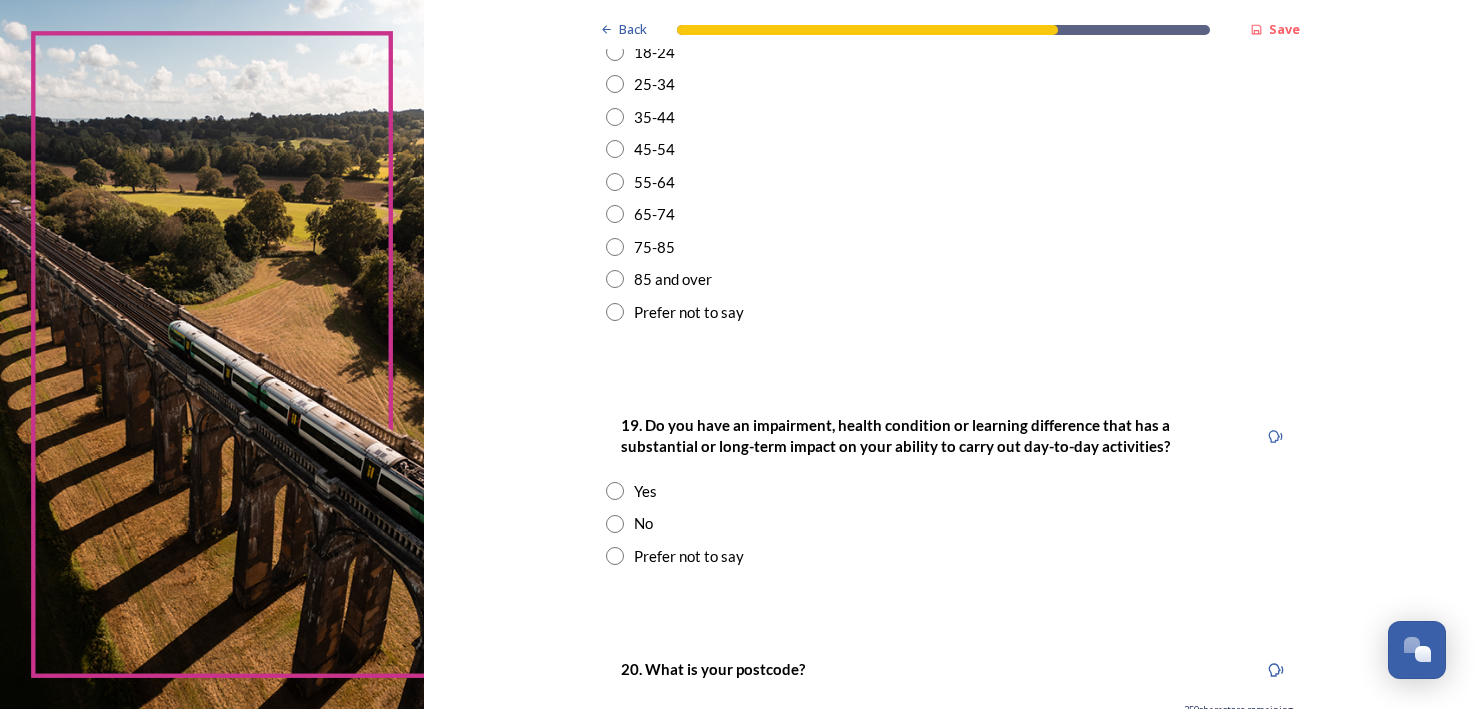 click at bounding box center (615, 247) 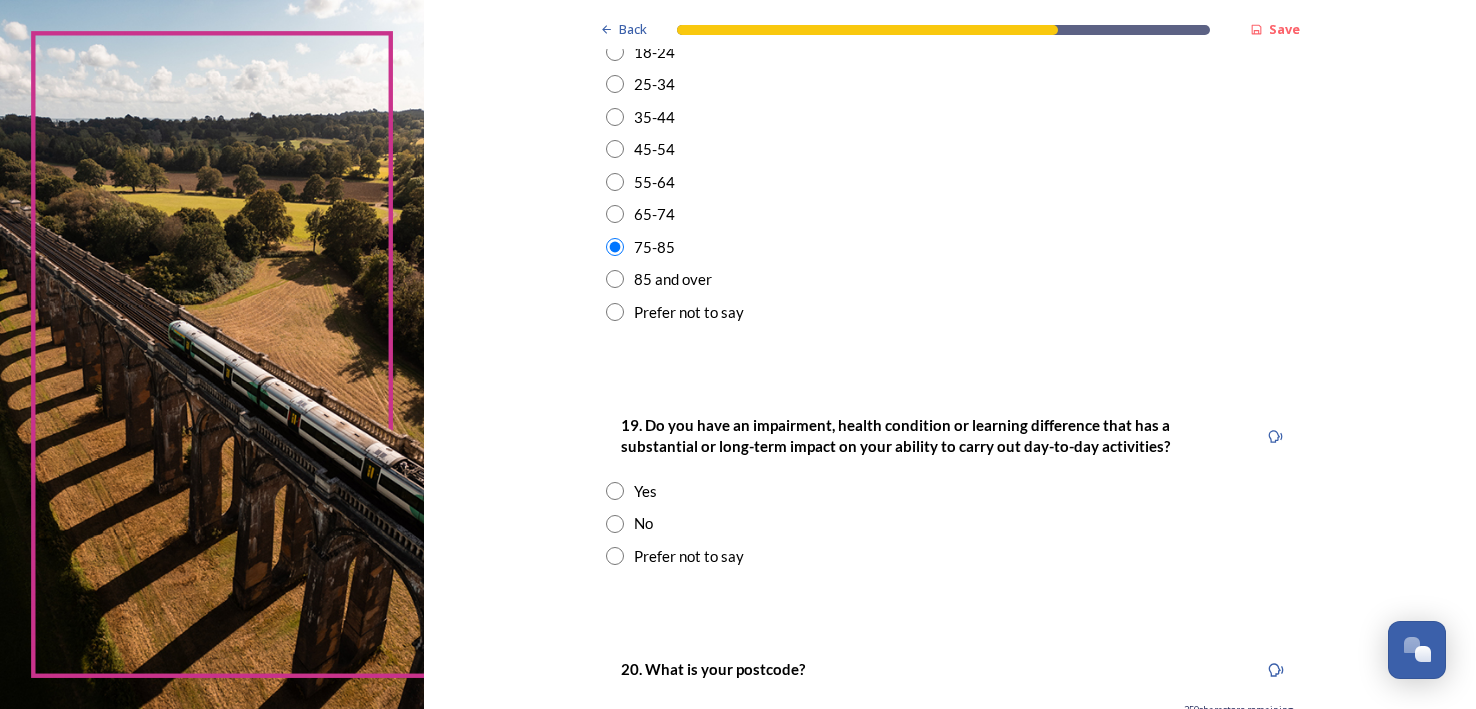 click at bounding box center [615, 524] 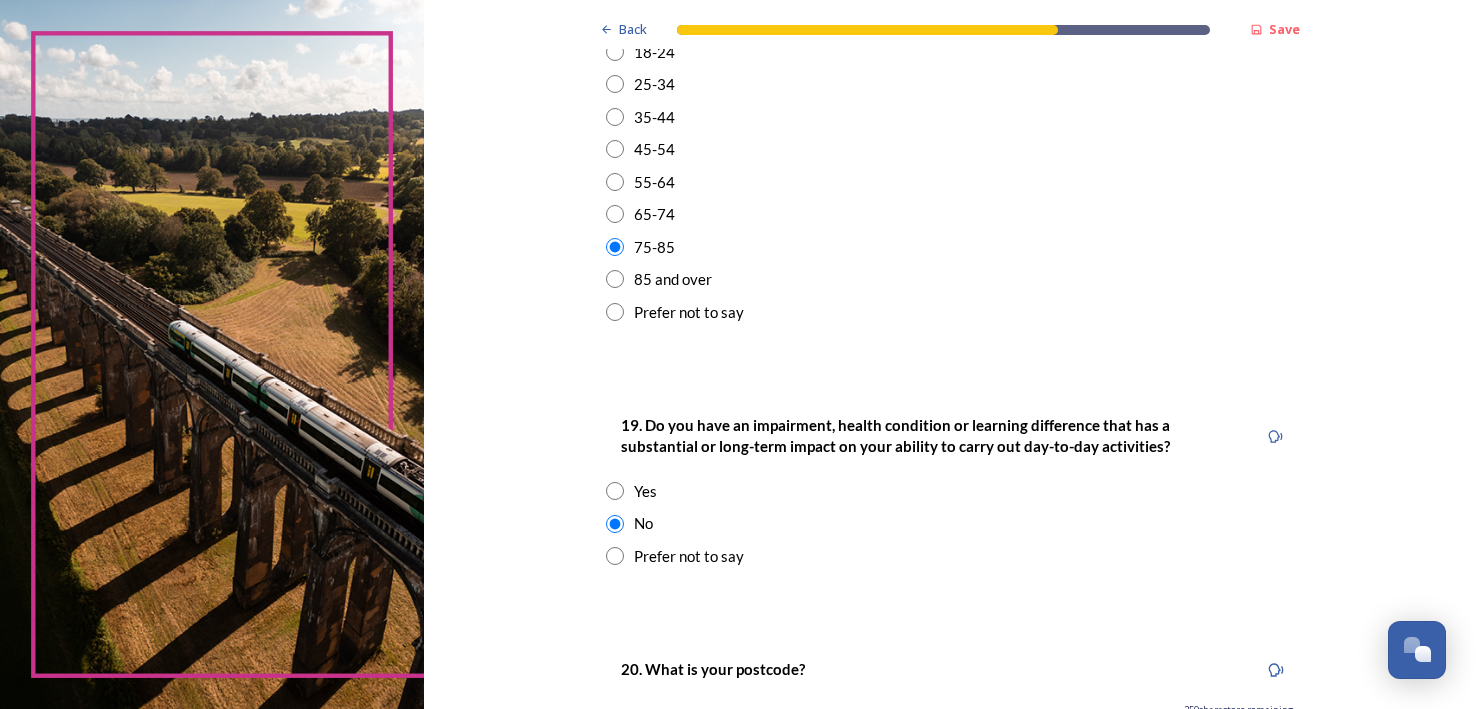 click on "Prefer not to say" at bounding box center [950, 556] 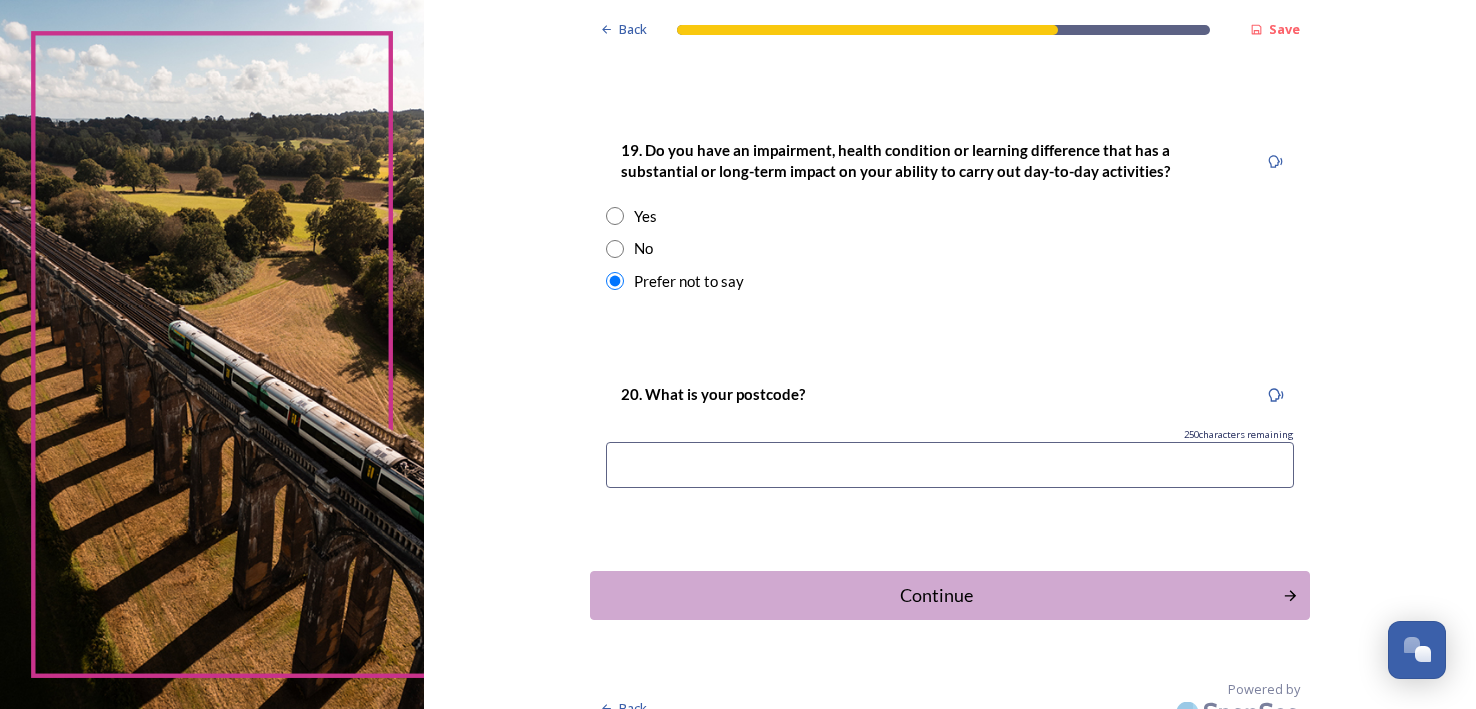 scroll, scrollTop: 1019, scrollLeft: 0, axis: vertical 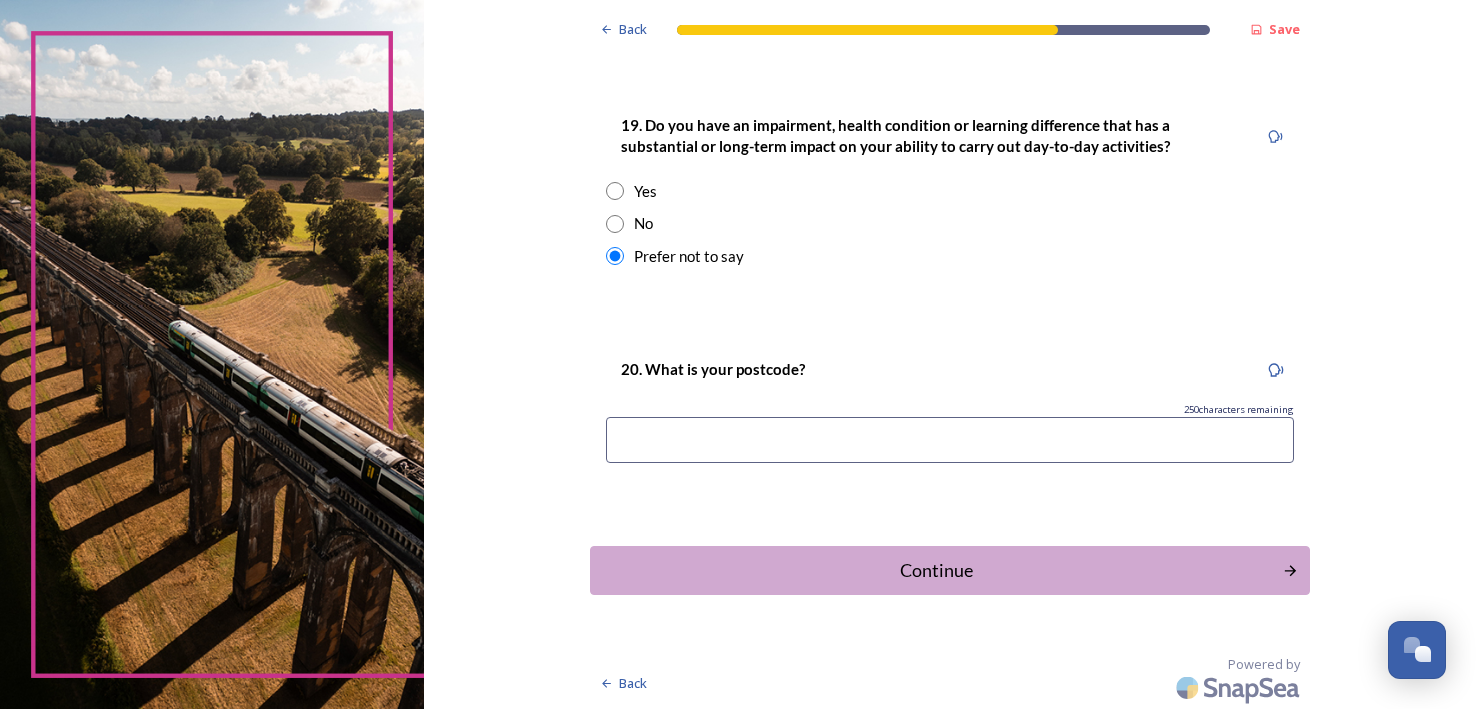 click at bounding box center (950, 440) 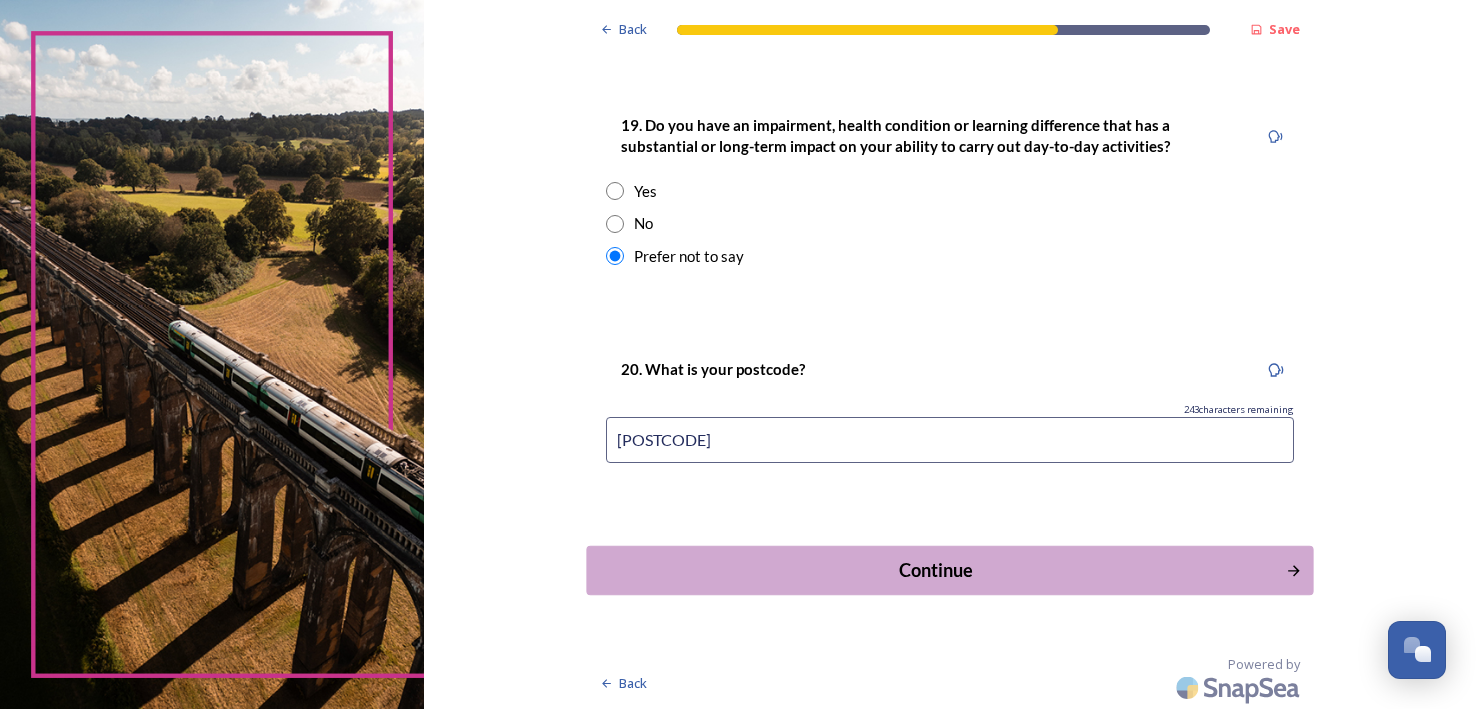 type on "[POSTCODE]" 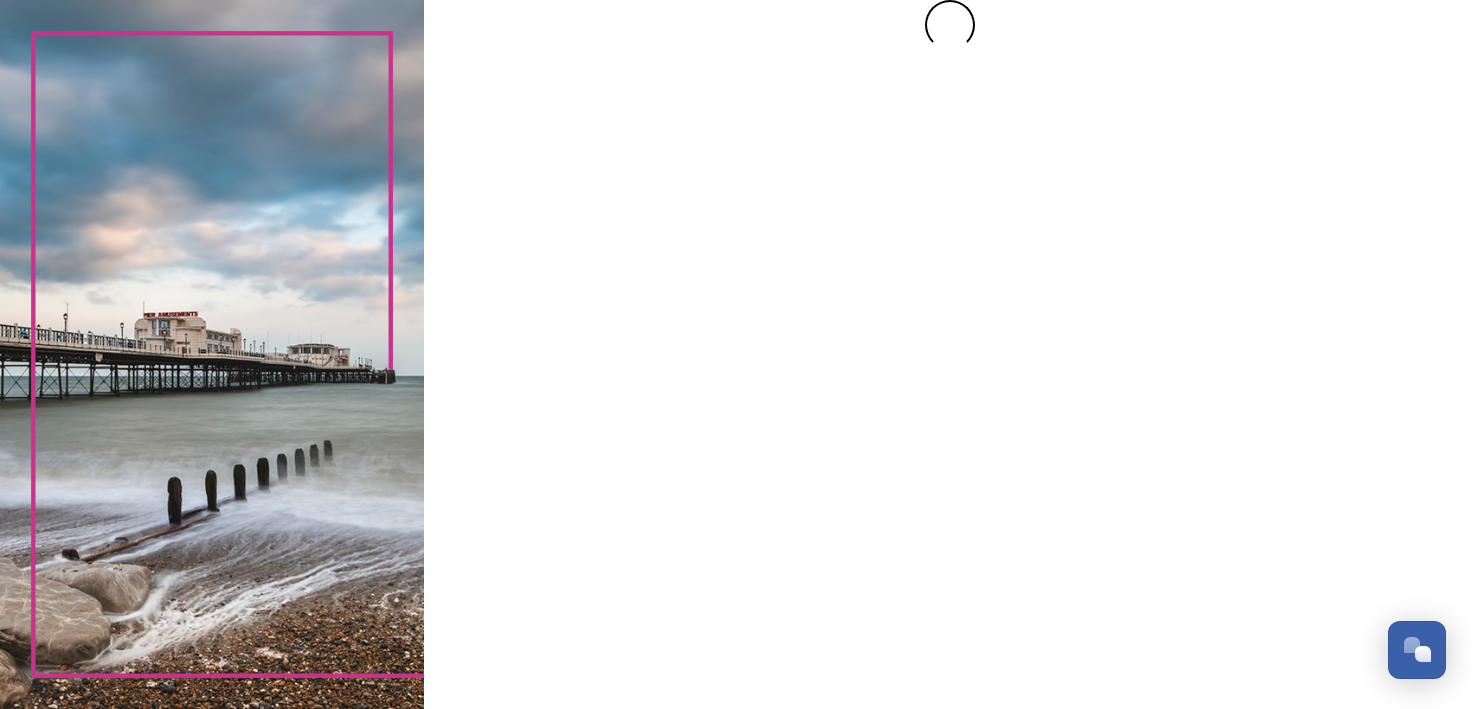 scroll, scrollTop: 0, scrollLeft: 0, axis: both 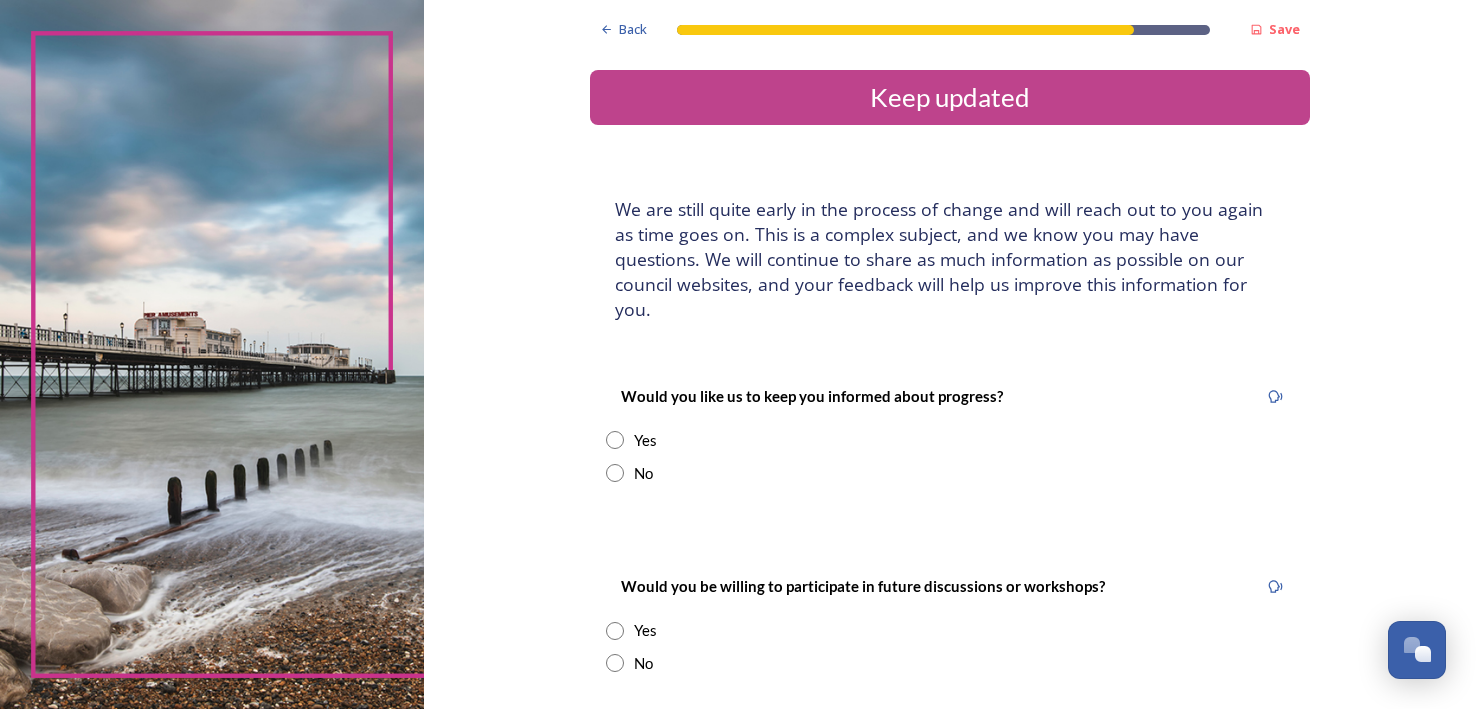 click at bounding box center (615, 440) 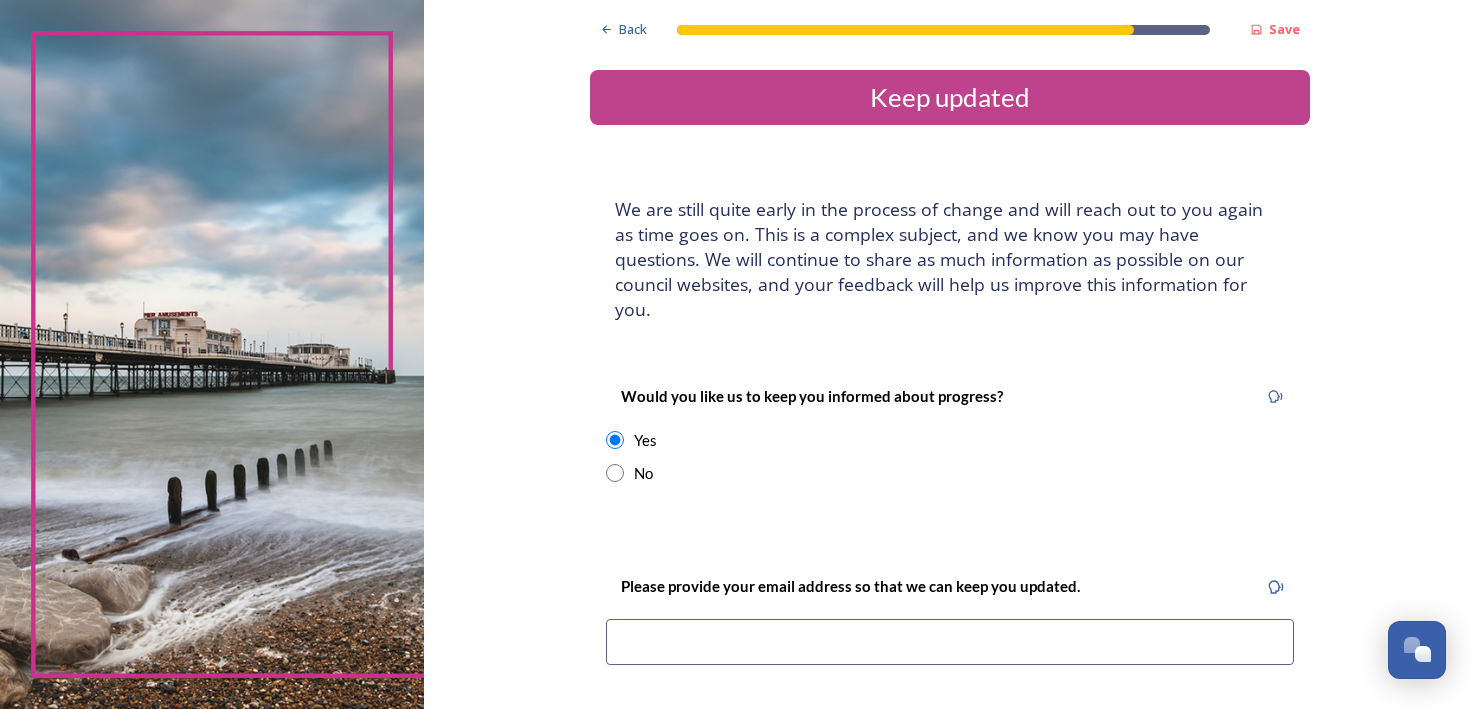 click at bounding box center (950, 642) 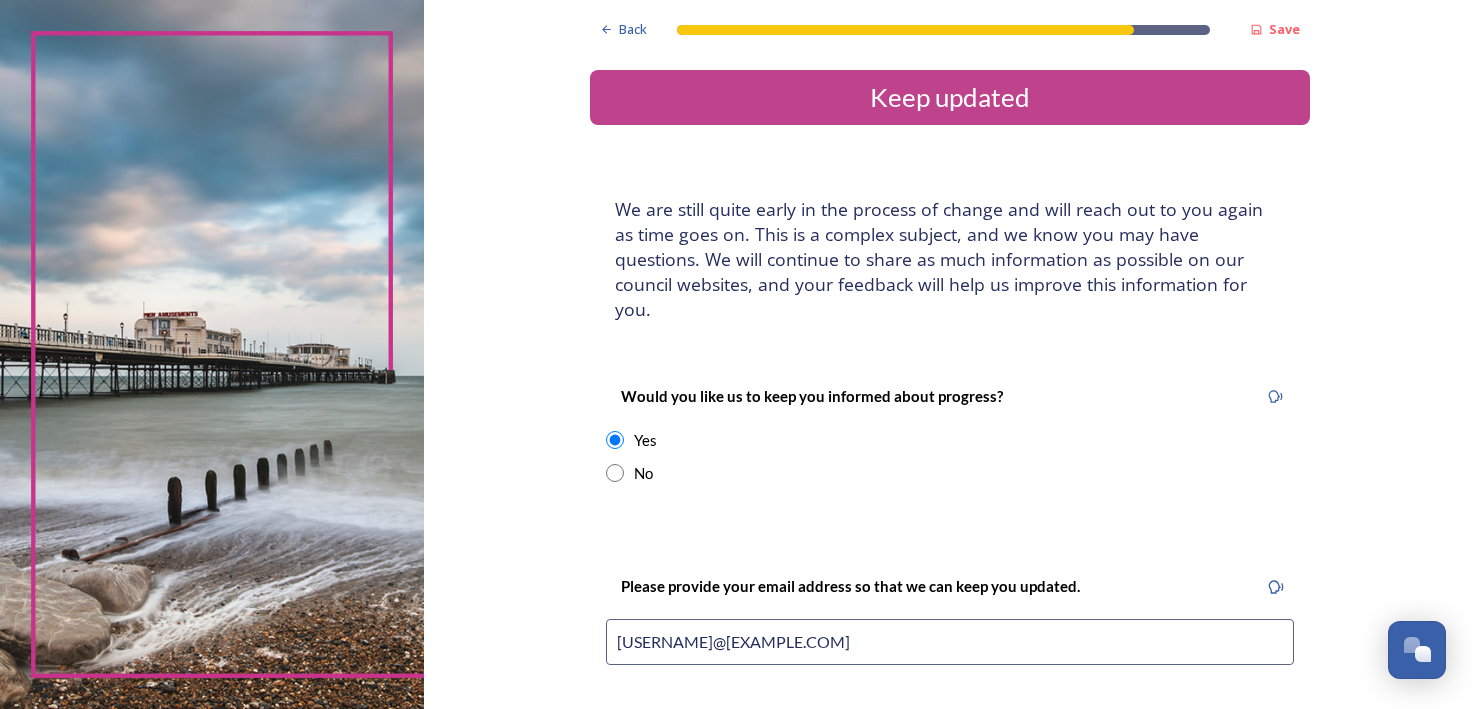 type on "[USERNAME]@[EXAMPLE.COM]" 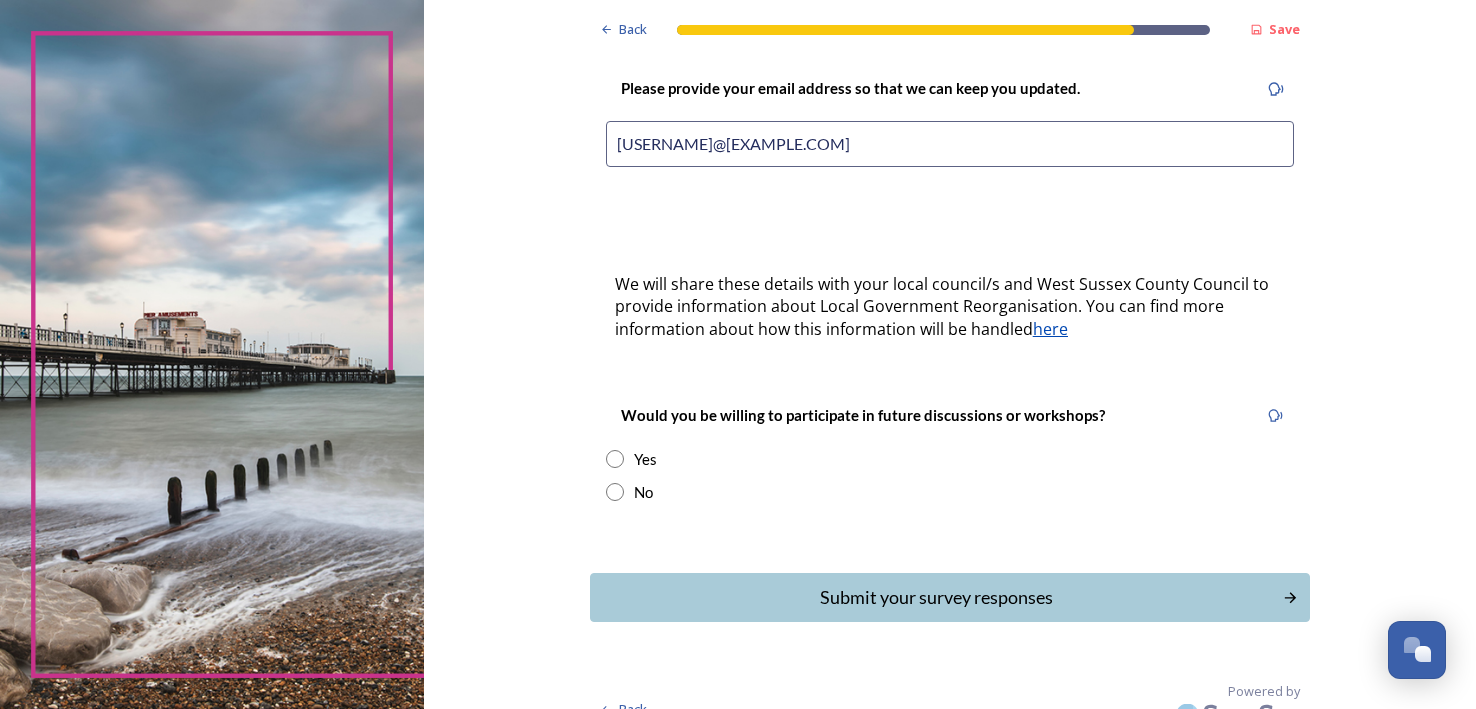 scroll, scrollTop: 500, scrollLeft: 0, axis: vertical 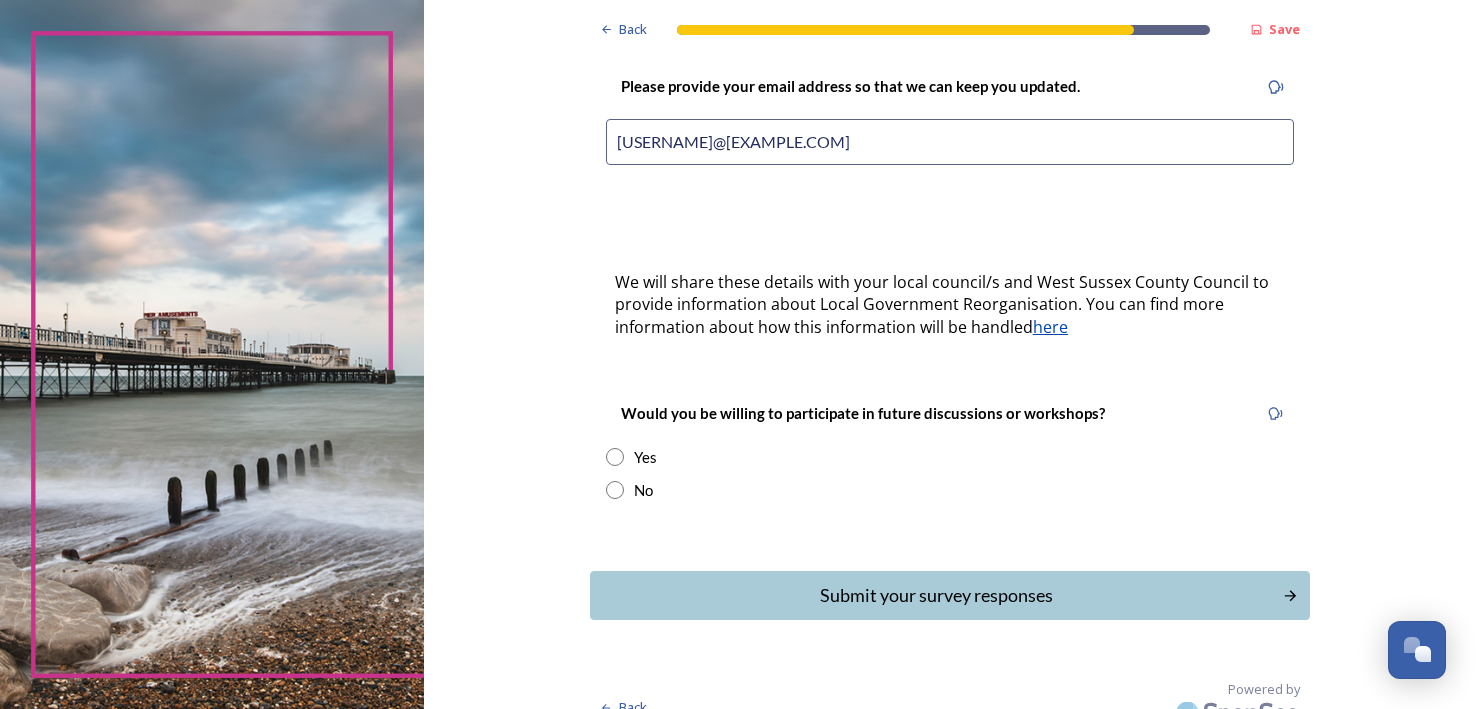 click at bounding box center [615, 457] 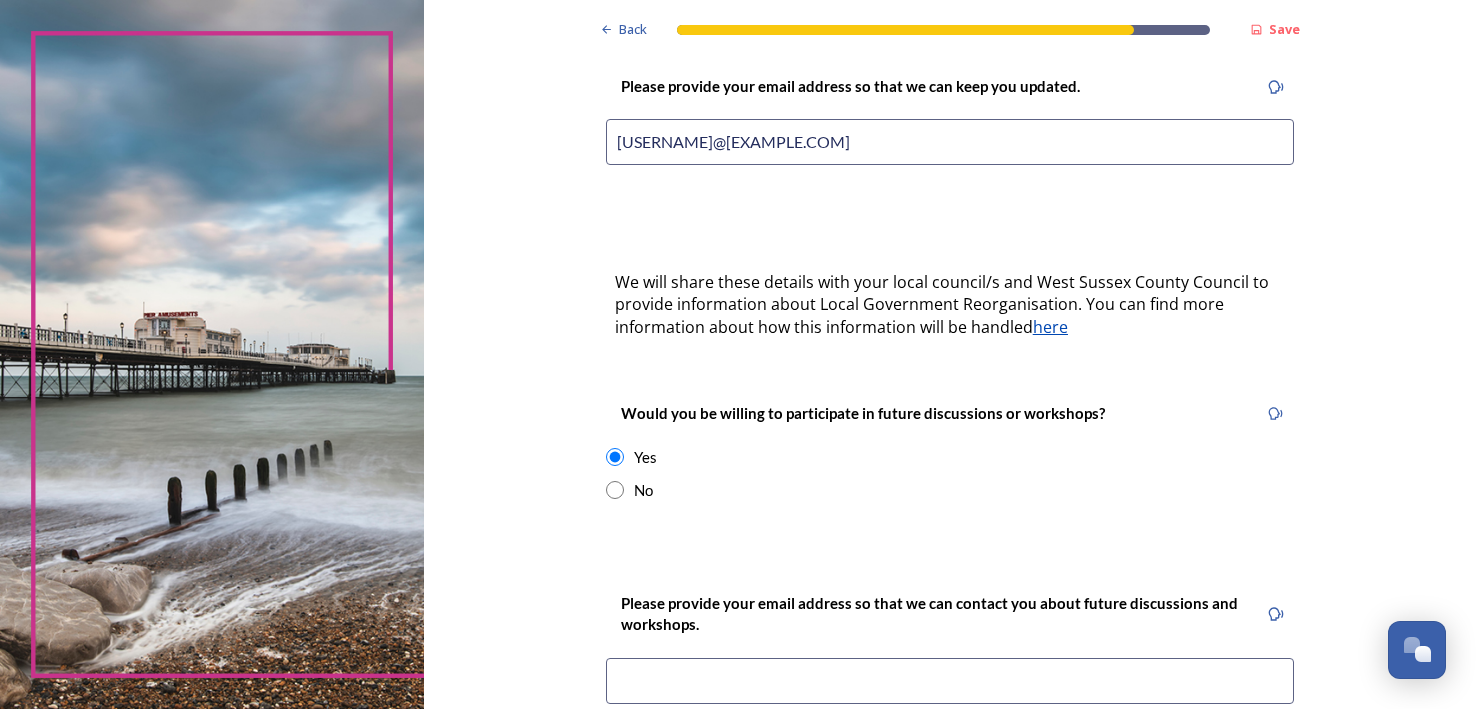 click at bounding box center [950, 681] 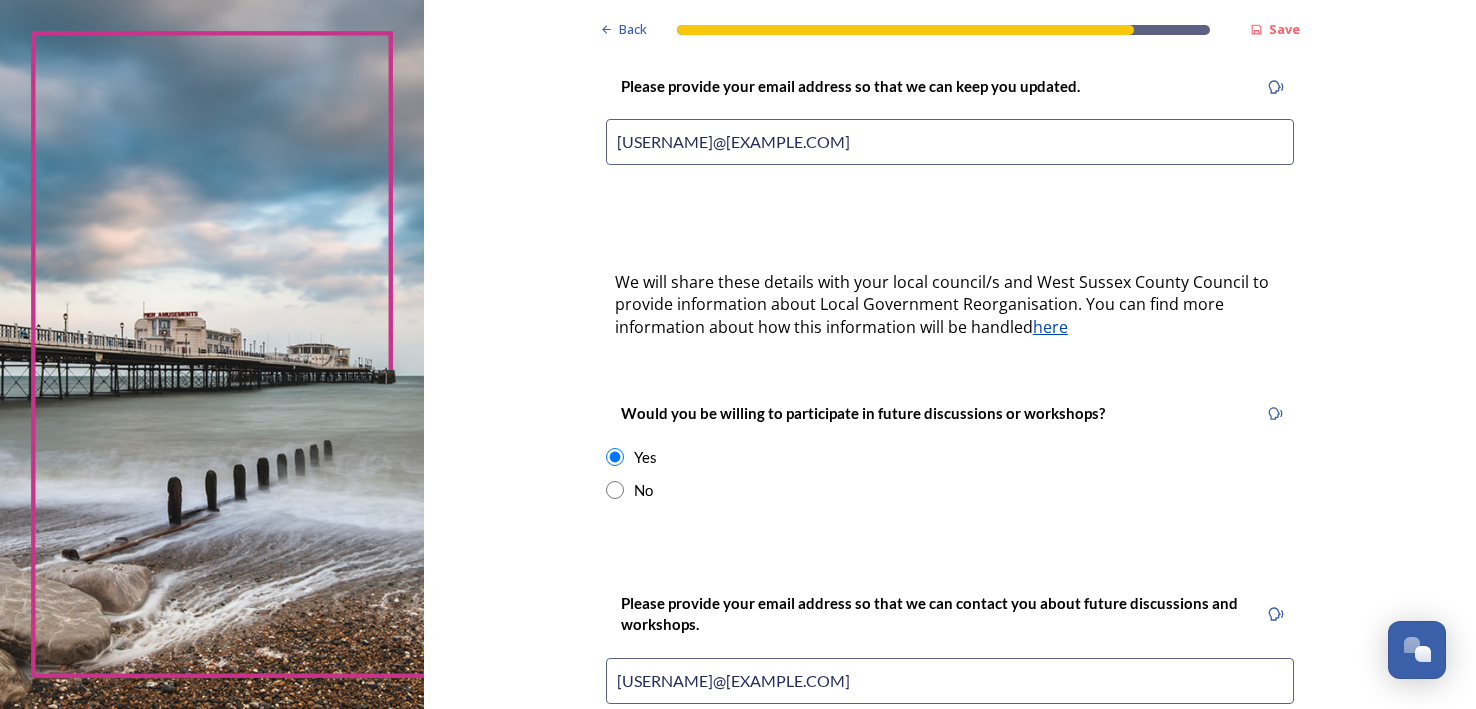 type on "[USERNAME]@[EXAMPLE.COM]" 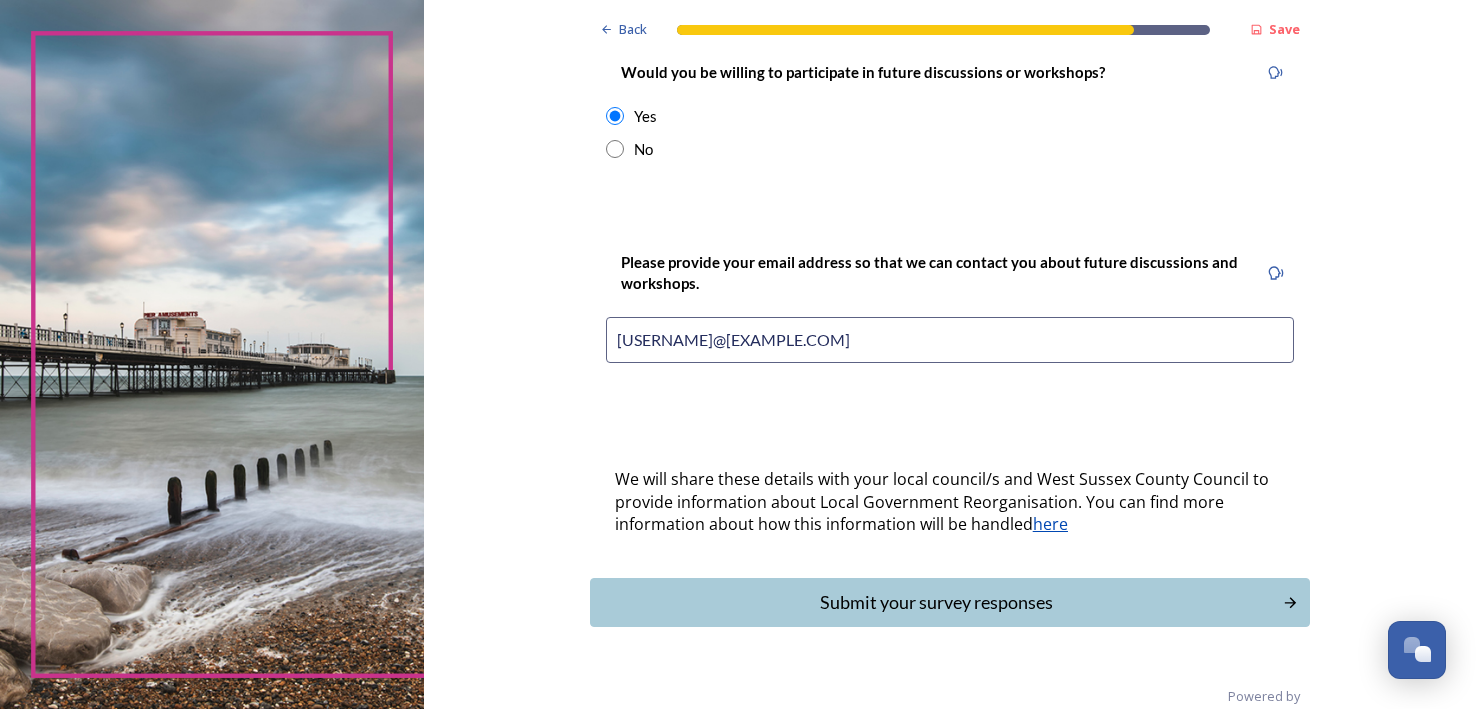 scroll, scrollTop: 847, scrollLeft: 0, axis: vertical 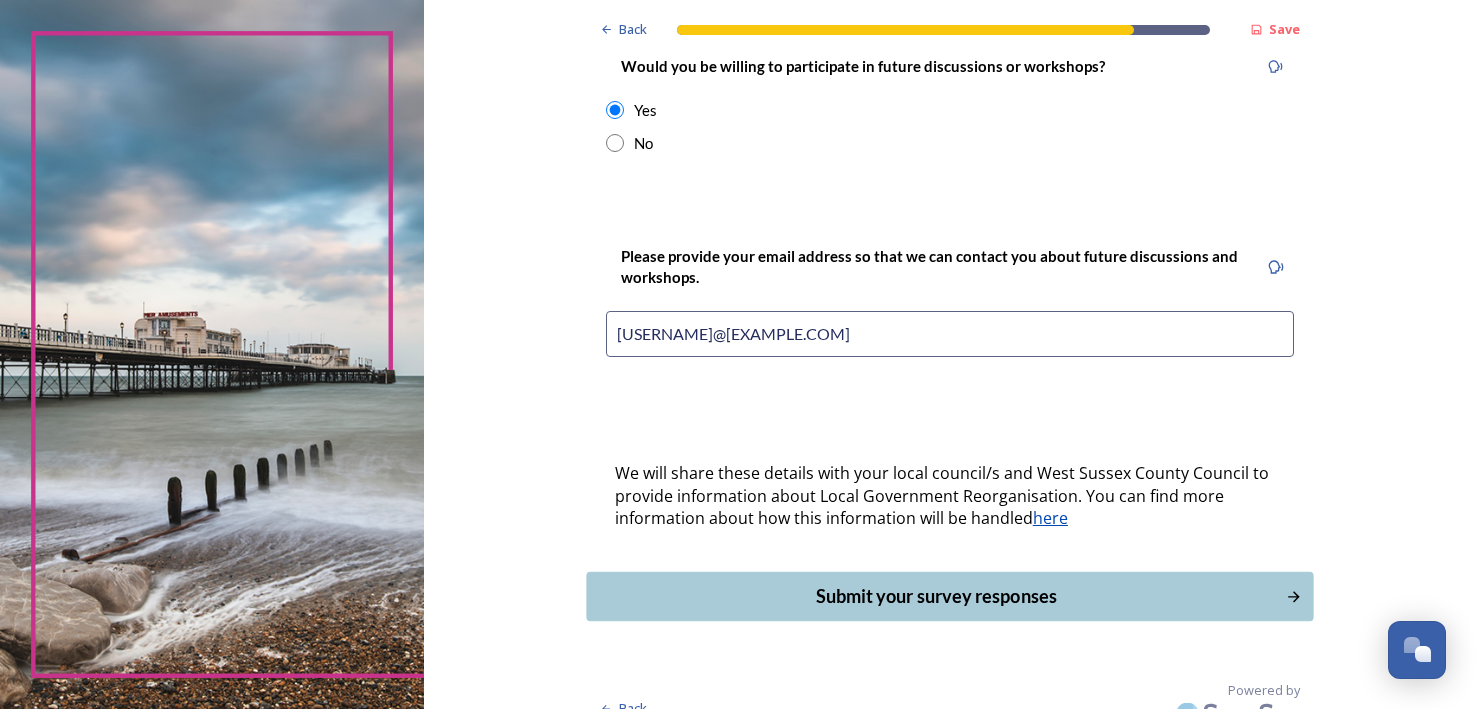 click on "Submit your survey responses" at bounding box center [935, 596] 